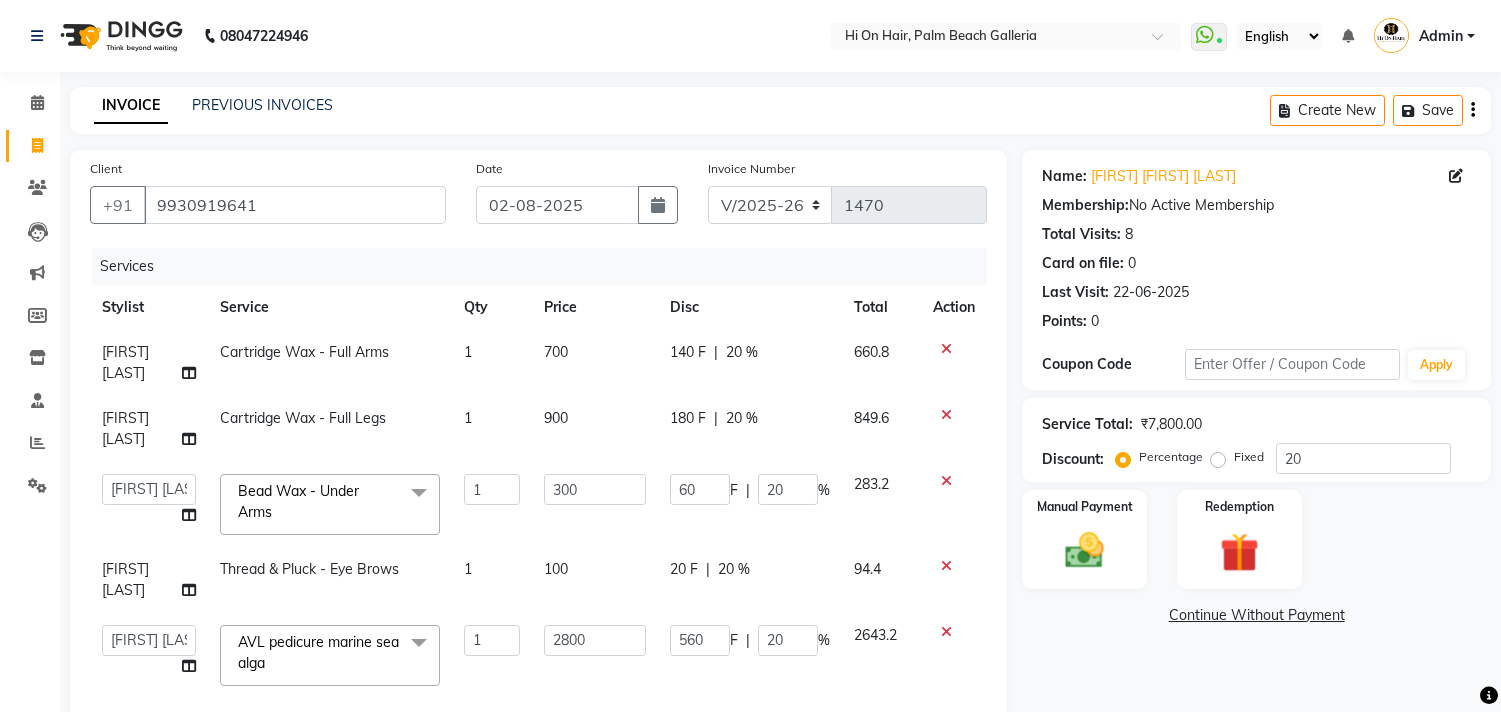 select on "535" 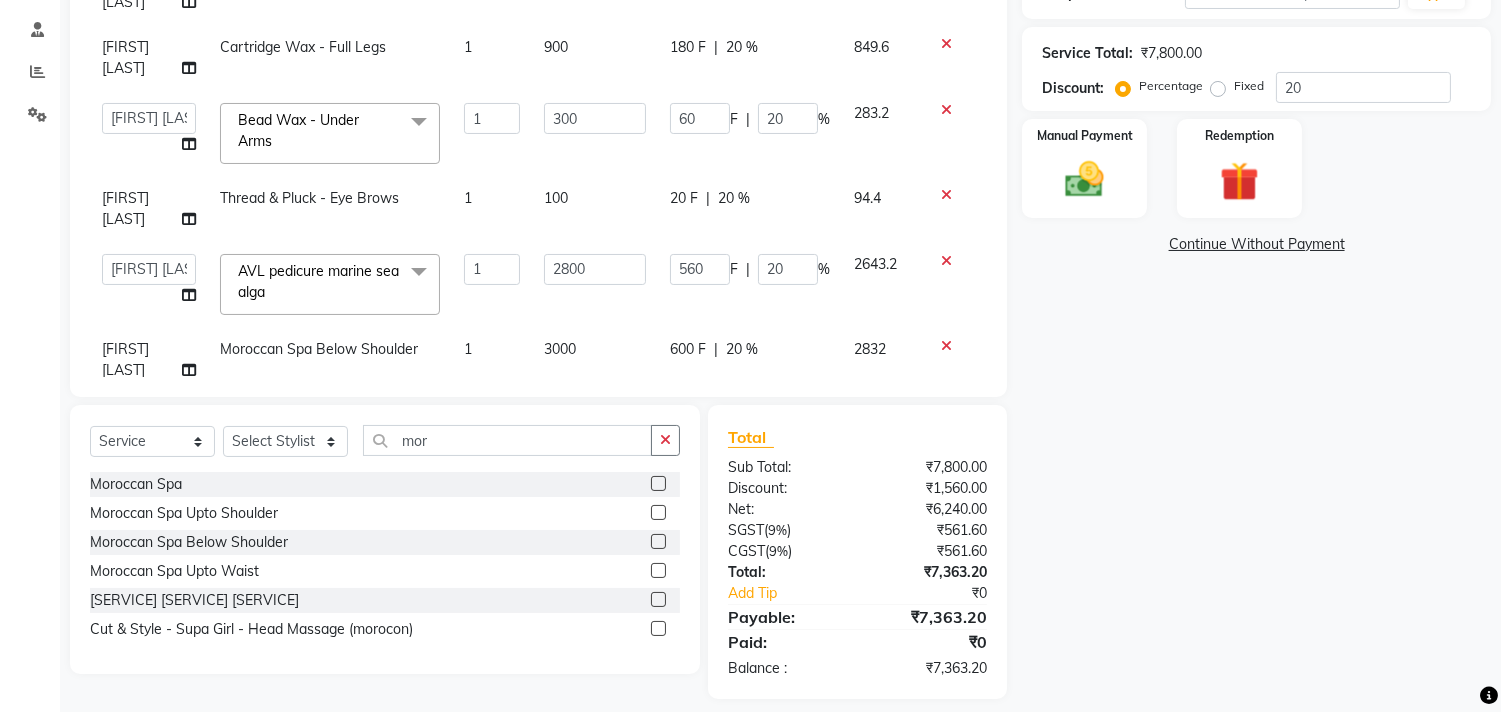 scroll, scrollTop: 0, scrollLeft: 0, axis: both 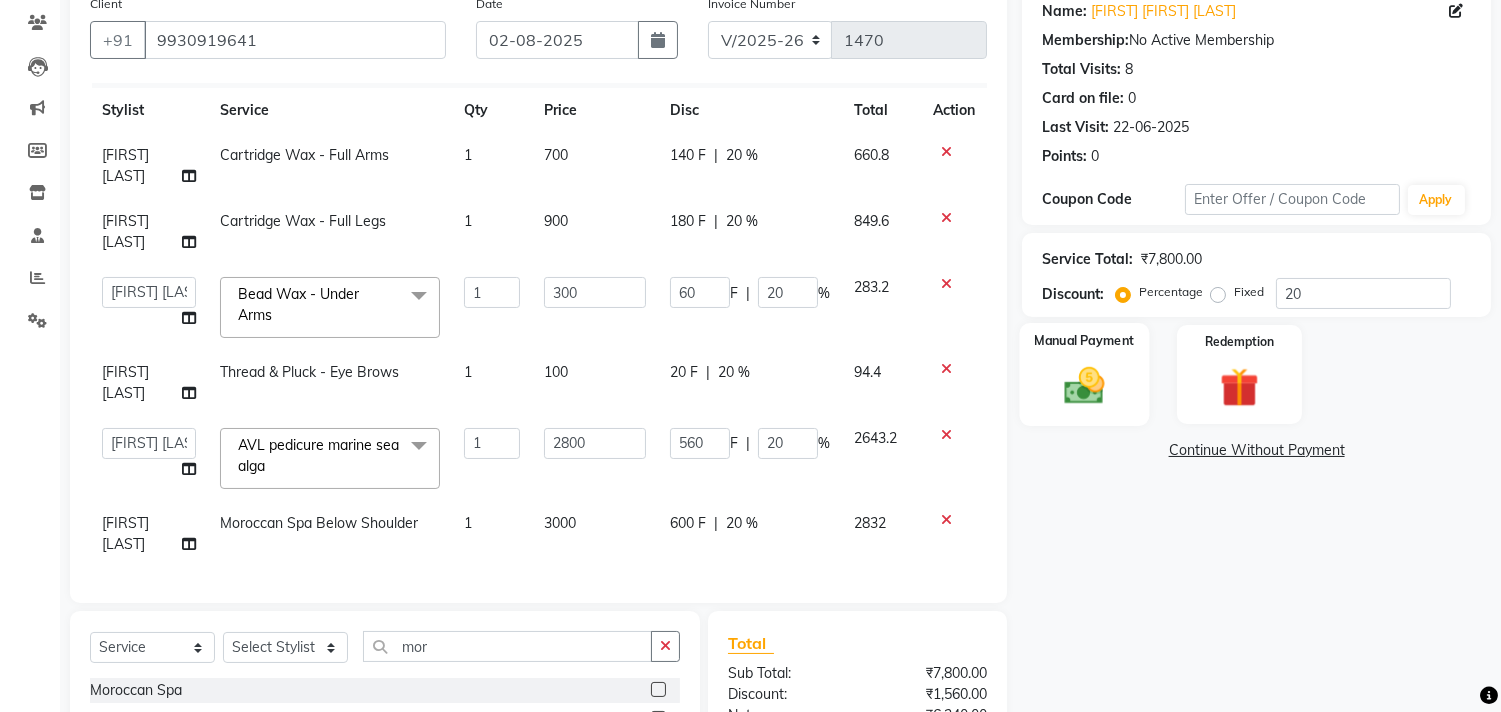 click 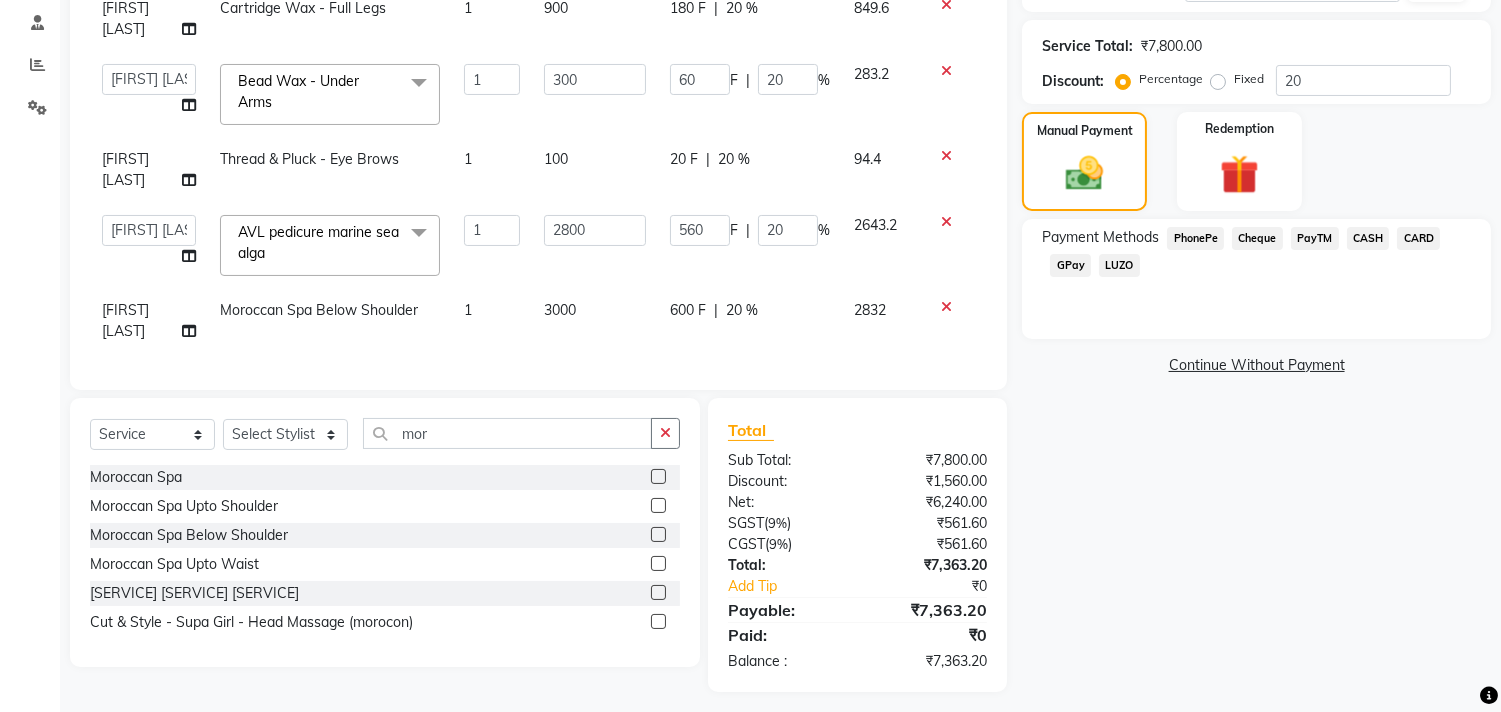 scroll, scrollTop: 387, scrollLeft: 0, axis: vertical 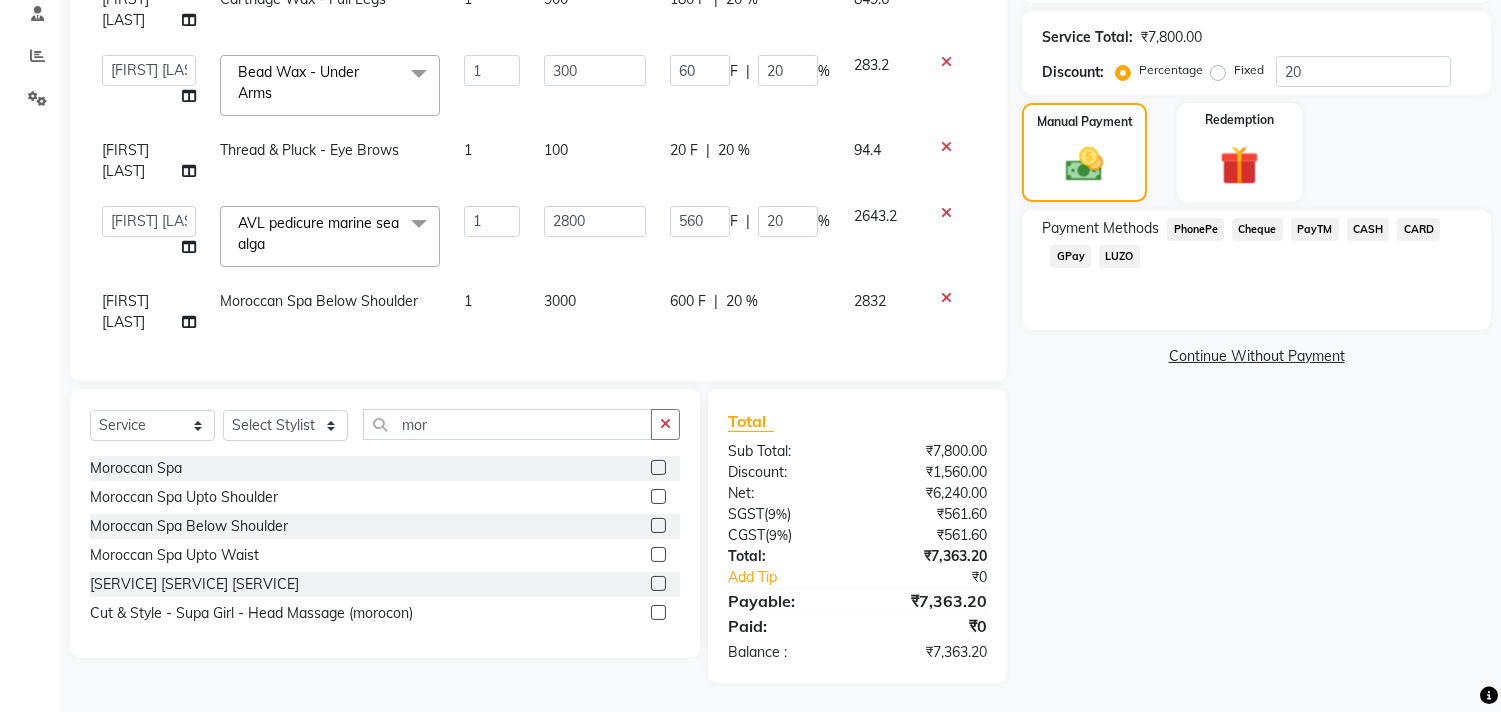 click on "GPay" 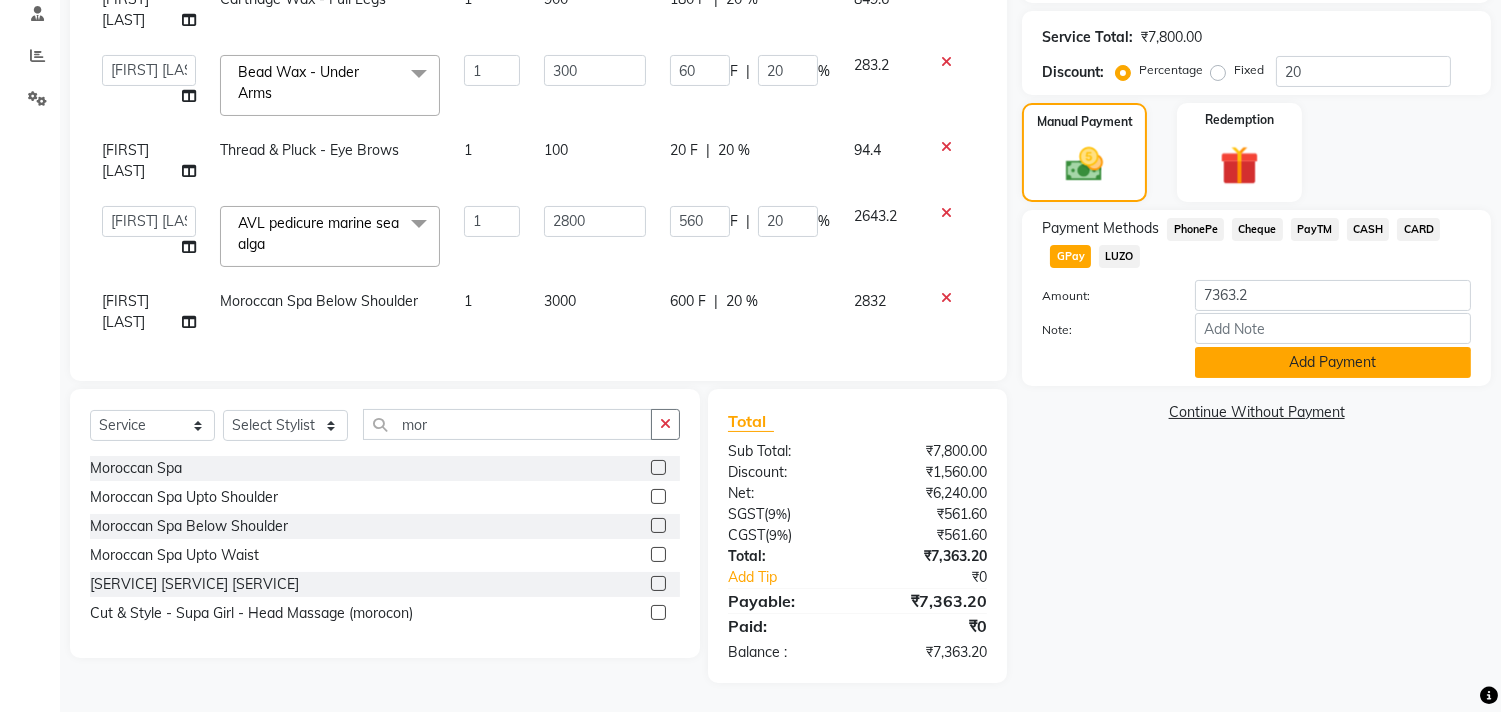 click on "Add Payment" 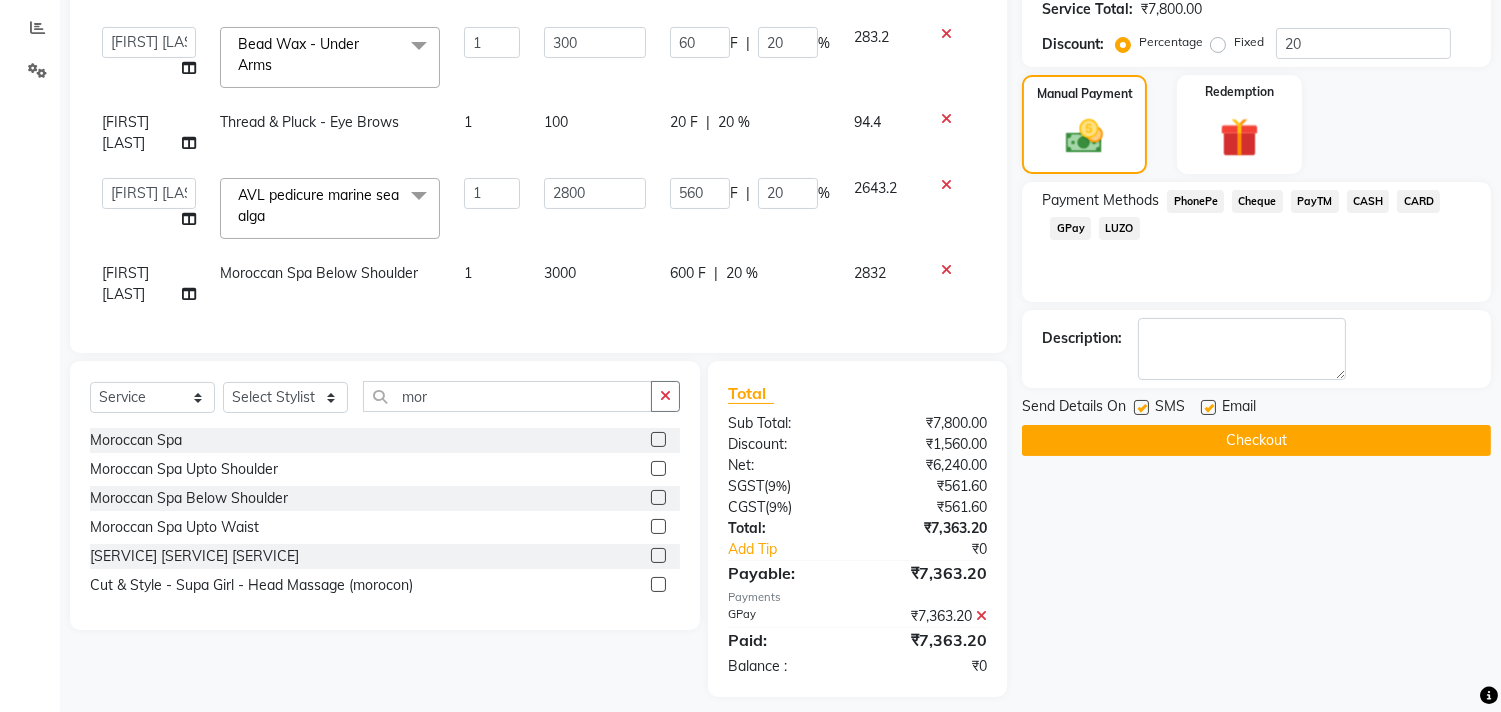 scroll, scrollTop: 430, scrollLeft: 0, axis: vertical 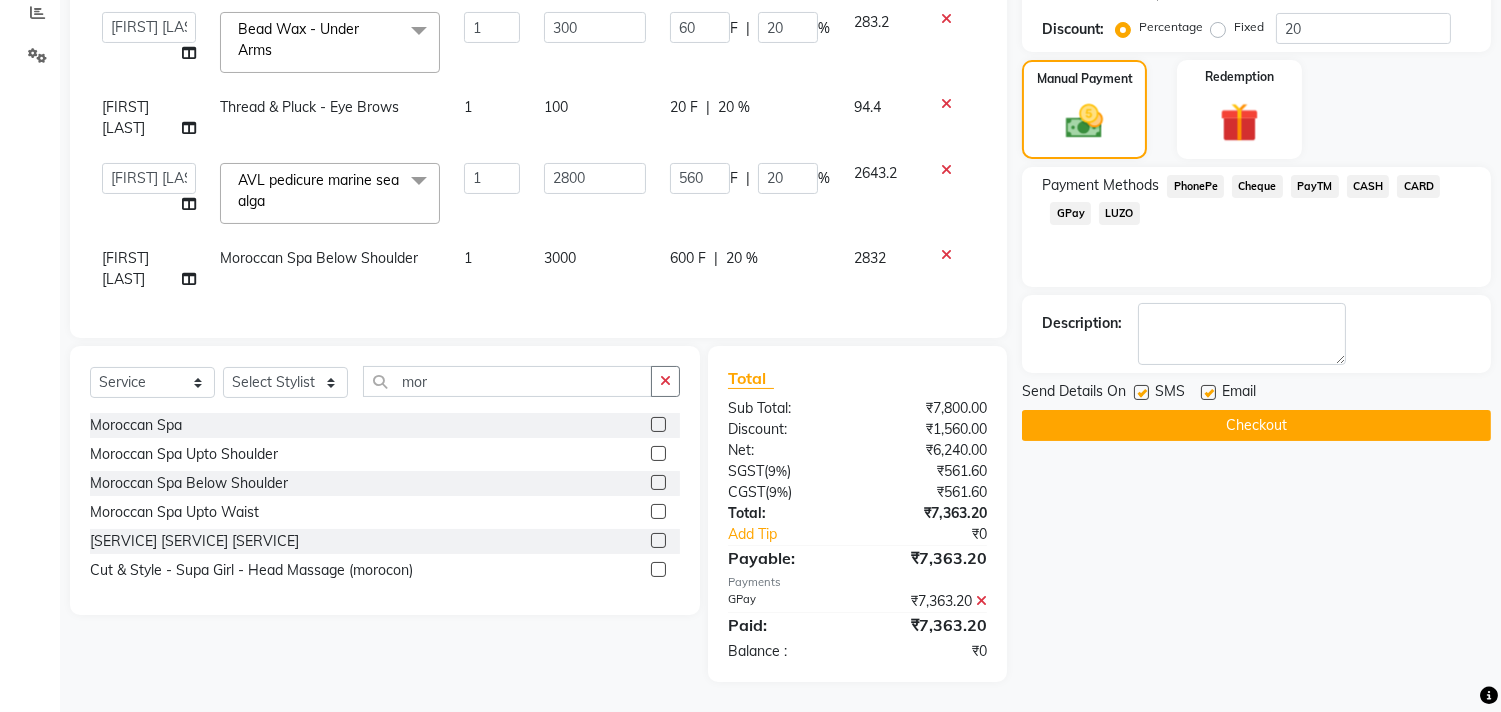 click 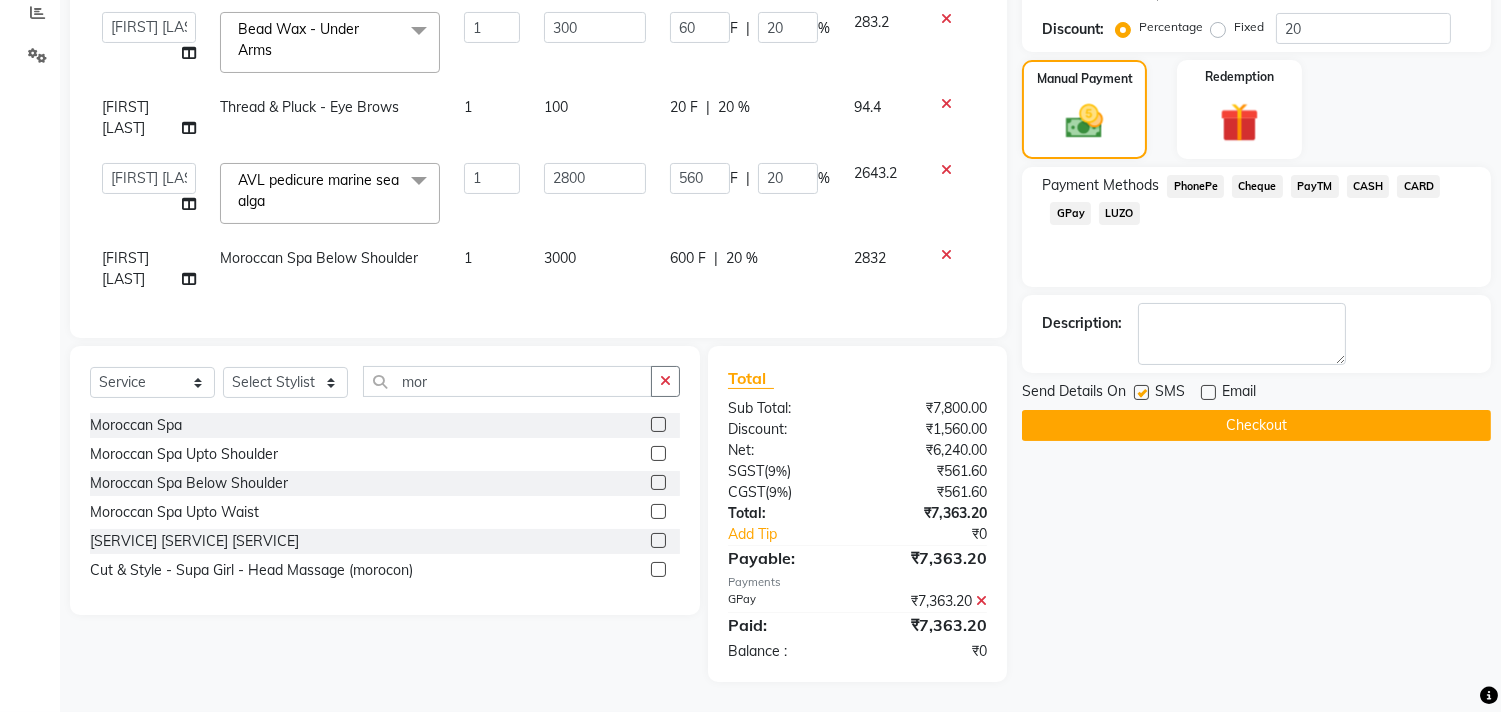 click on "Checkout" 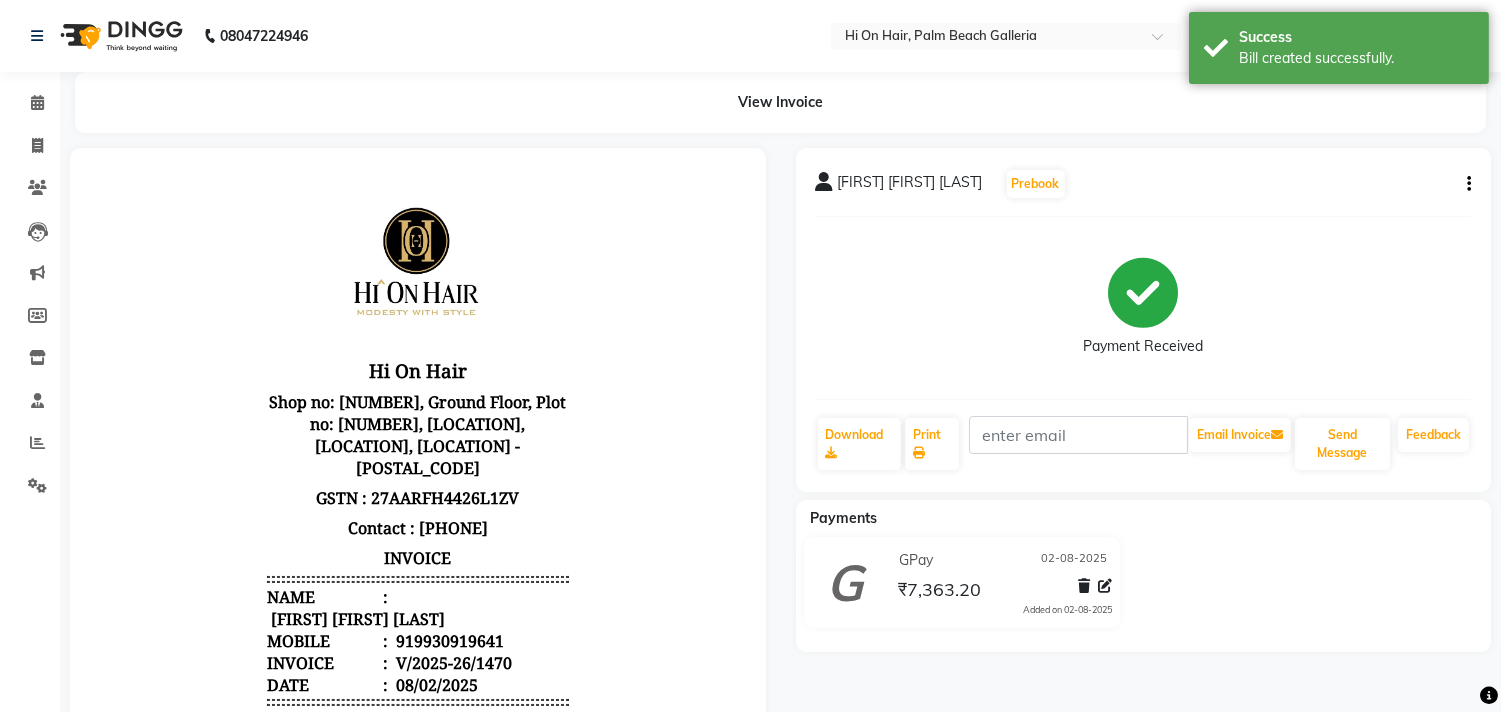 scroll, scrollTop: 0, scrollLeft: 0, axis: both 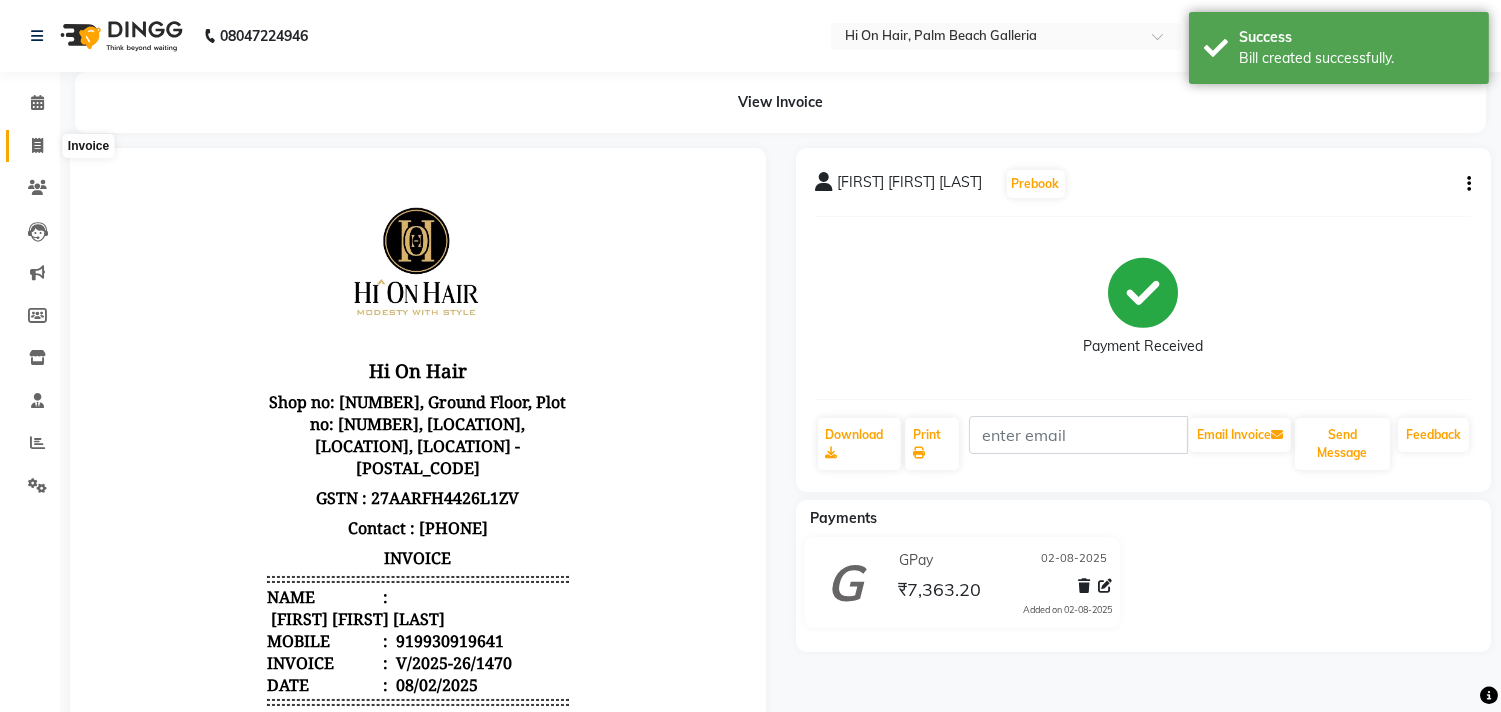 click 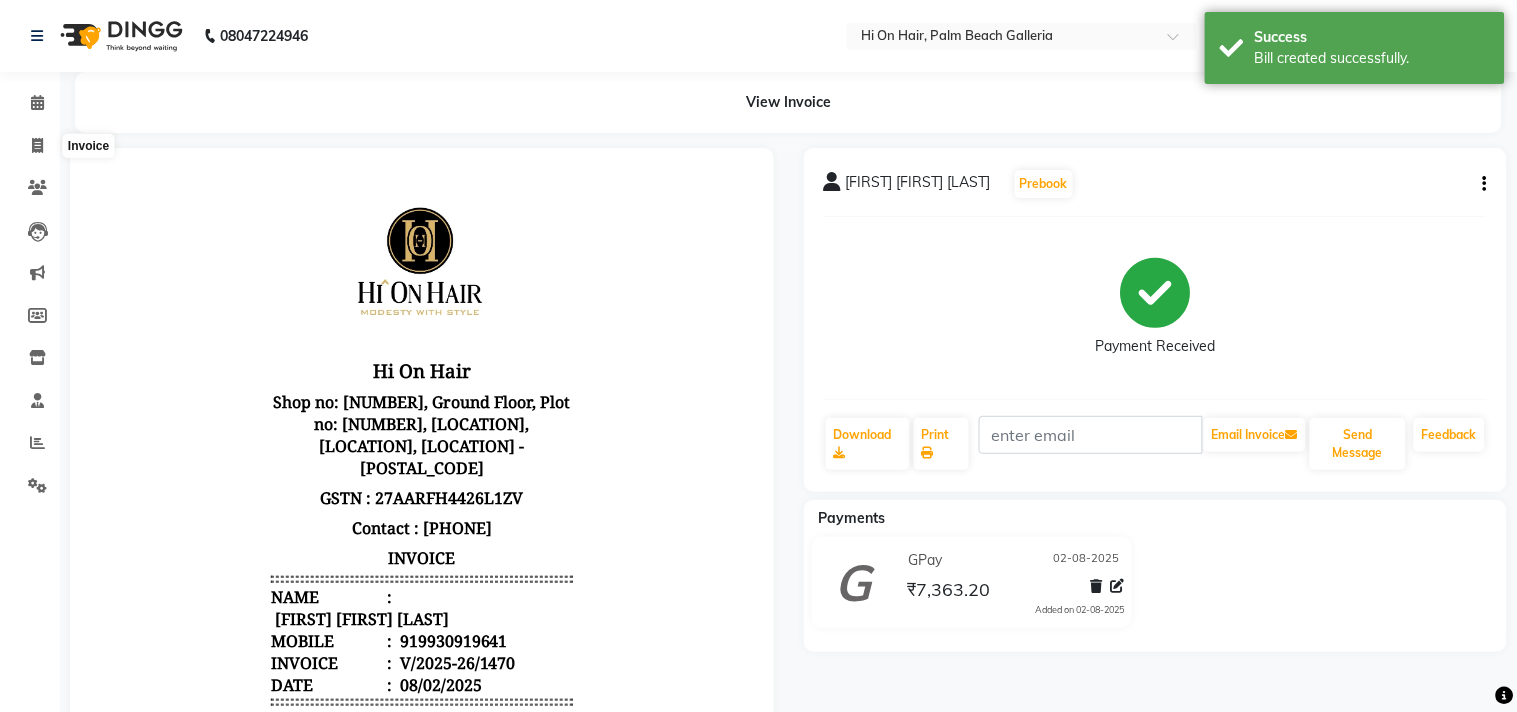 select on "535" 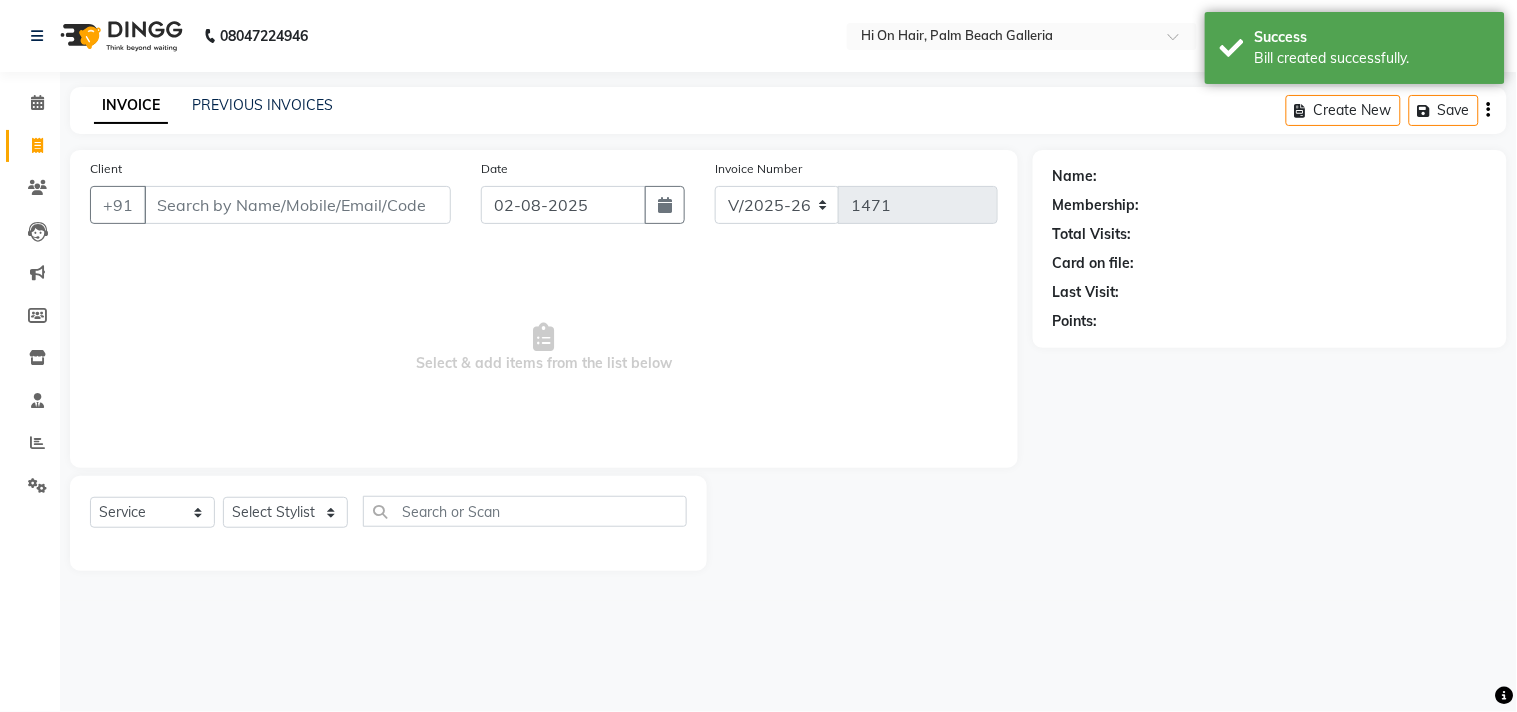 click on "INVOICE PREVIOUS INVOICES Create New   Save" 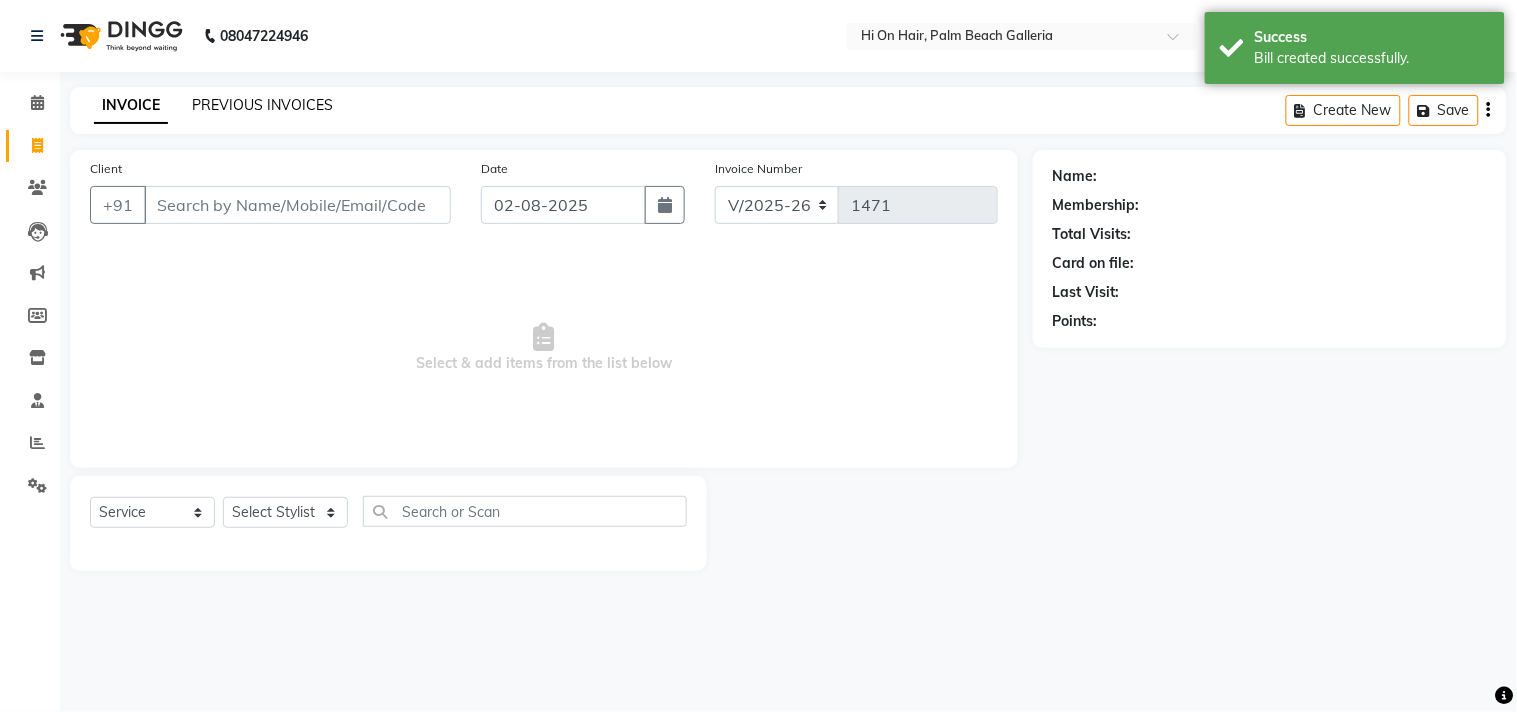click on "PREVIOUS INVOICES" 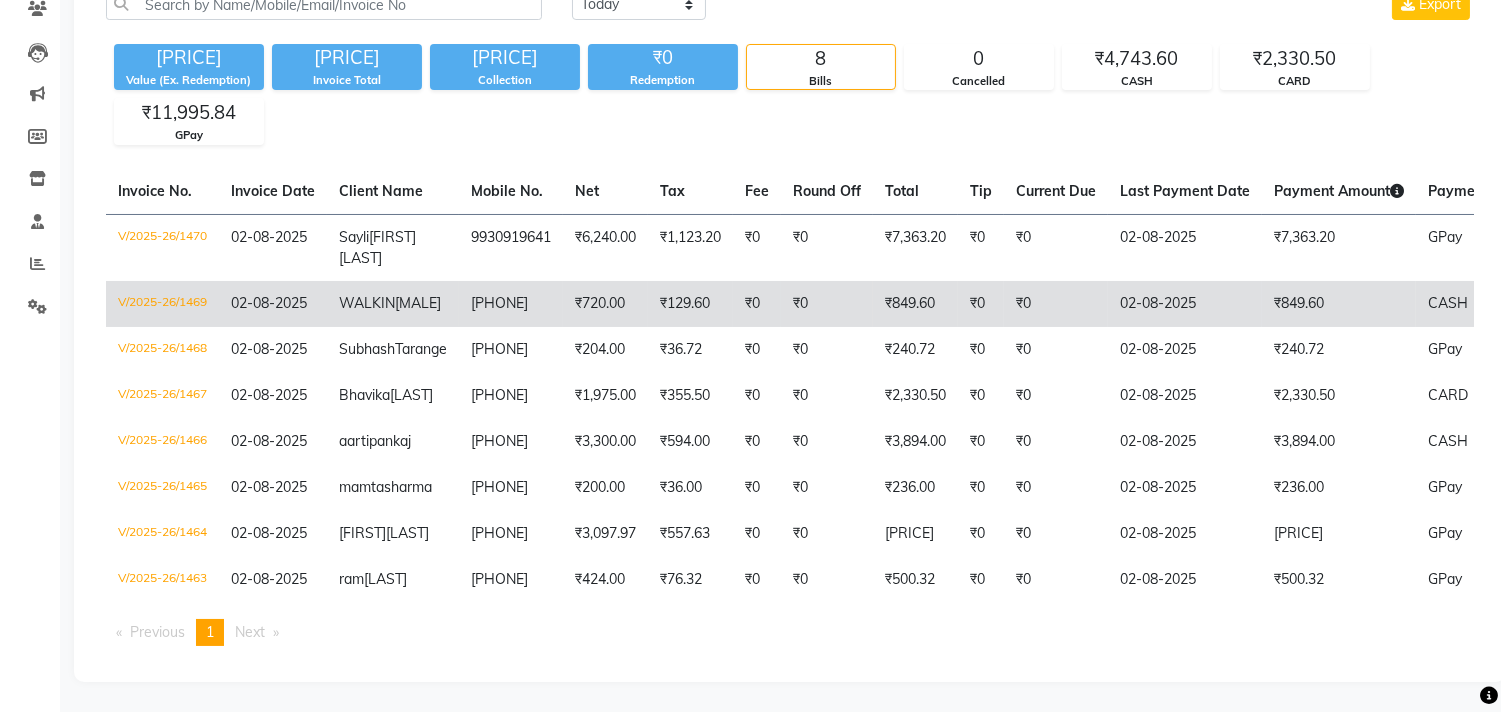 scroll, scrollTop: 295, scrollLeft: 0, axis: vertical 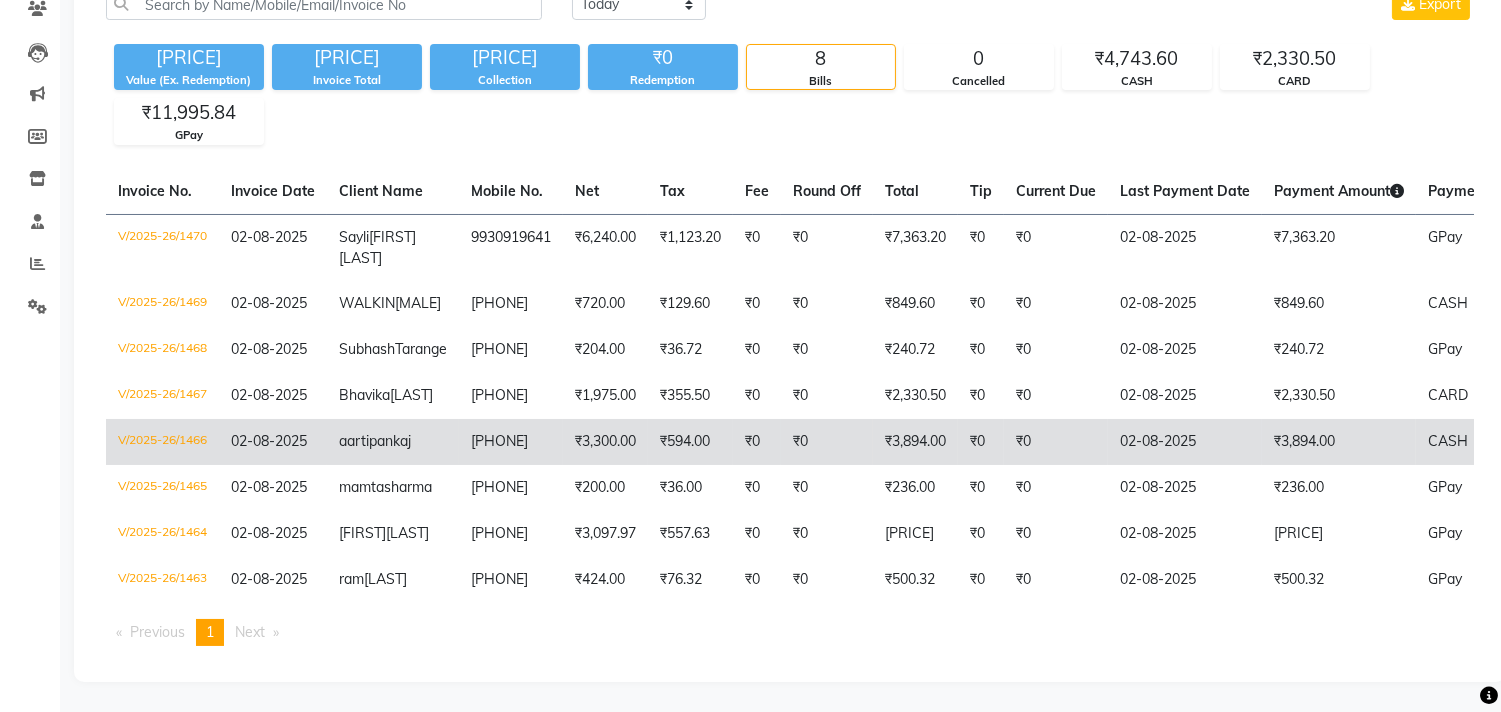 click on "₹3,894.00" 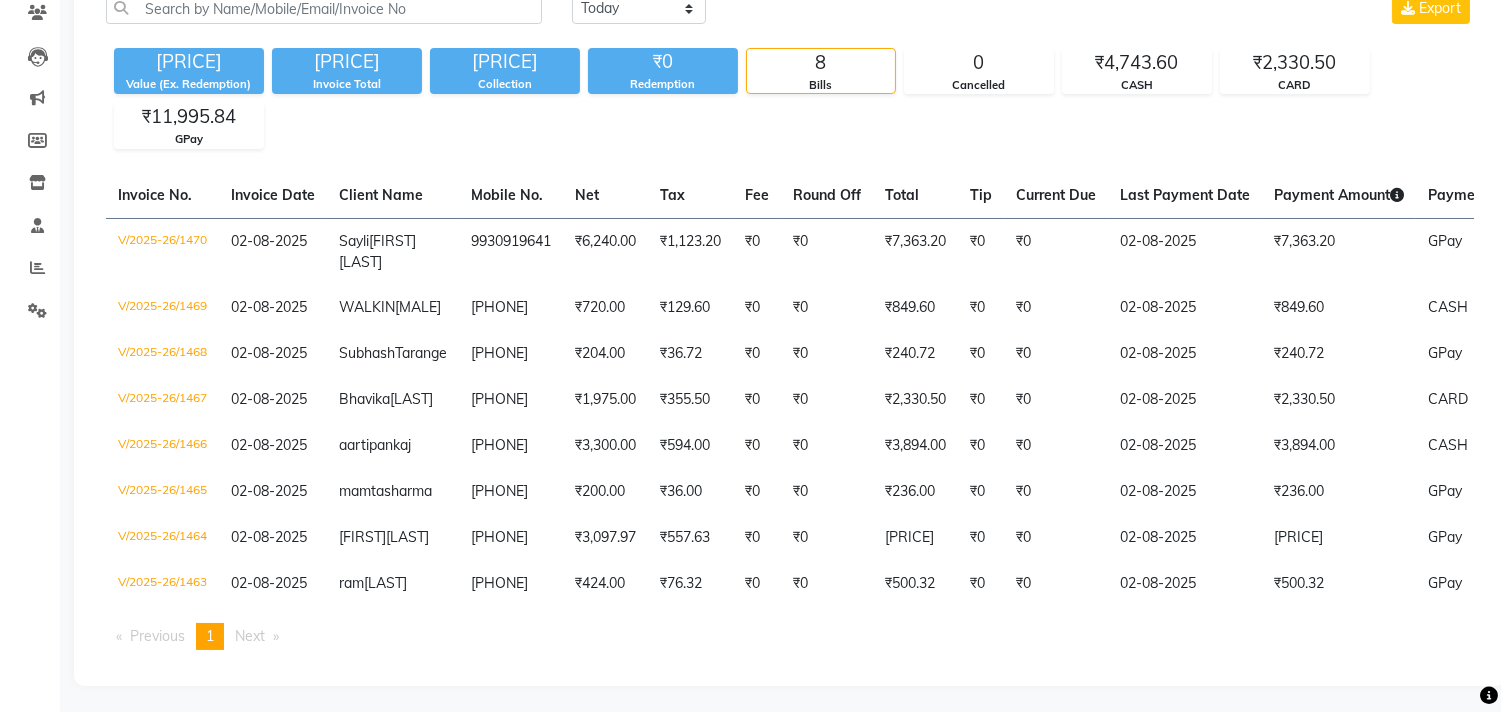 scroll, scrollTop: 0, scrollLeft: 0, axis: both 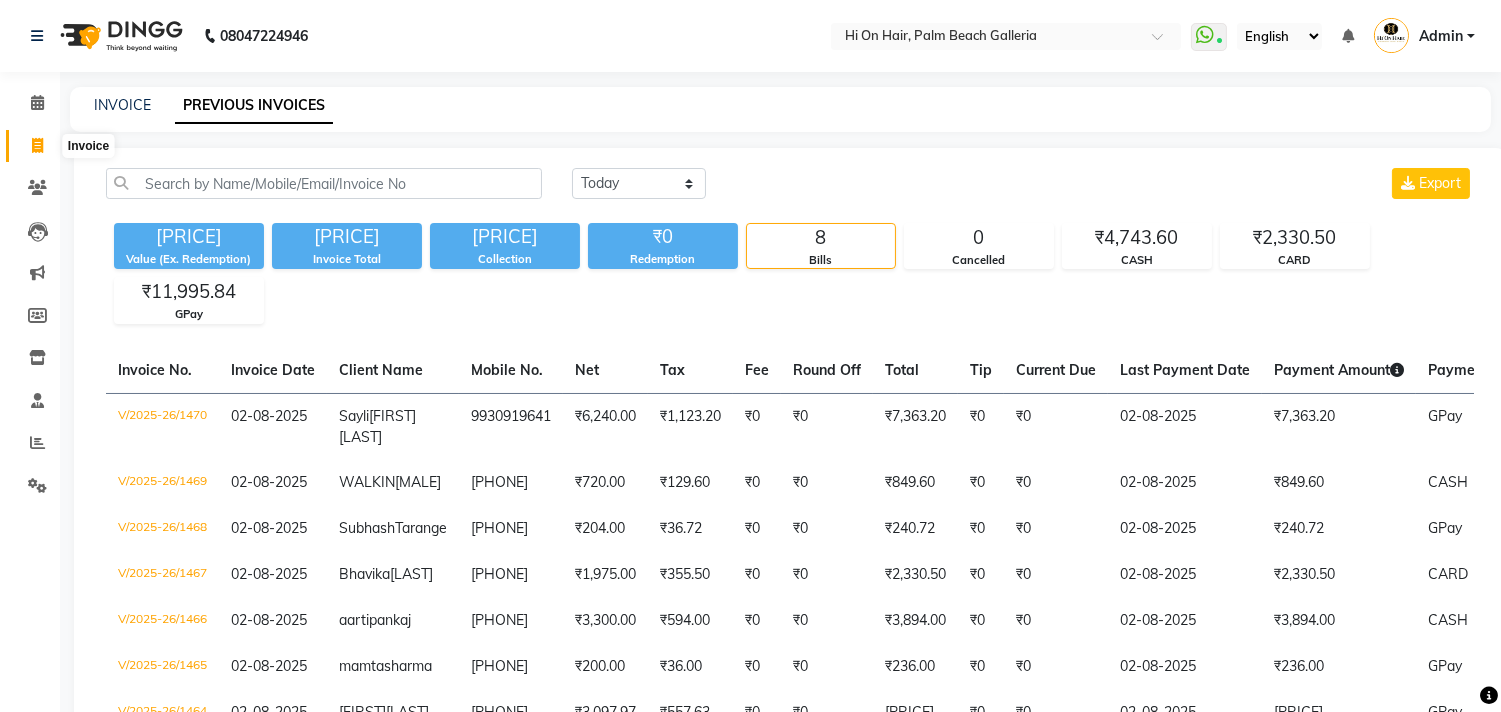 click 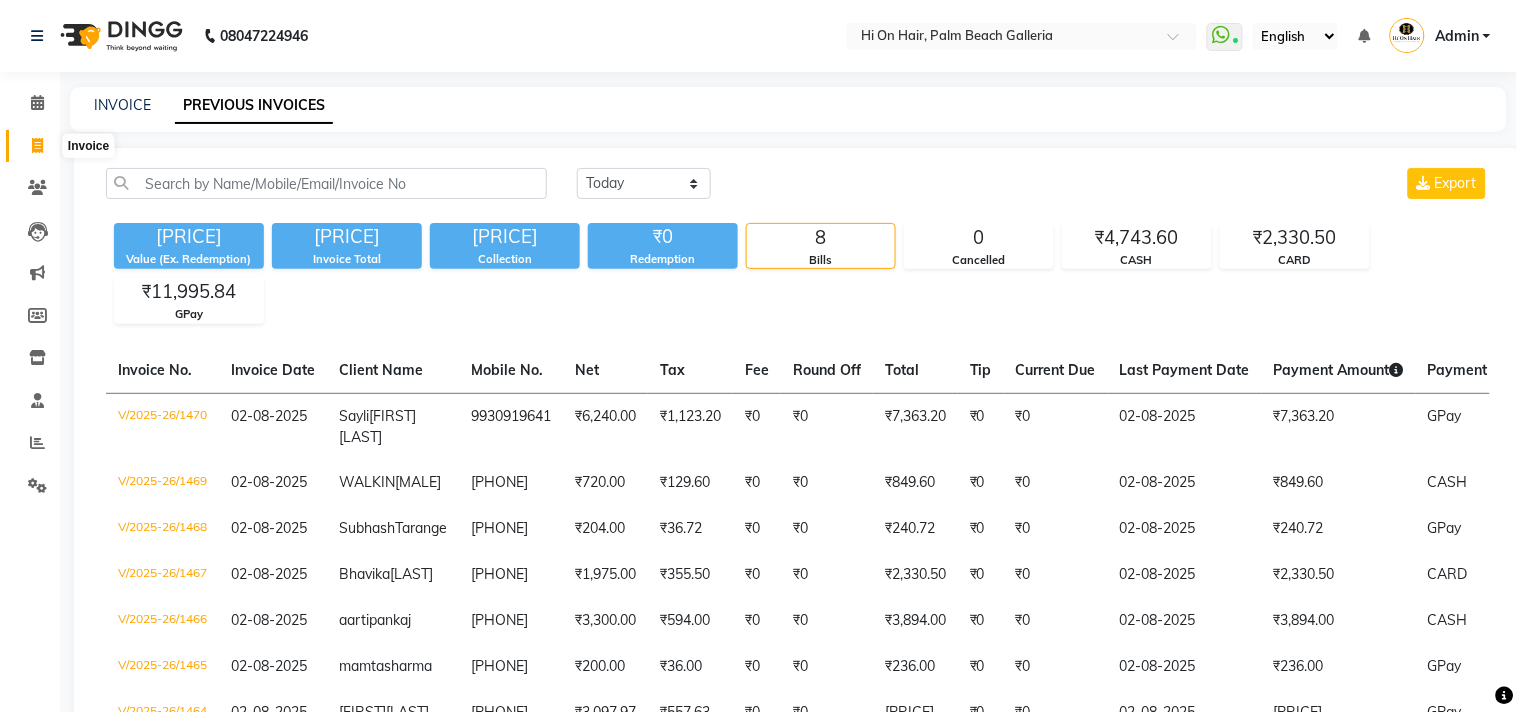 select on "535" 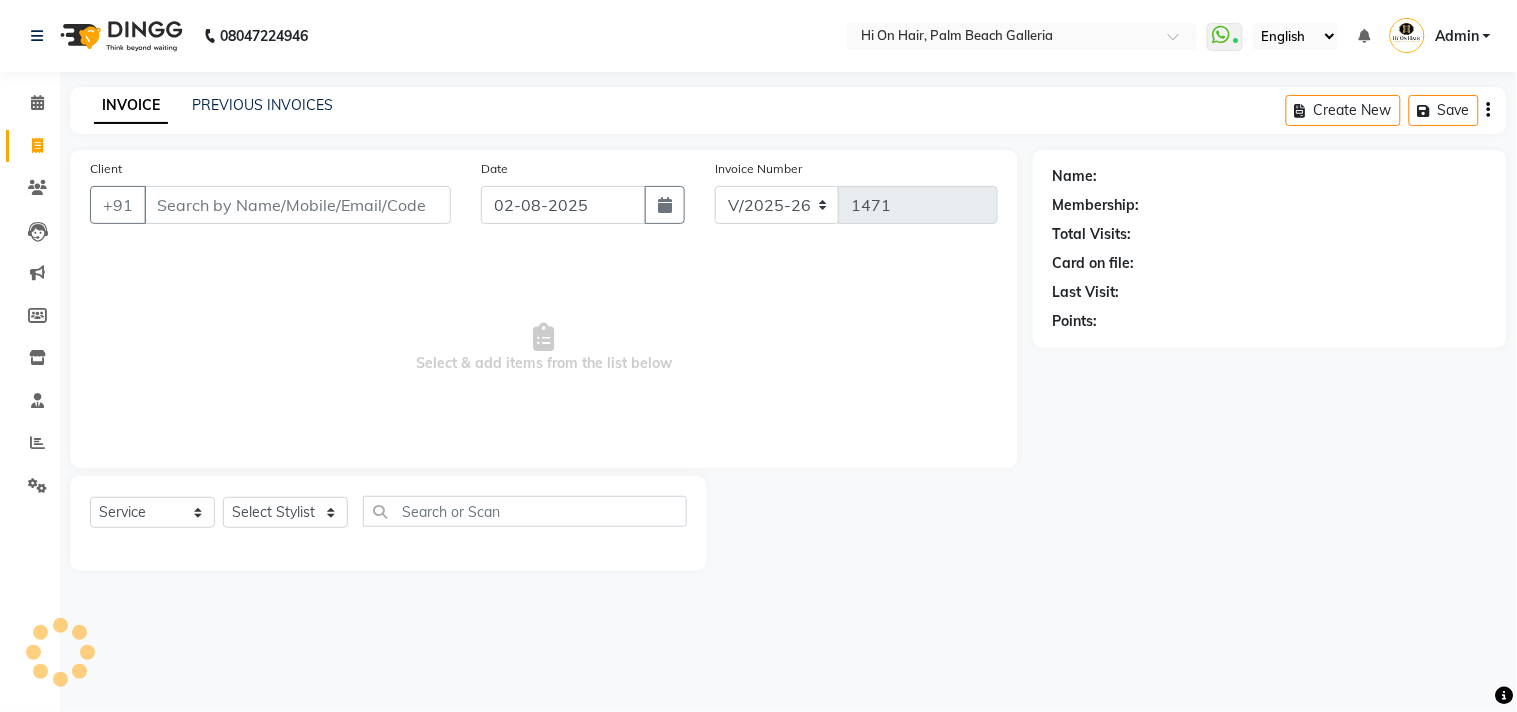 click on "PREVIOUS INVOICES" 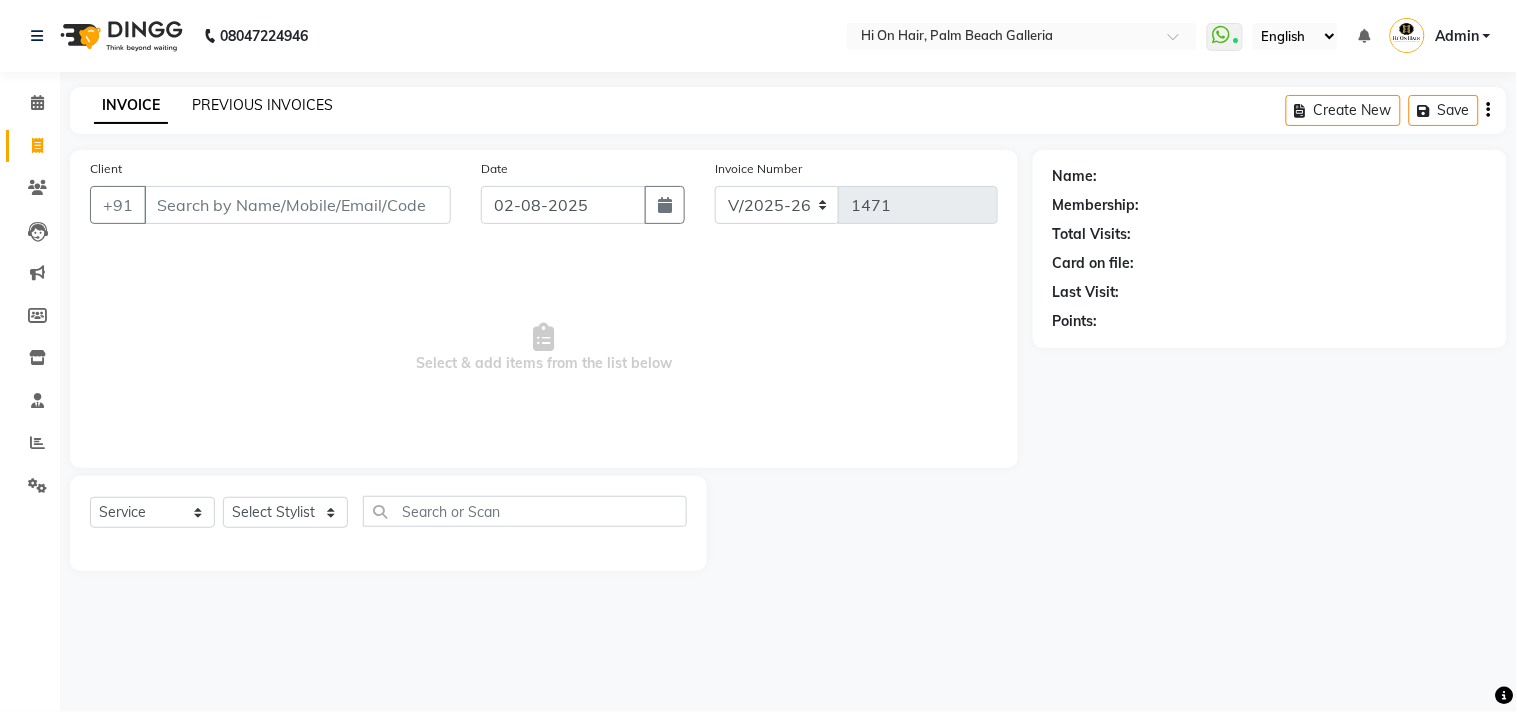 click on "PREVIOUS INVOICES" 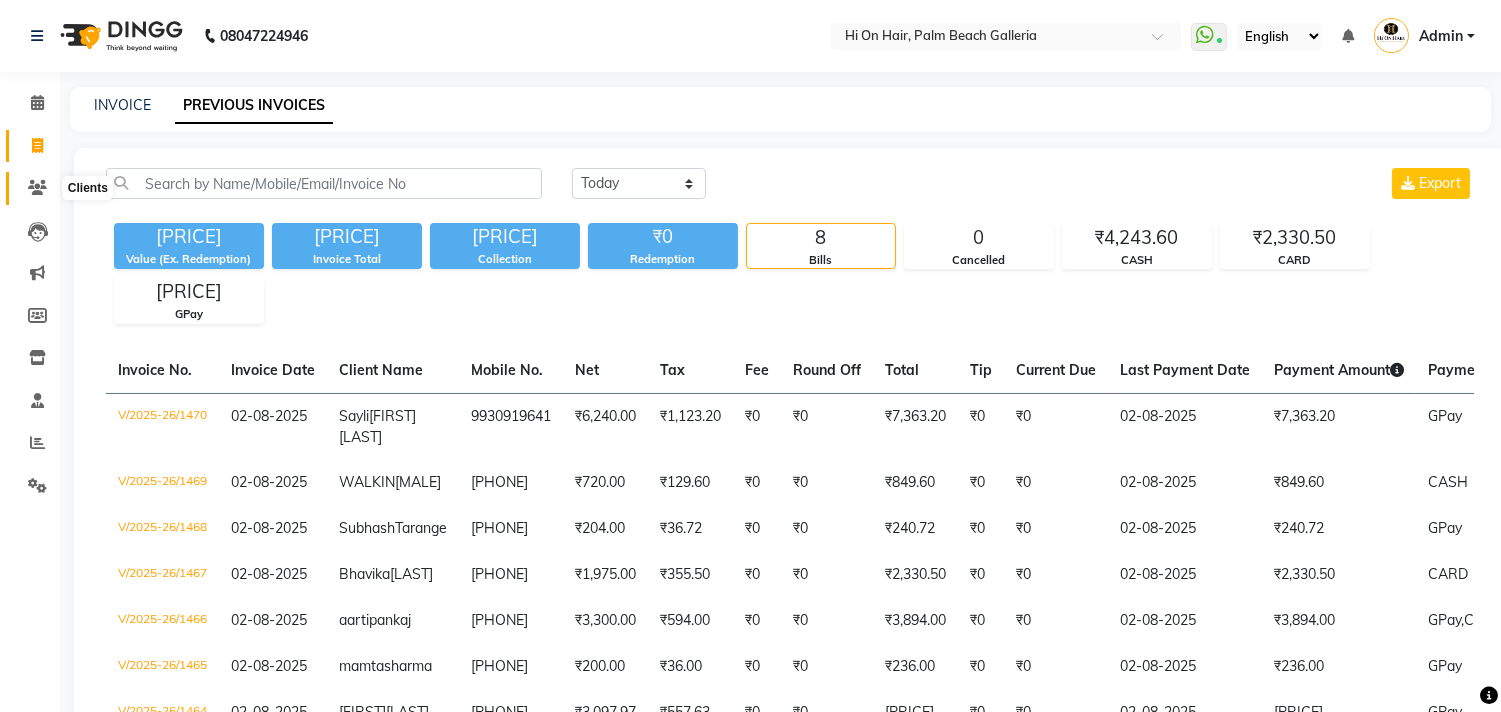 click 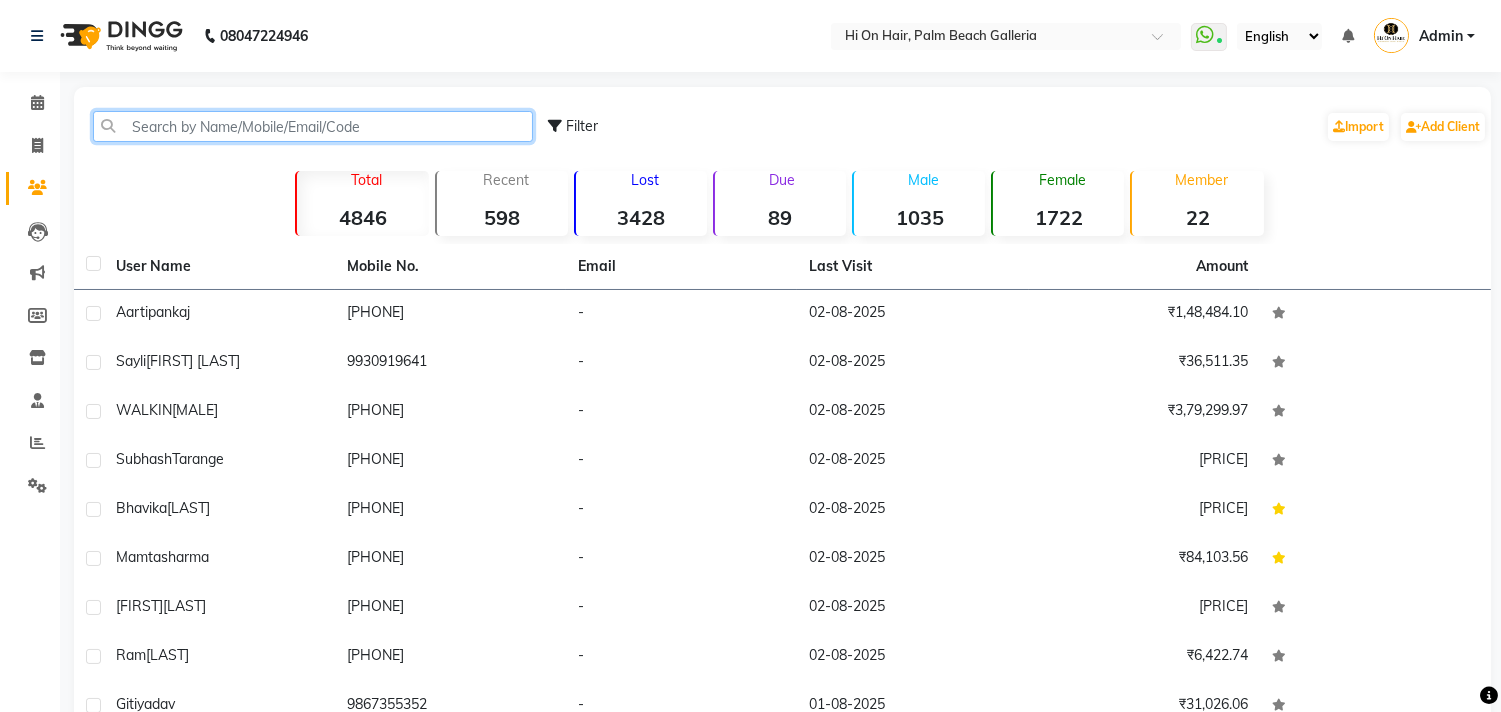 click 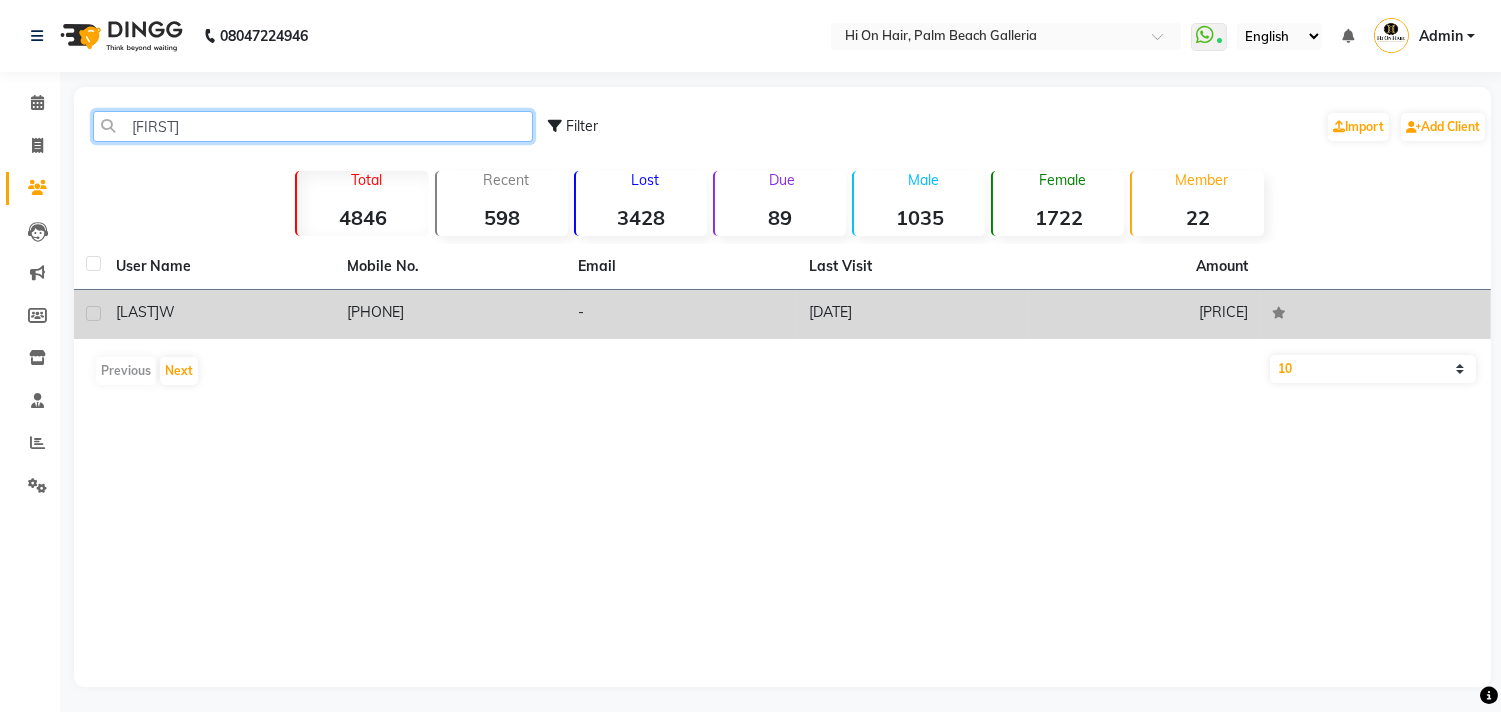 type on "[FIRST]" 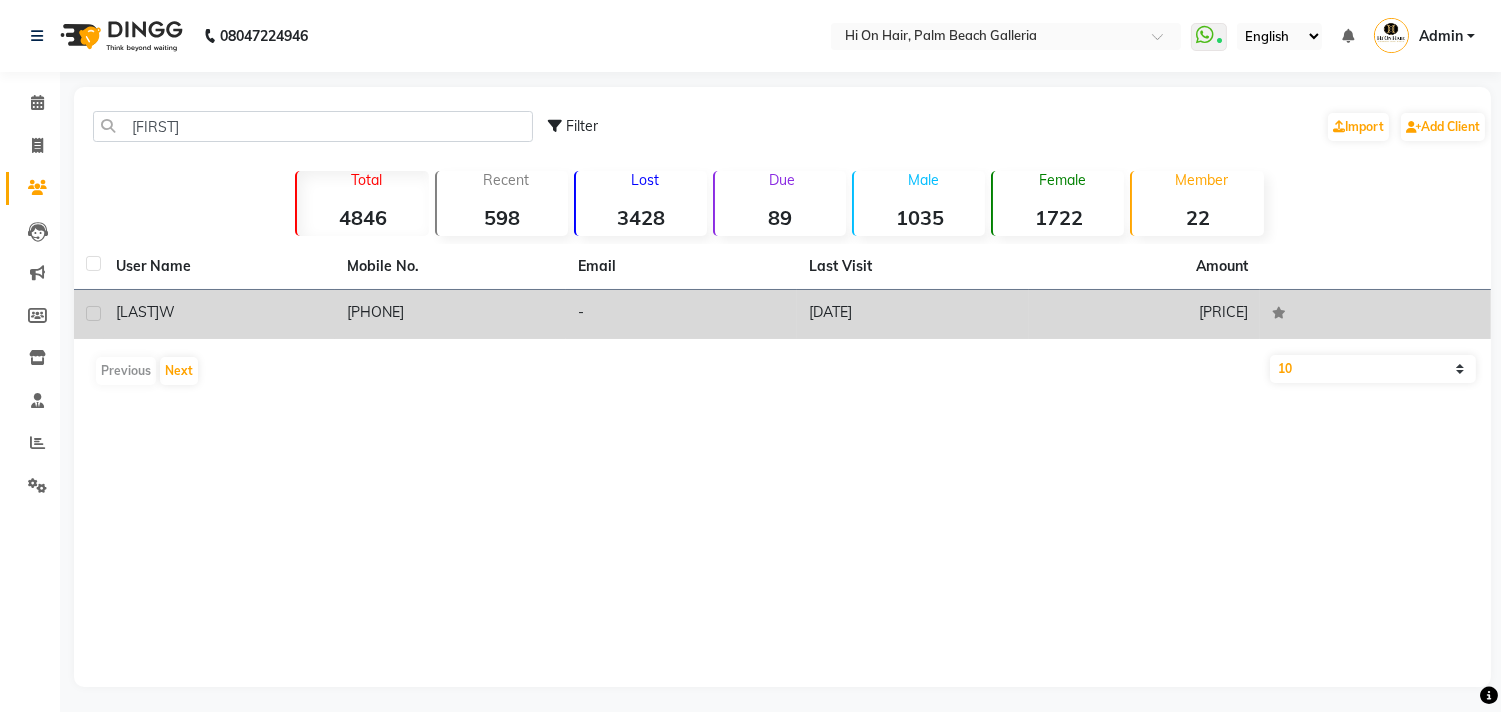 click on "[PHONE]" 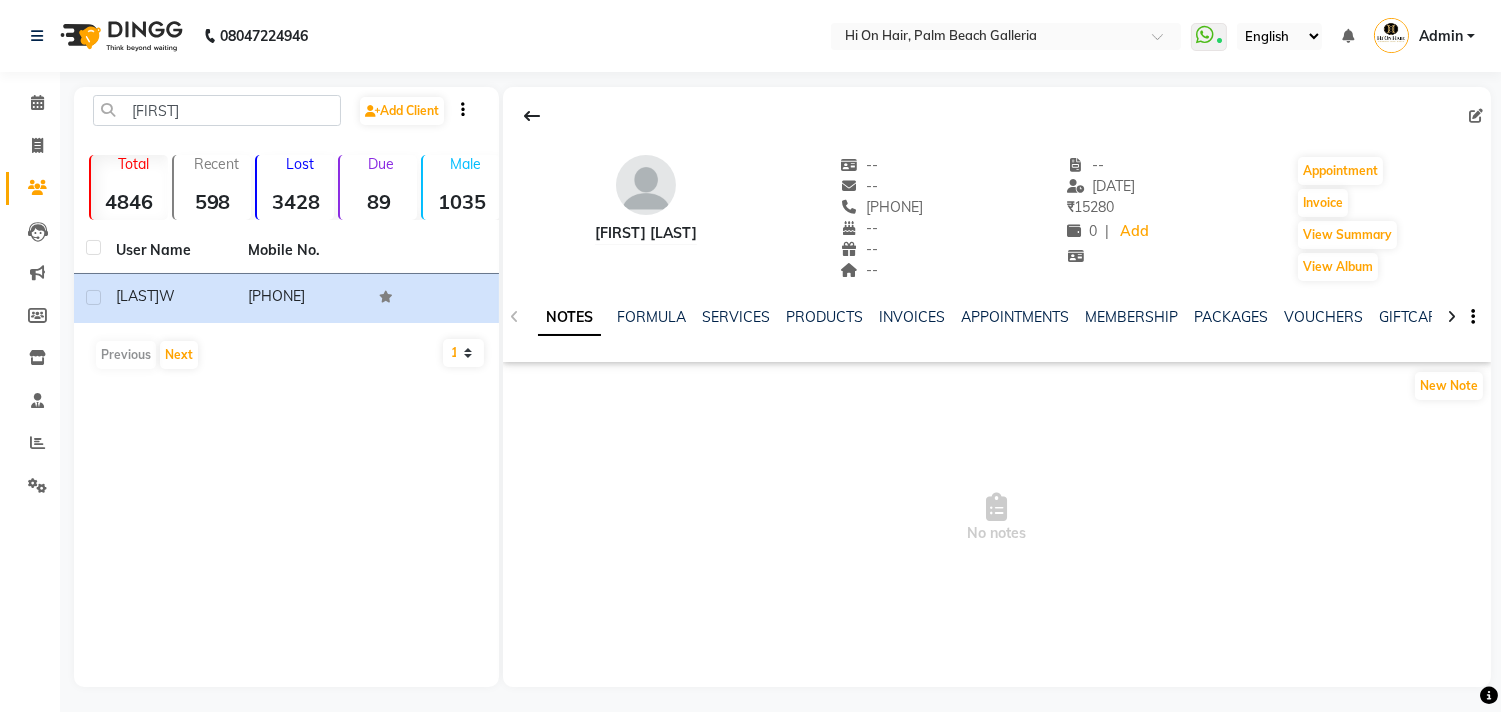 click on "SERVICES" 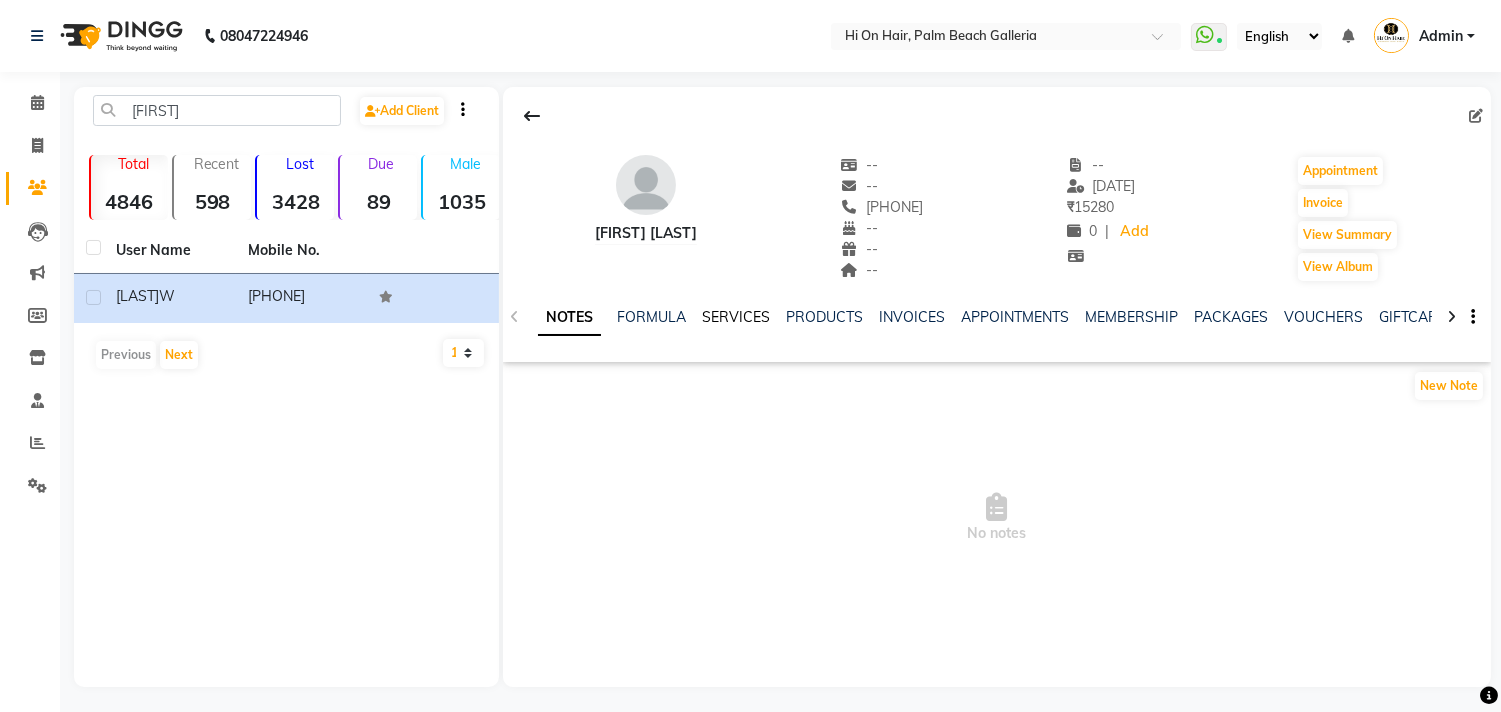 click on "SERVICES" 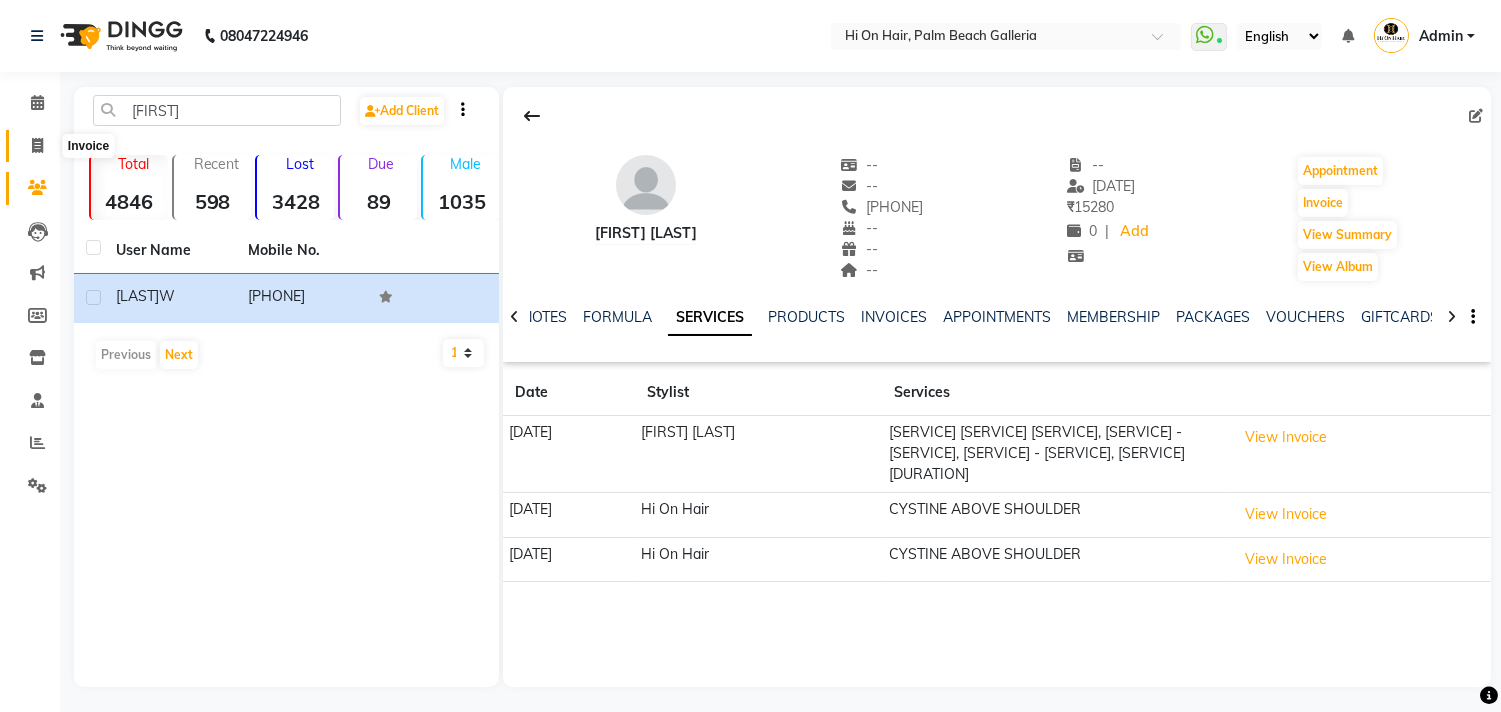 click 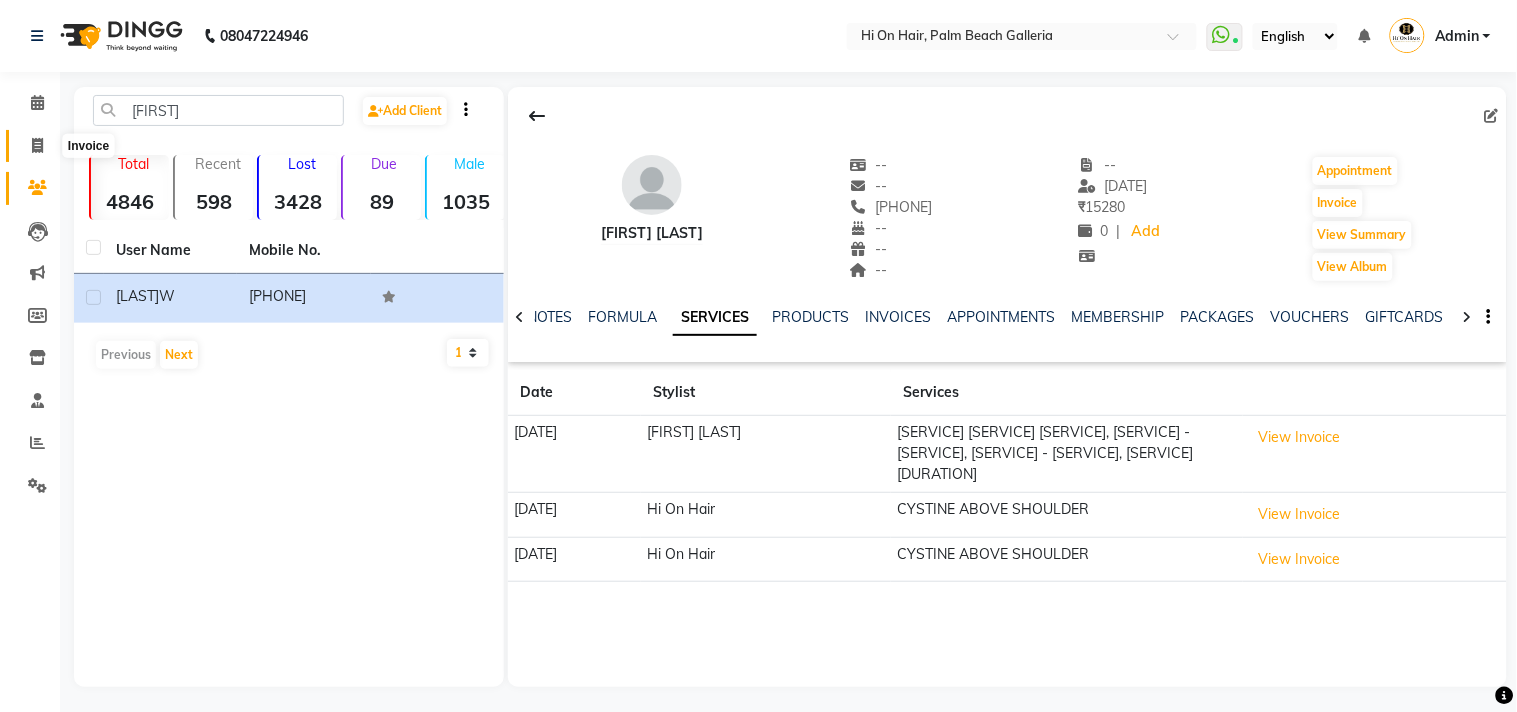 select on "535" 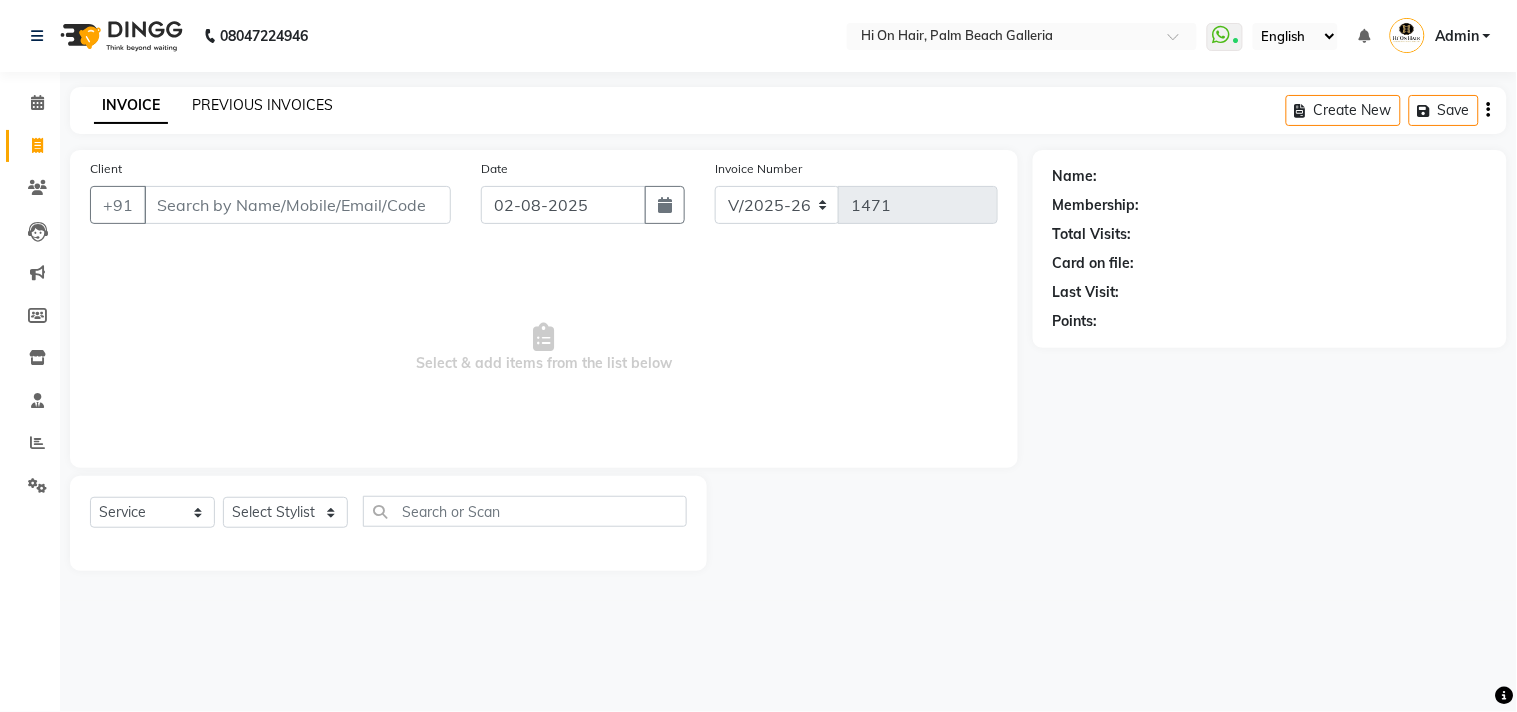 click on "PREVIOUS INVOICES" 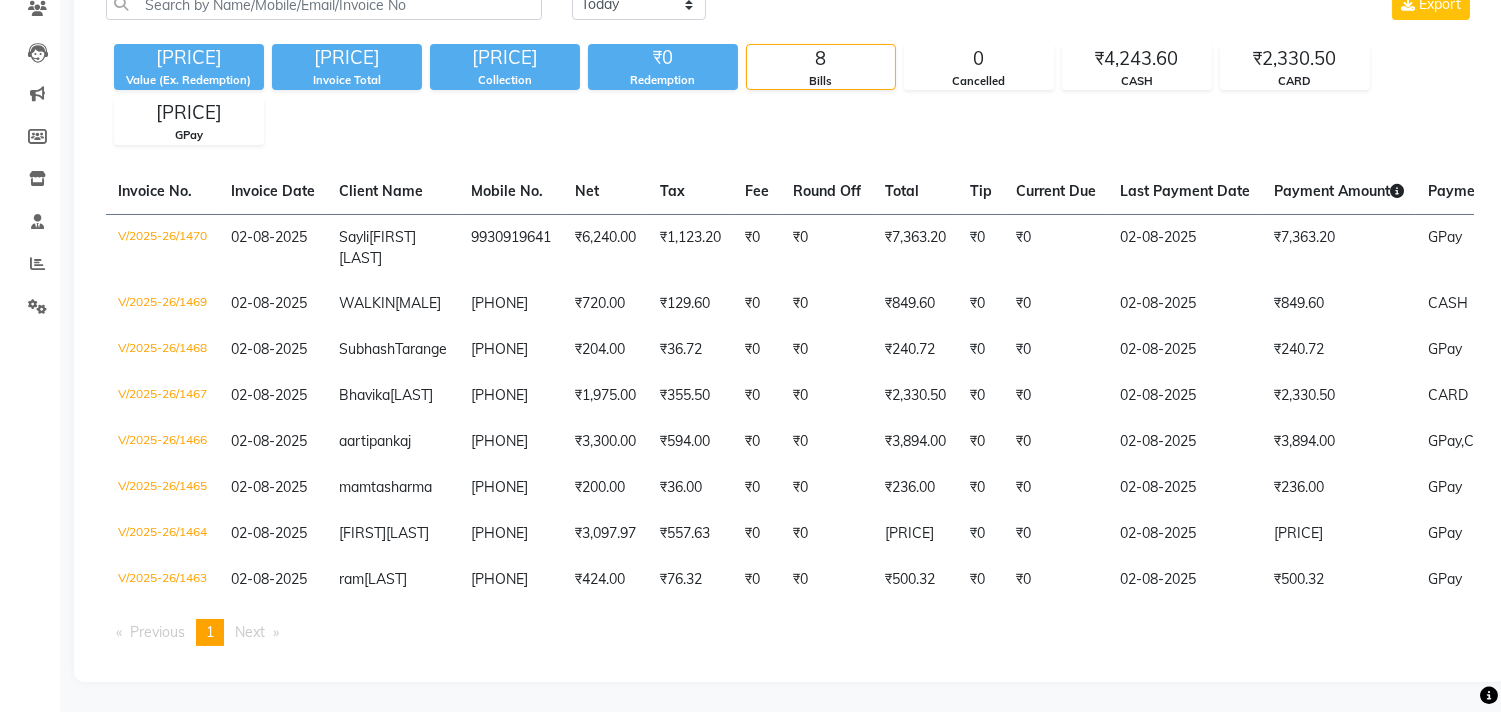 scroll, scrollTop: 295, scrollLeft: 0, axis: vertical 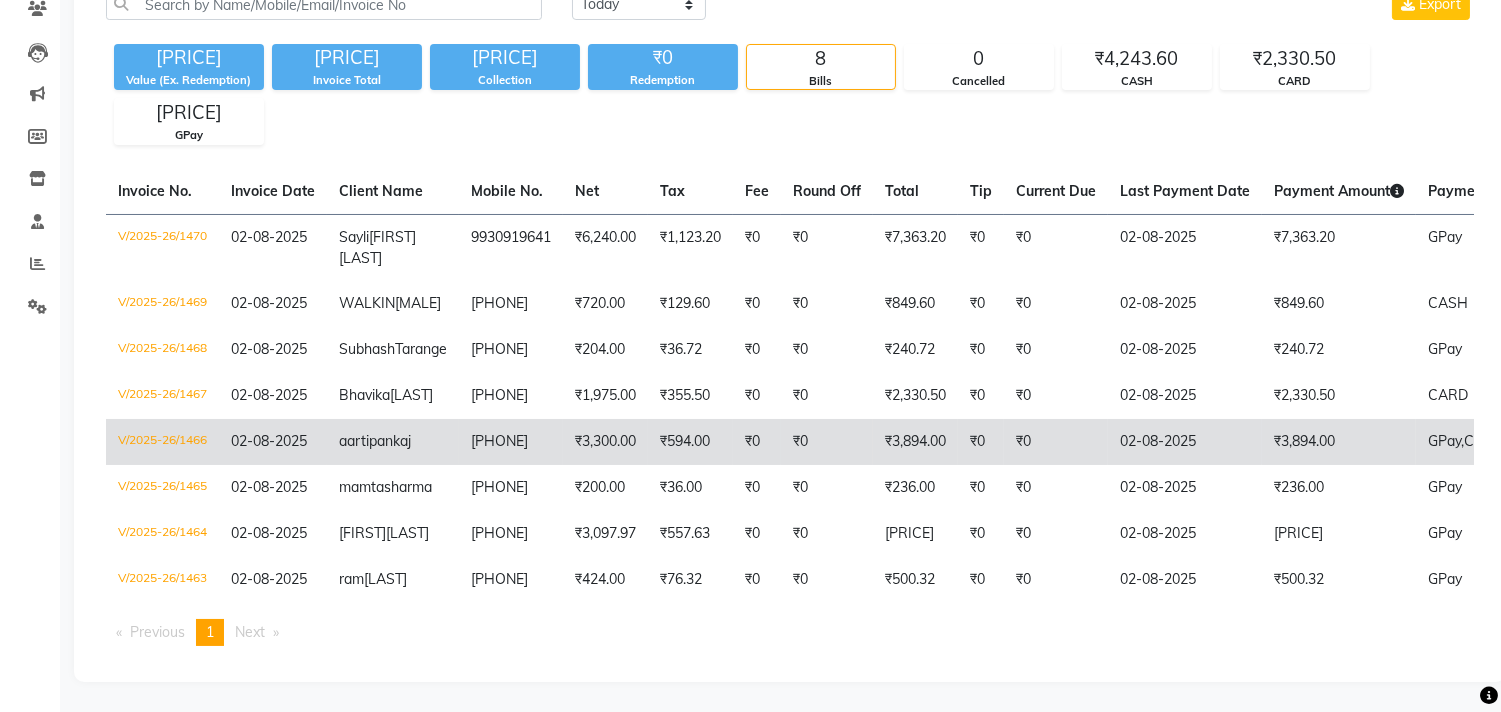 click on "₹0" 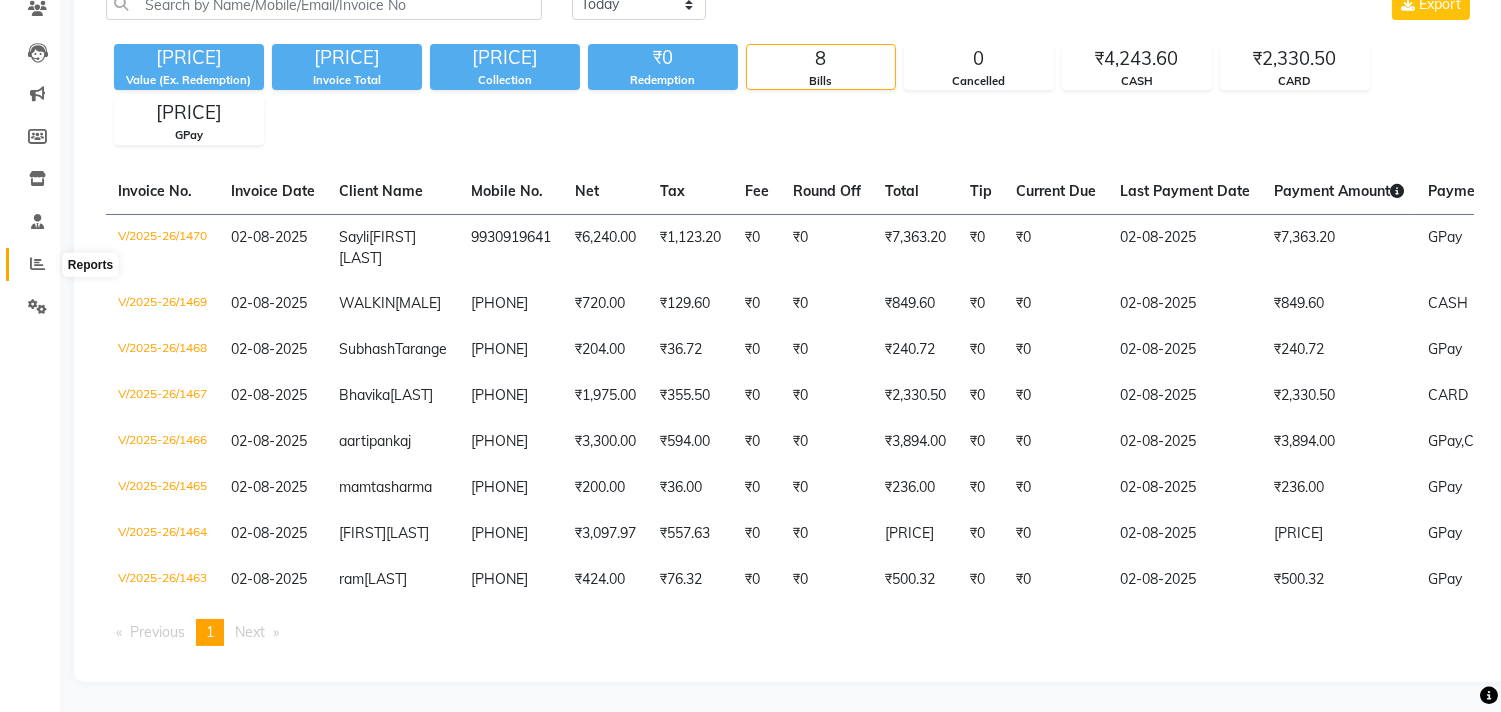 click 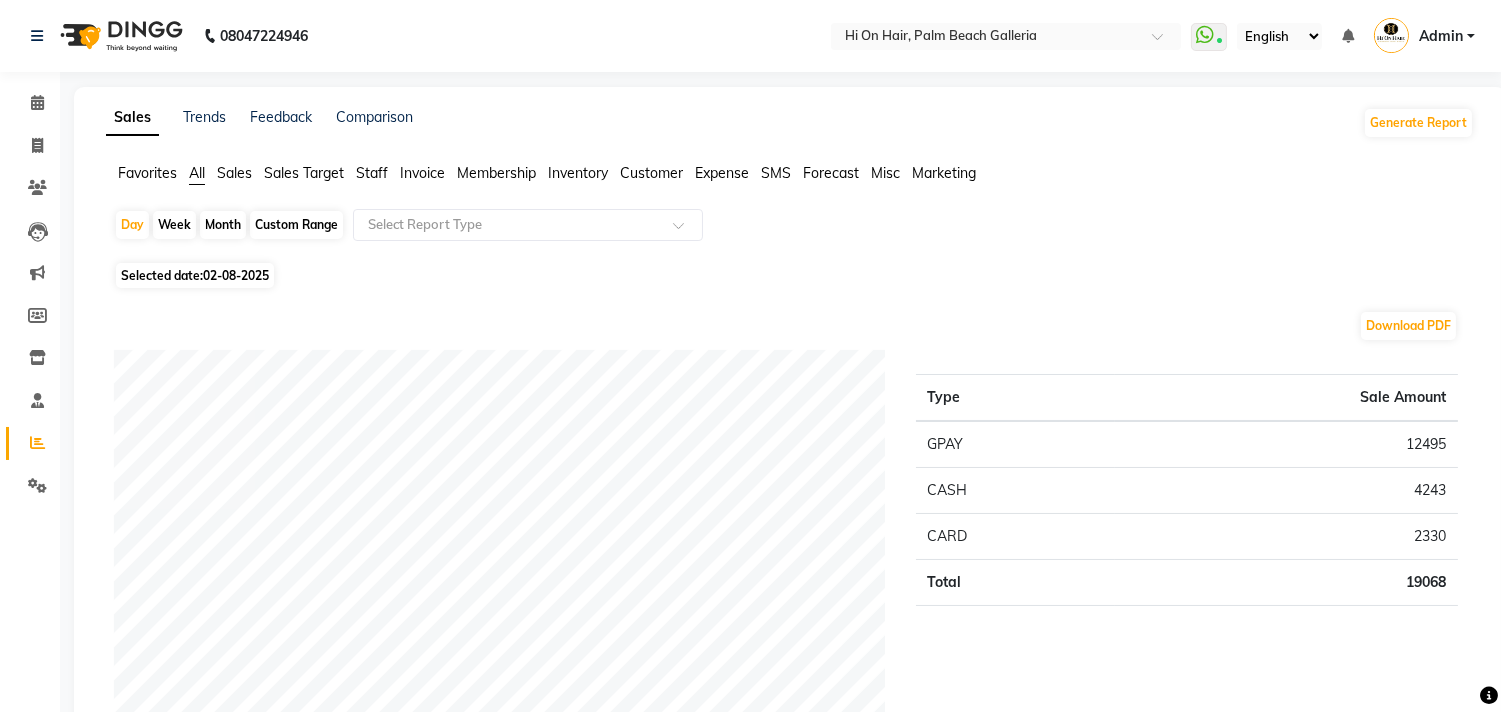 click on "Month" 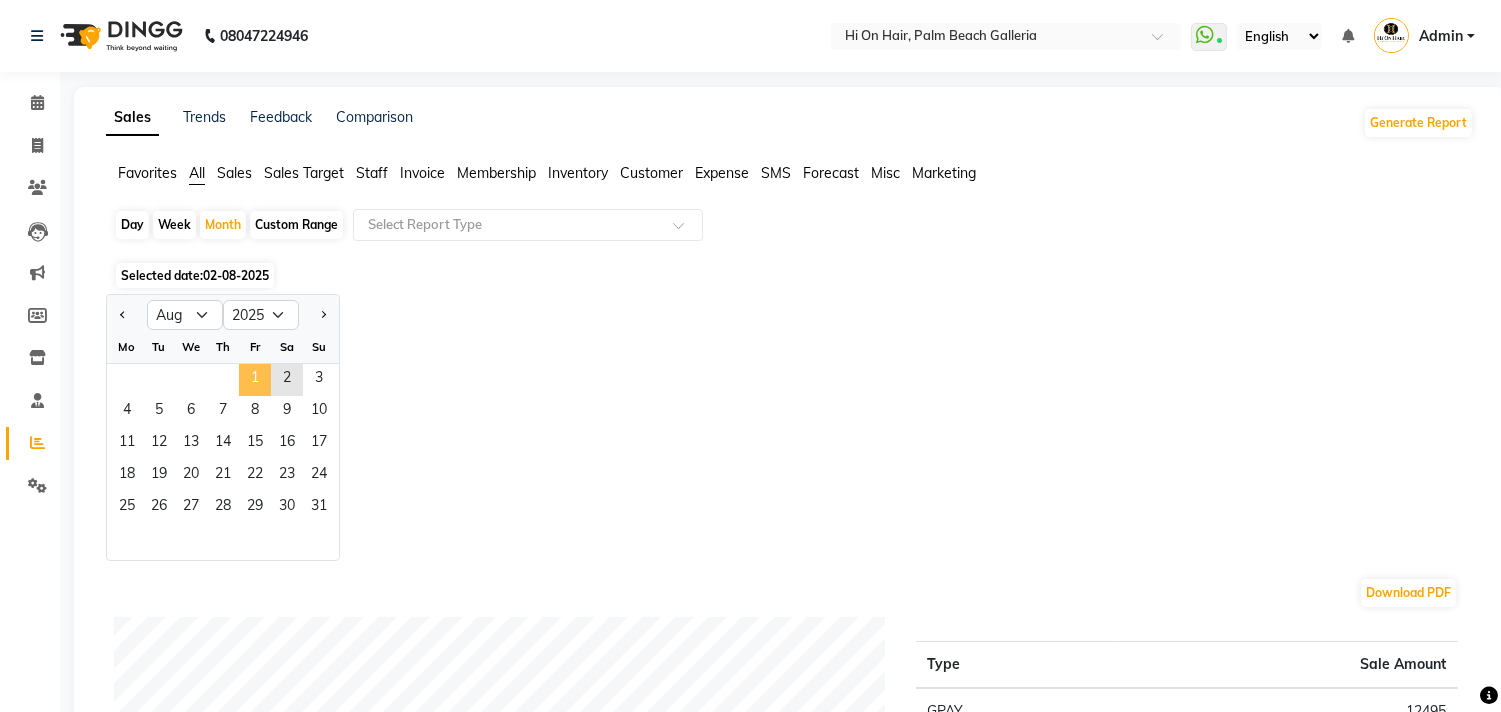 click on "1" 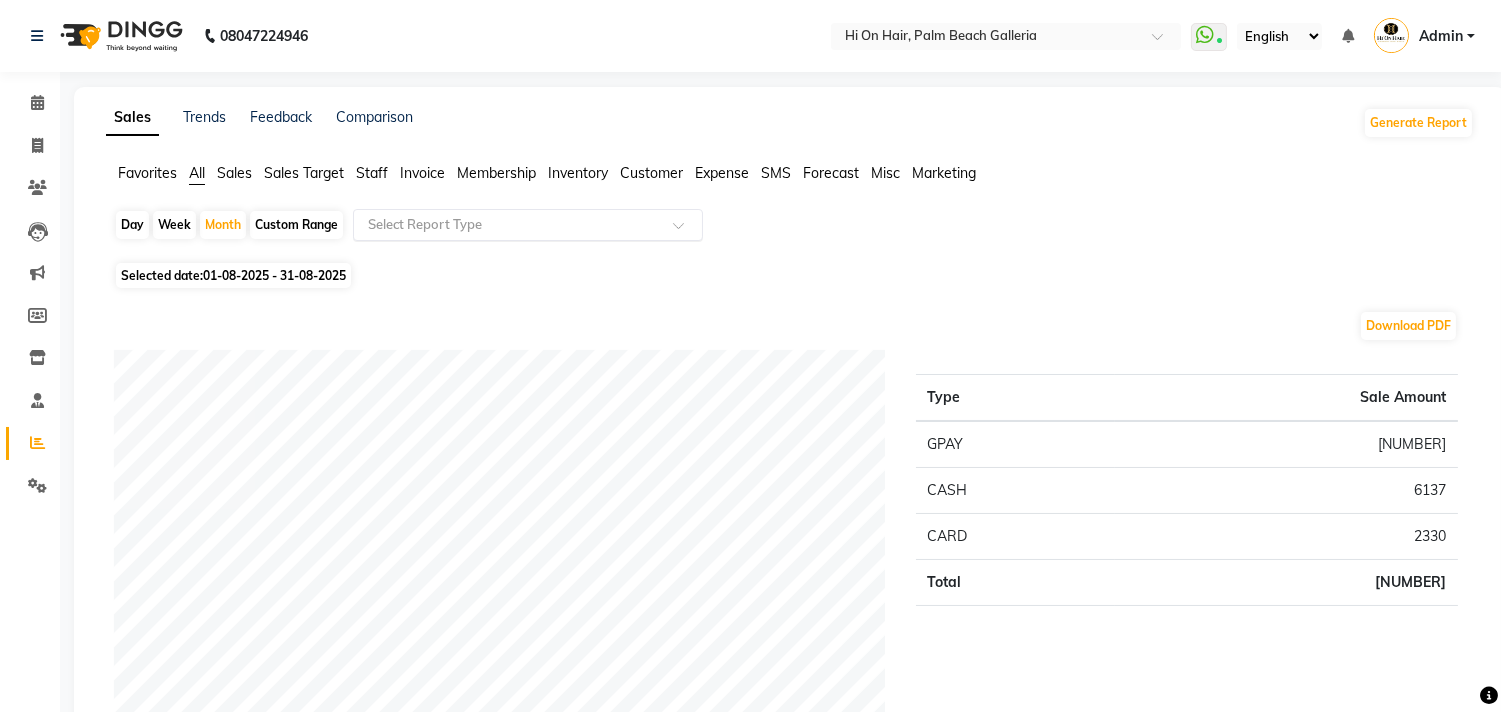 click 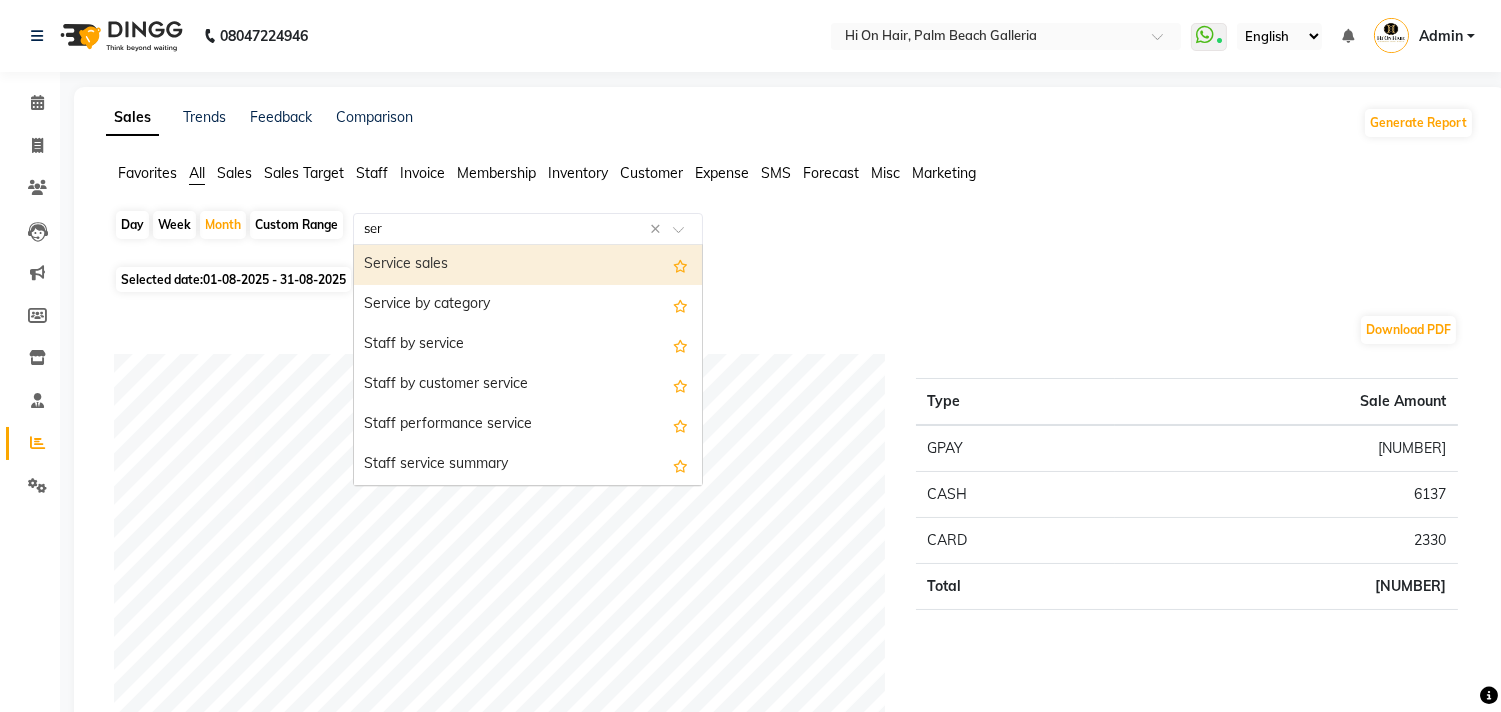 type on "serv" 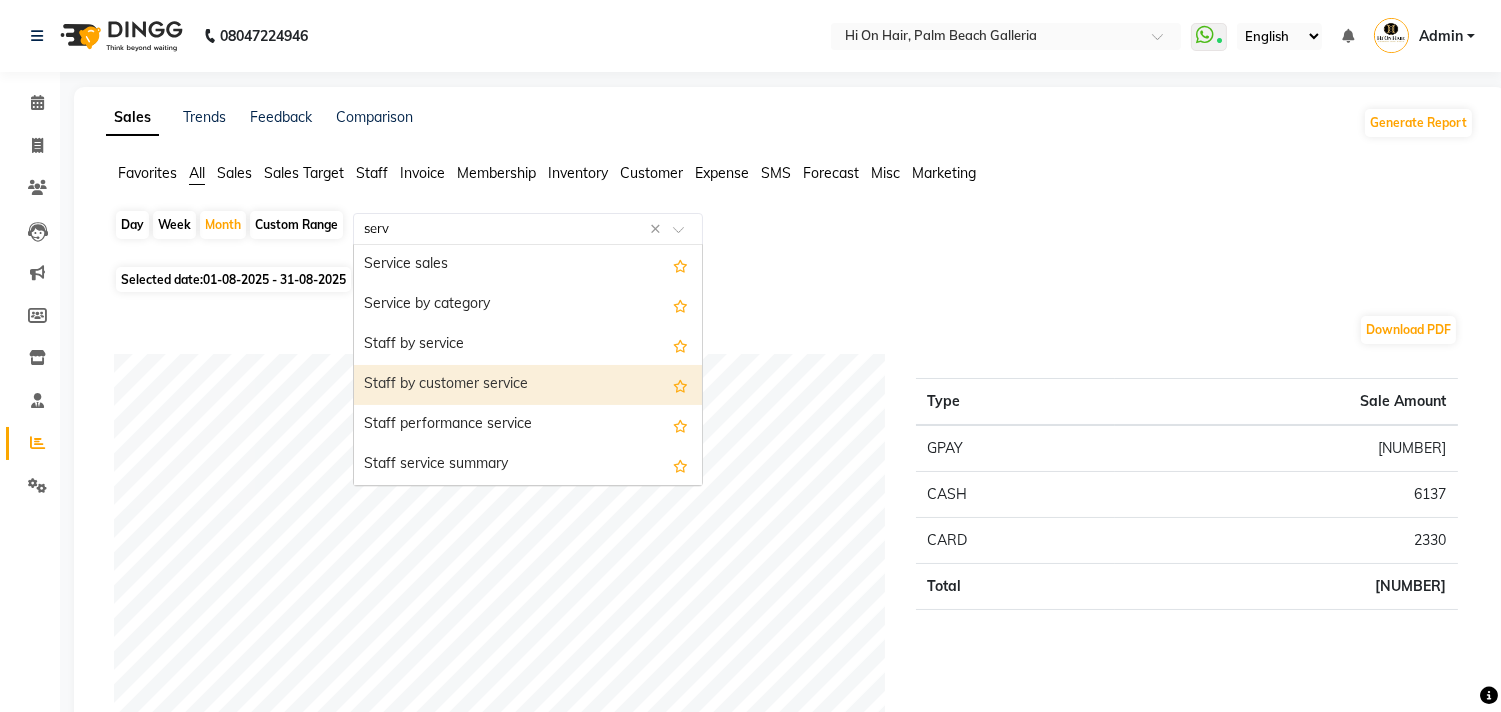 click on "Staff by customer service" at bounding box center (528, 385) 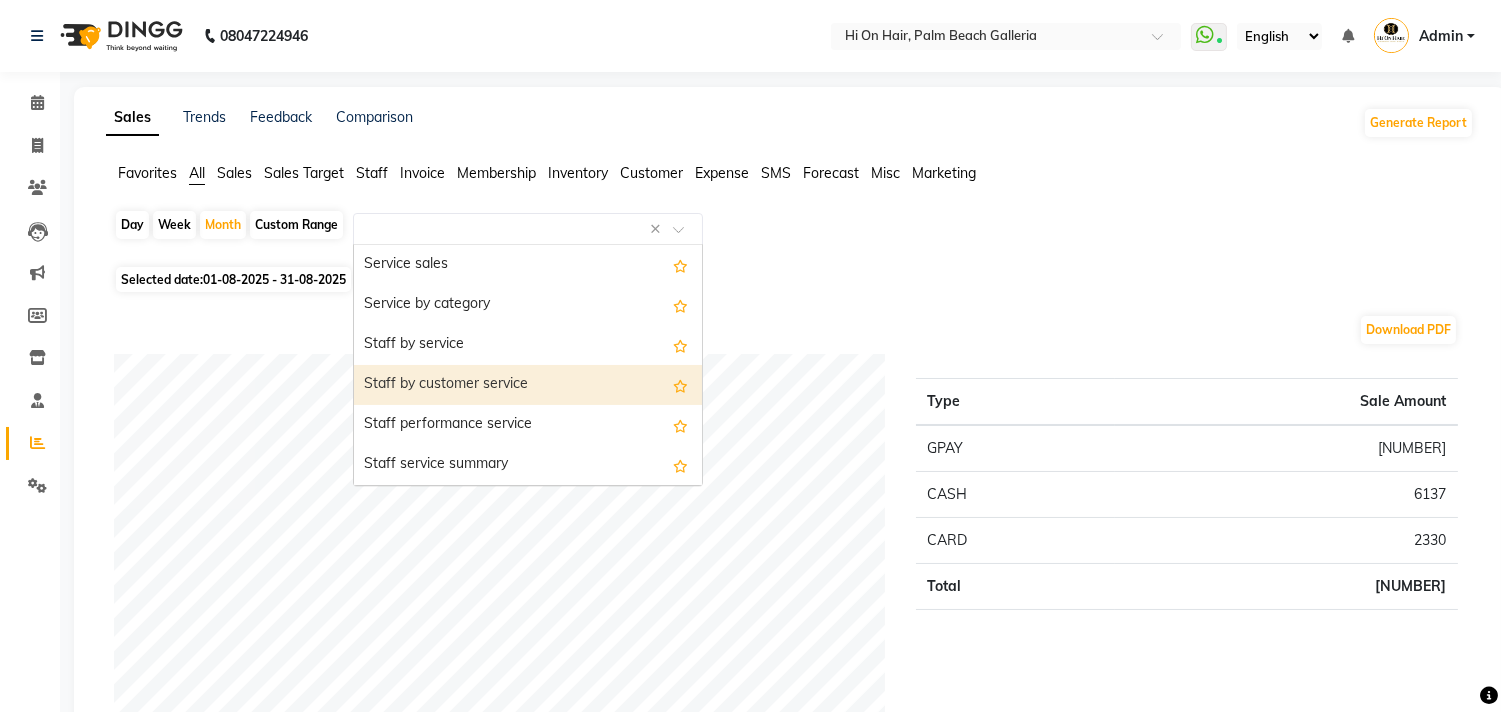 select on "full_report" 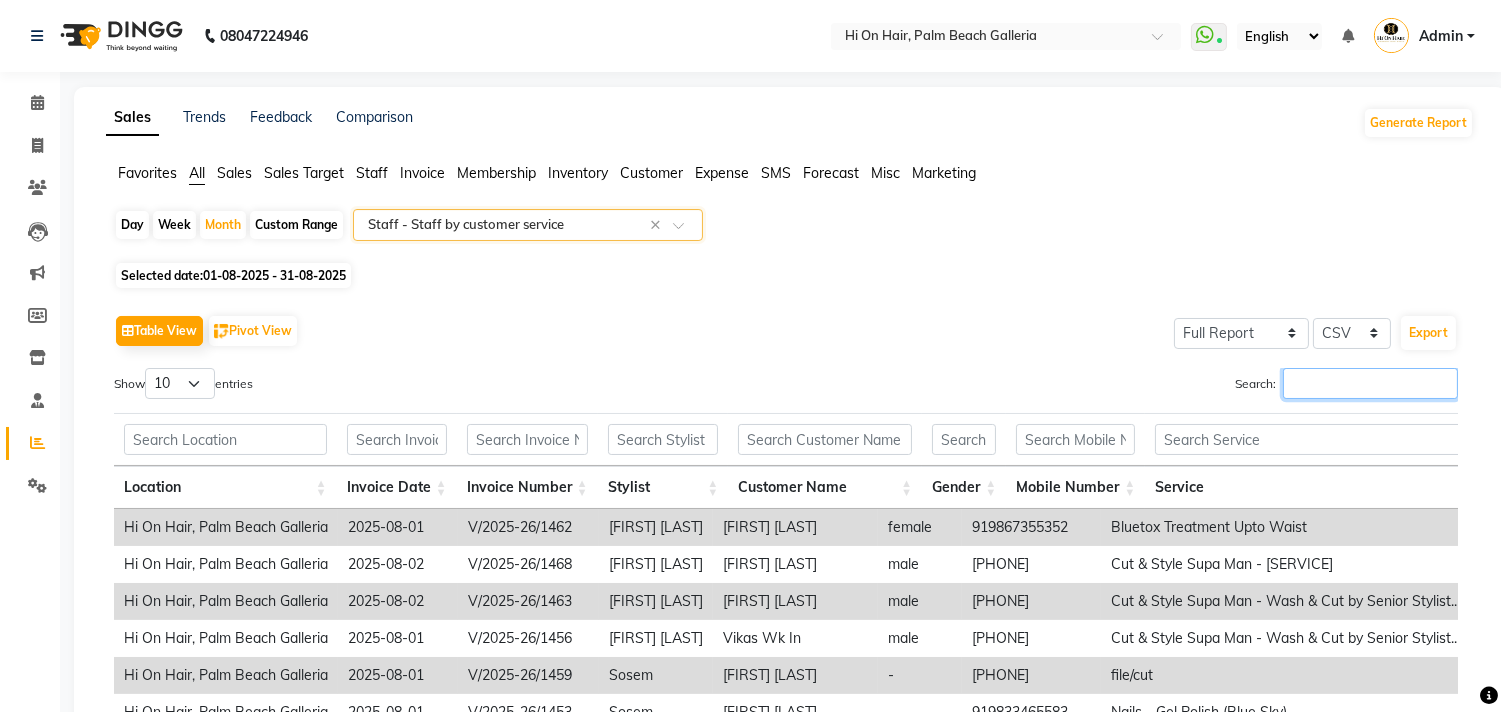 click on "Search:" at bounding box center [1370, 383] 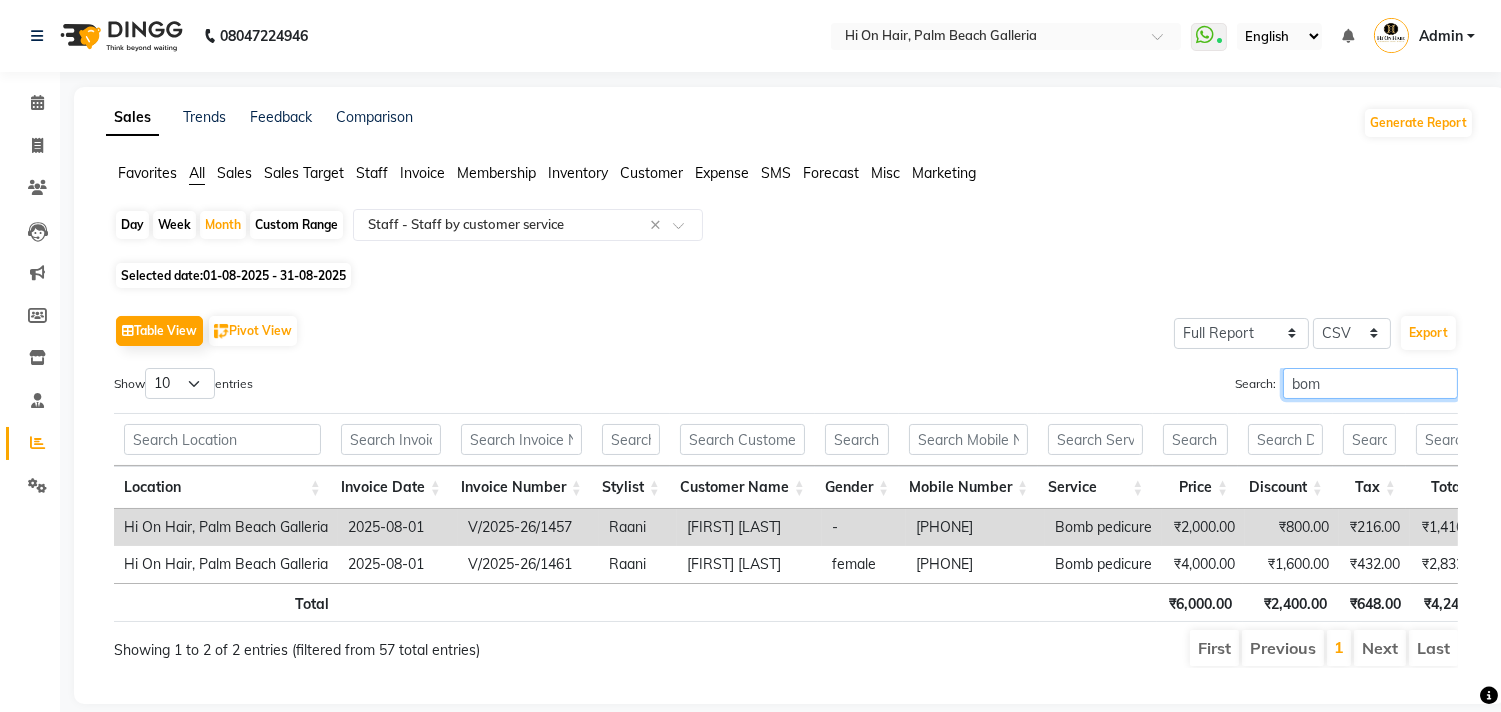 click on "bom" at bounding box center (1370, 383) 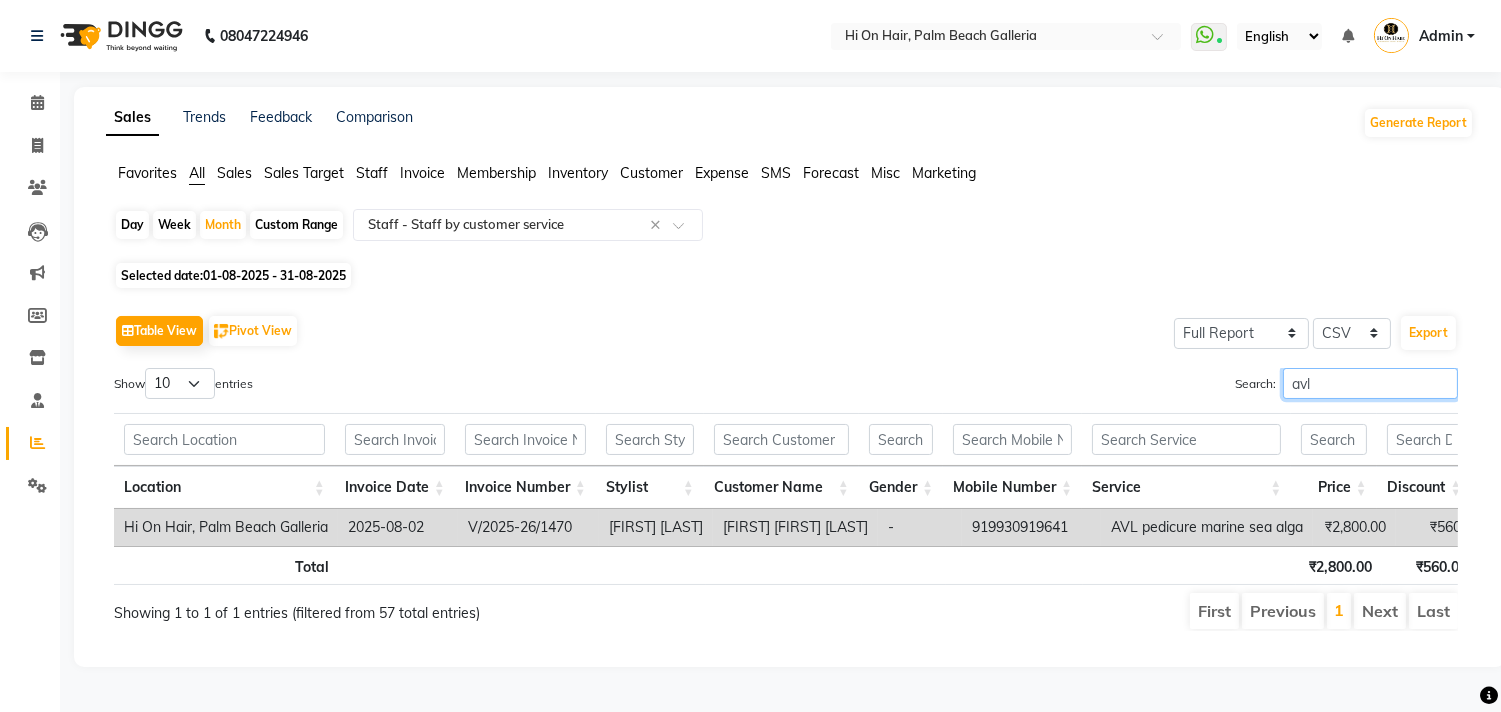 click on "avl" at bounding box center [1370, 383] 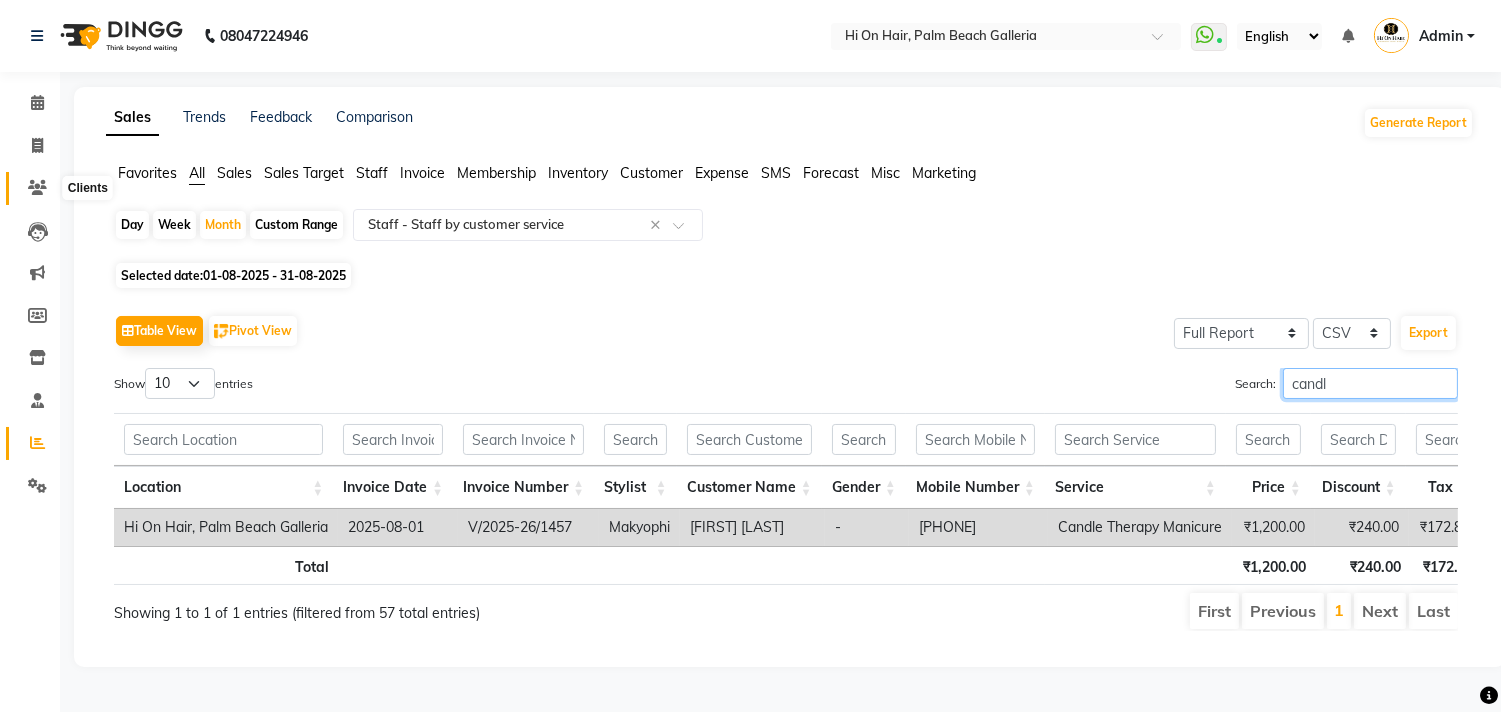 type on "candl" 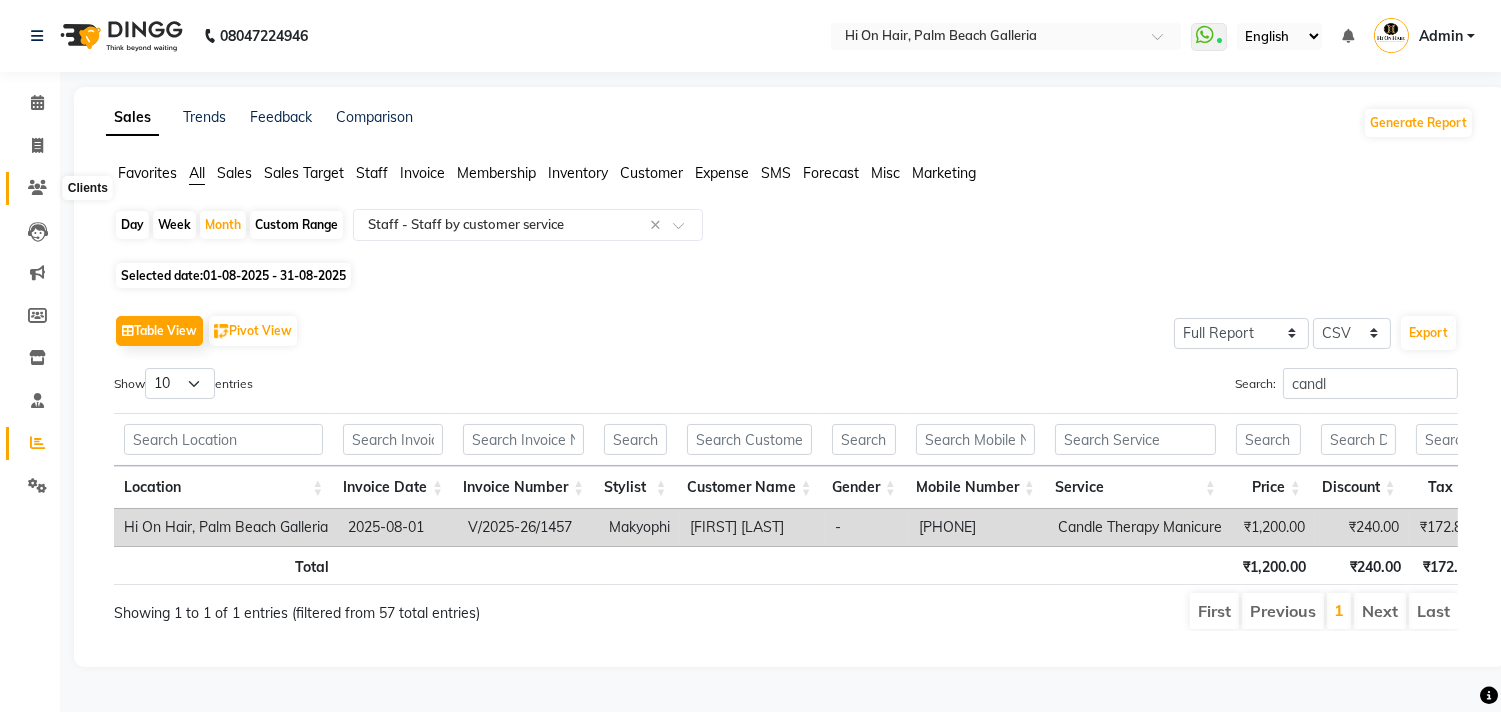 click 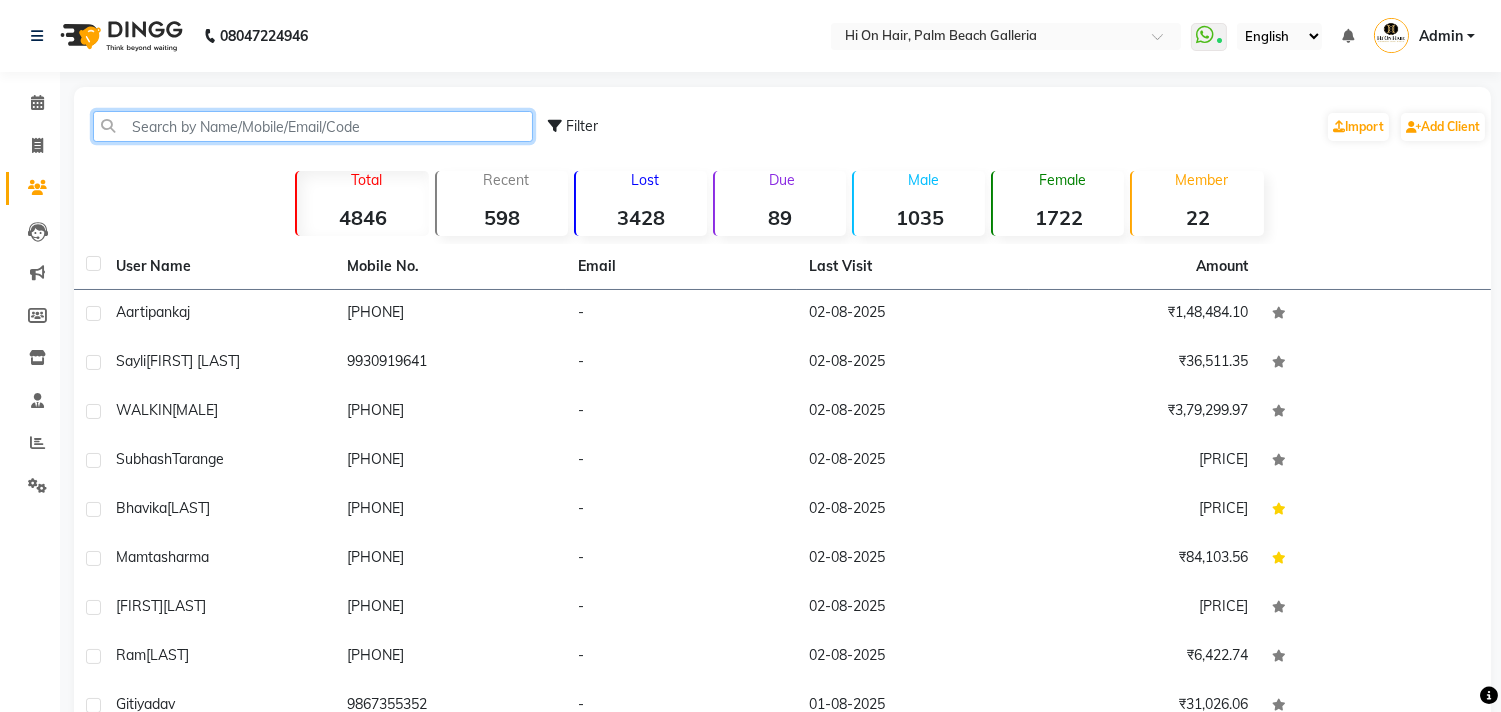 click 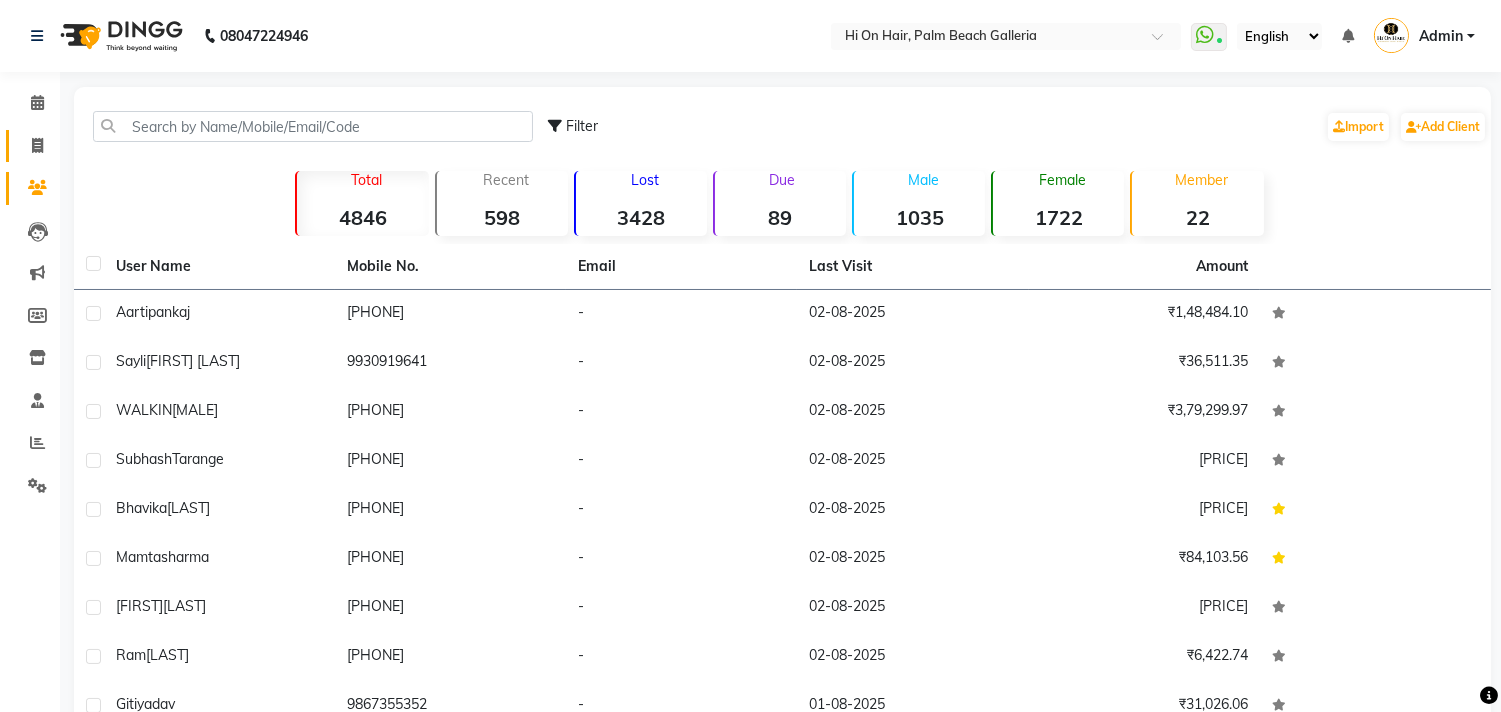 click on "Invoice" 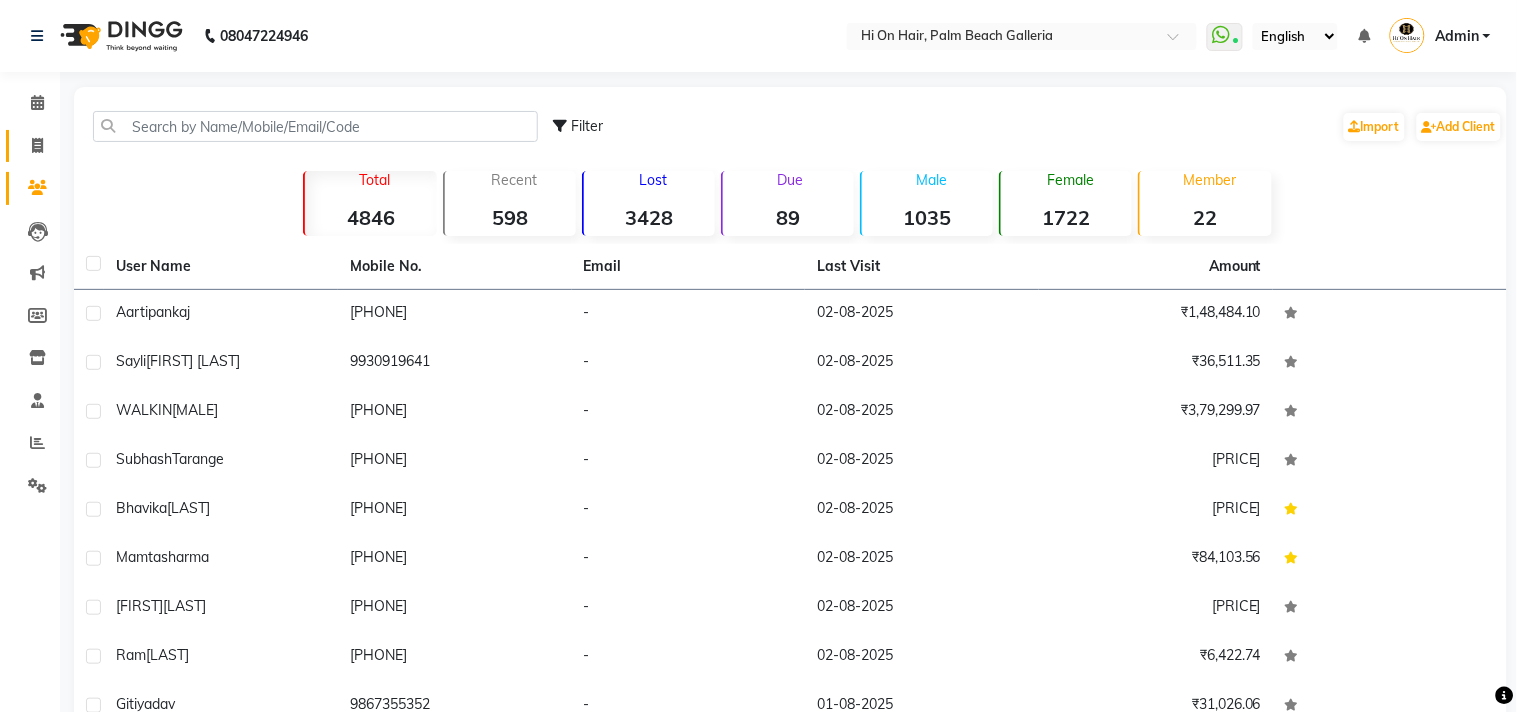 select on "535" 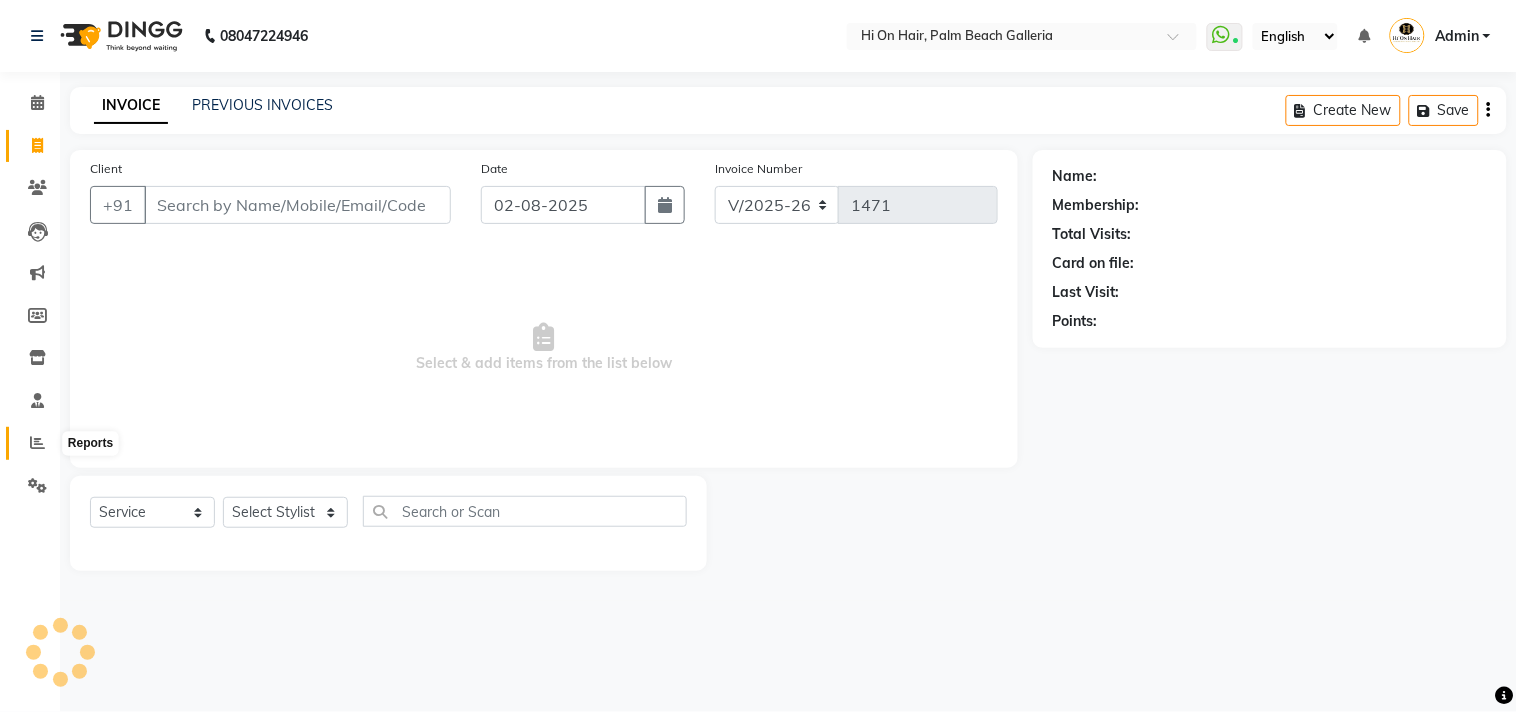 click 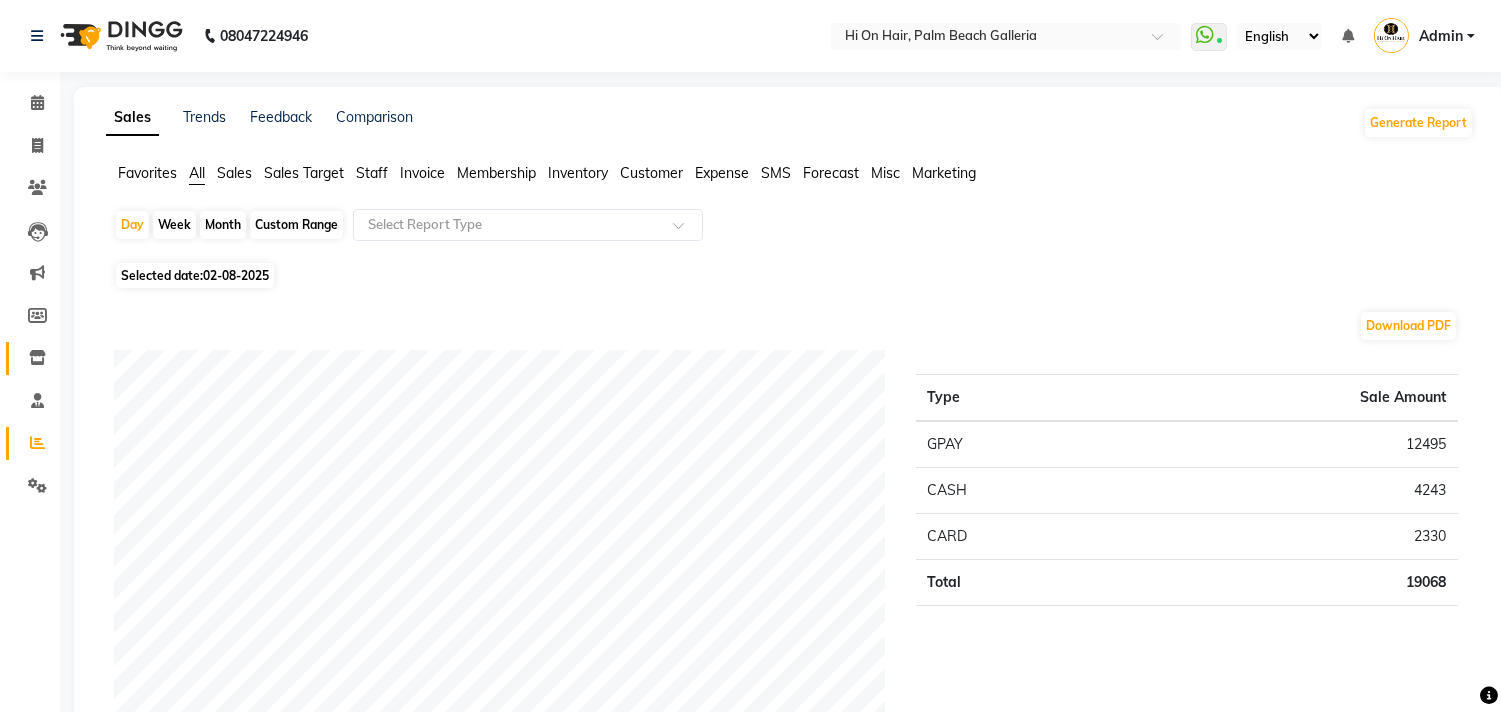 click on "Inventory" 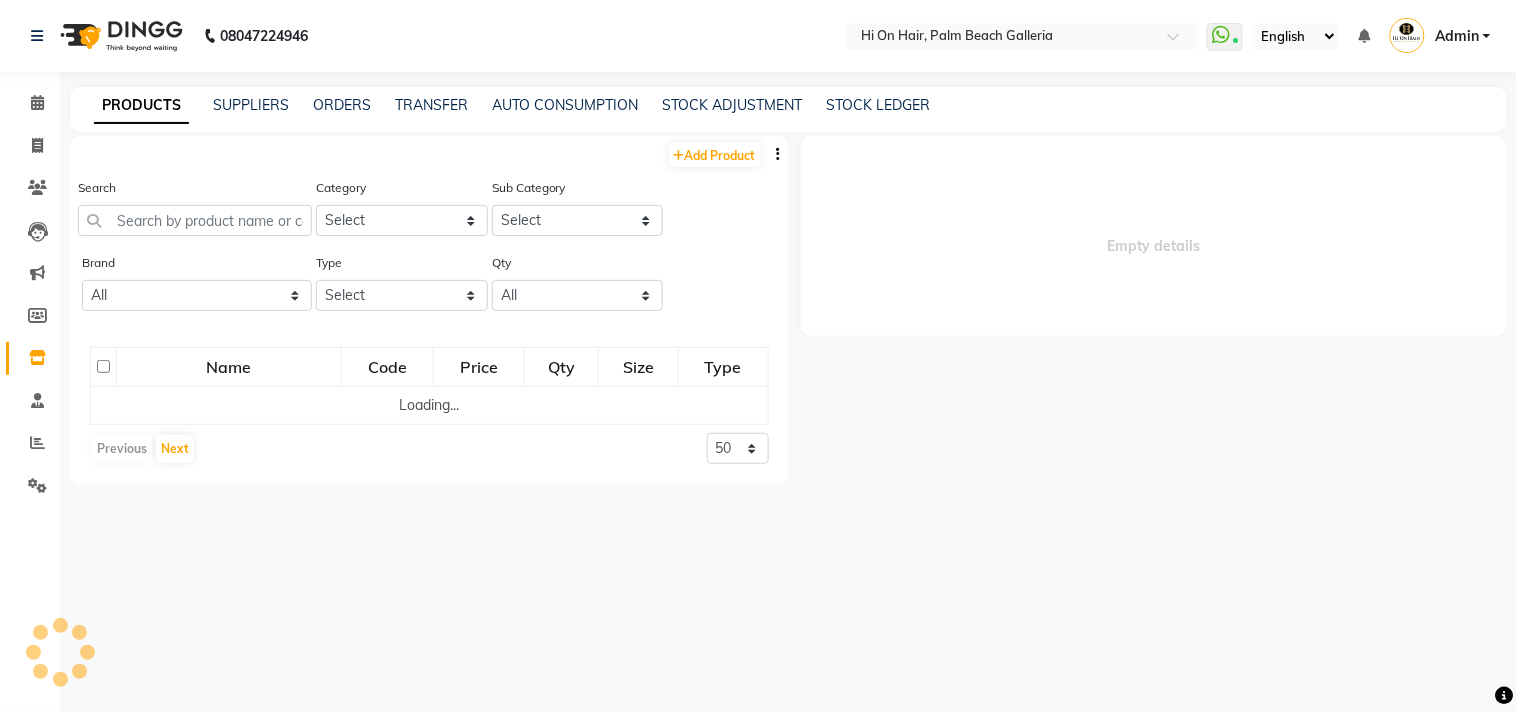 select 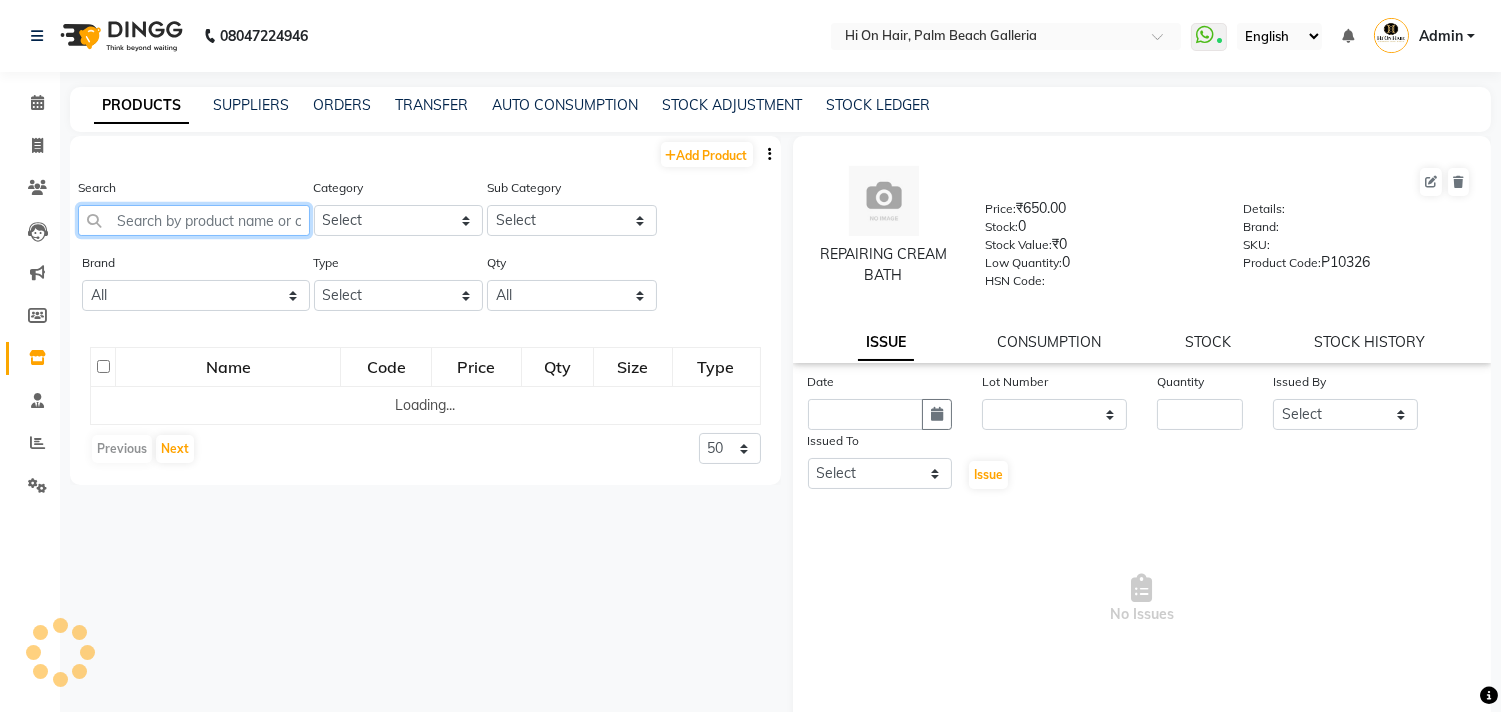 click 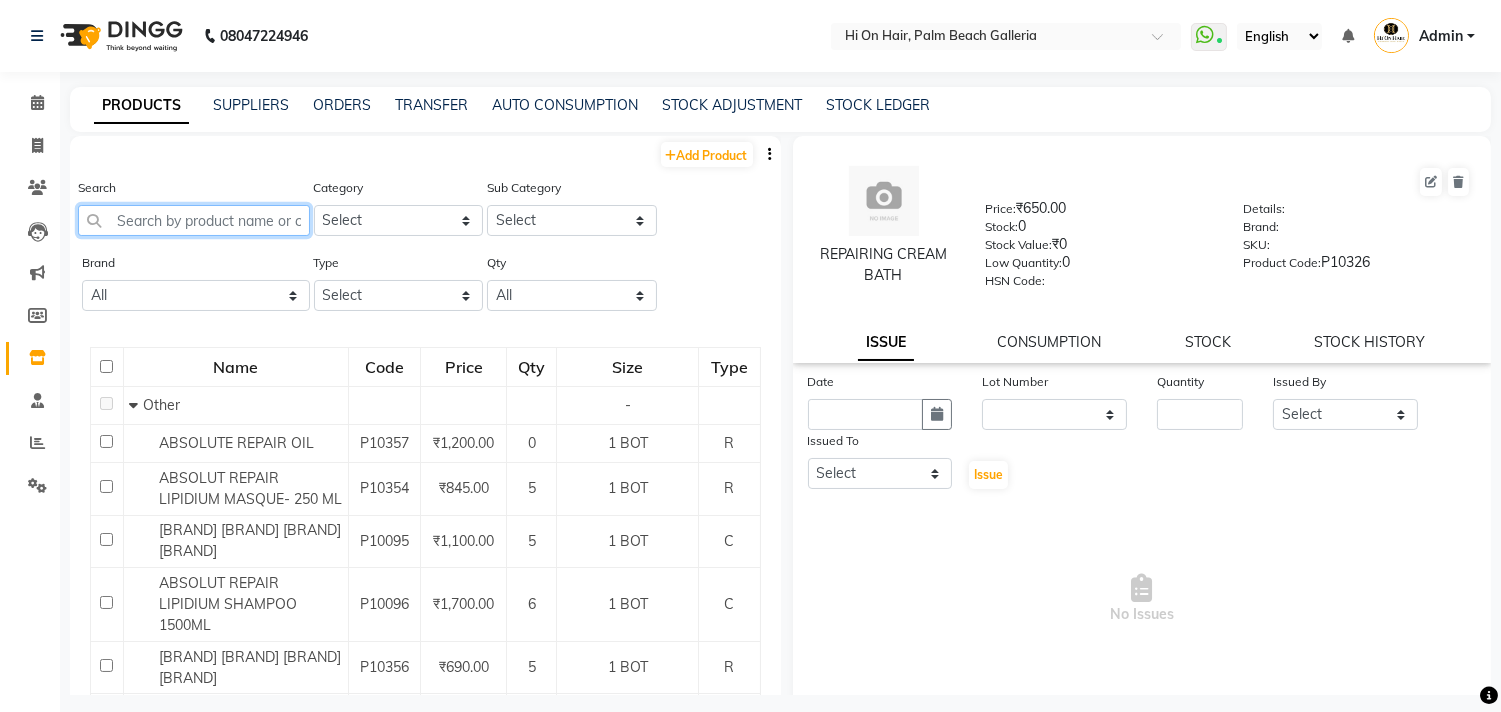 click 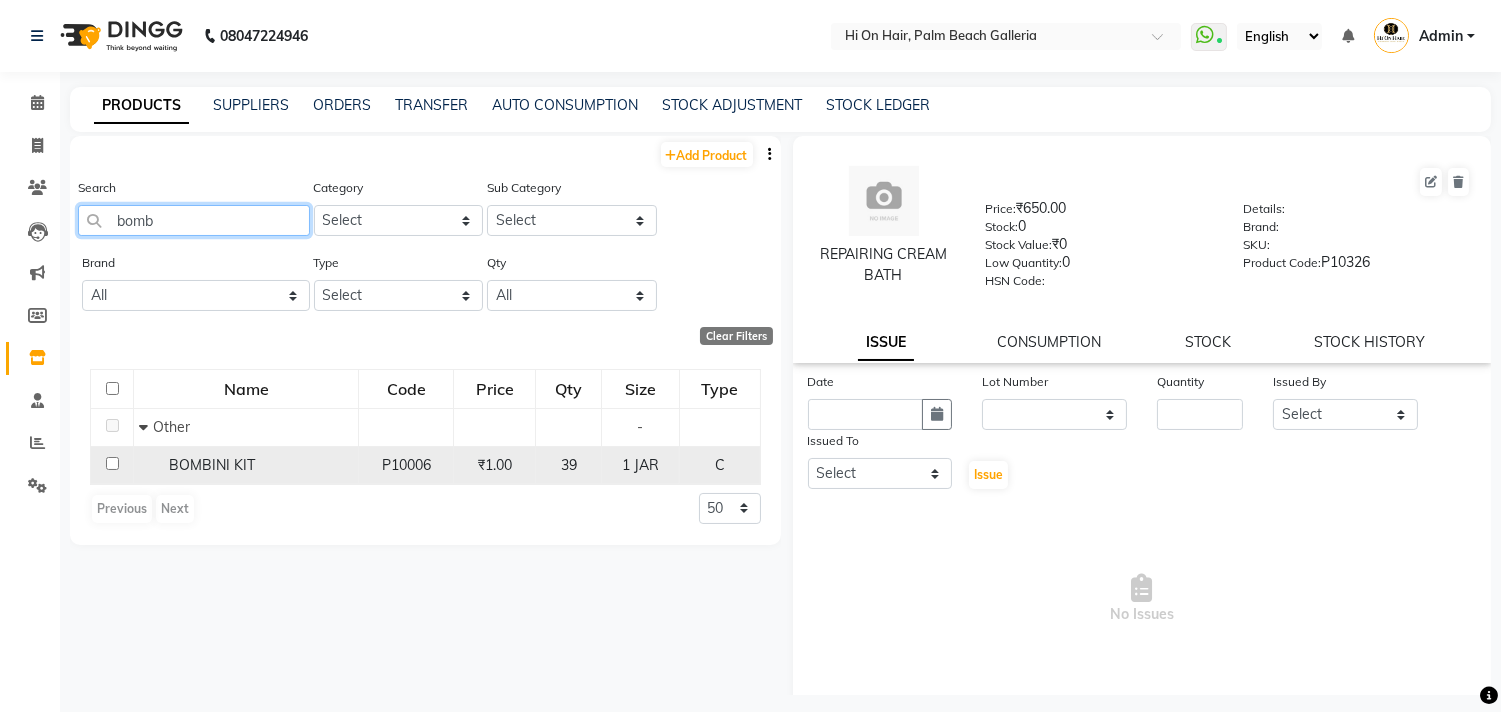 type on "bomb" 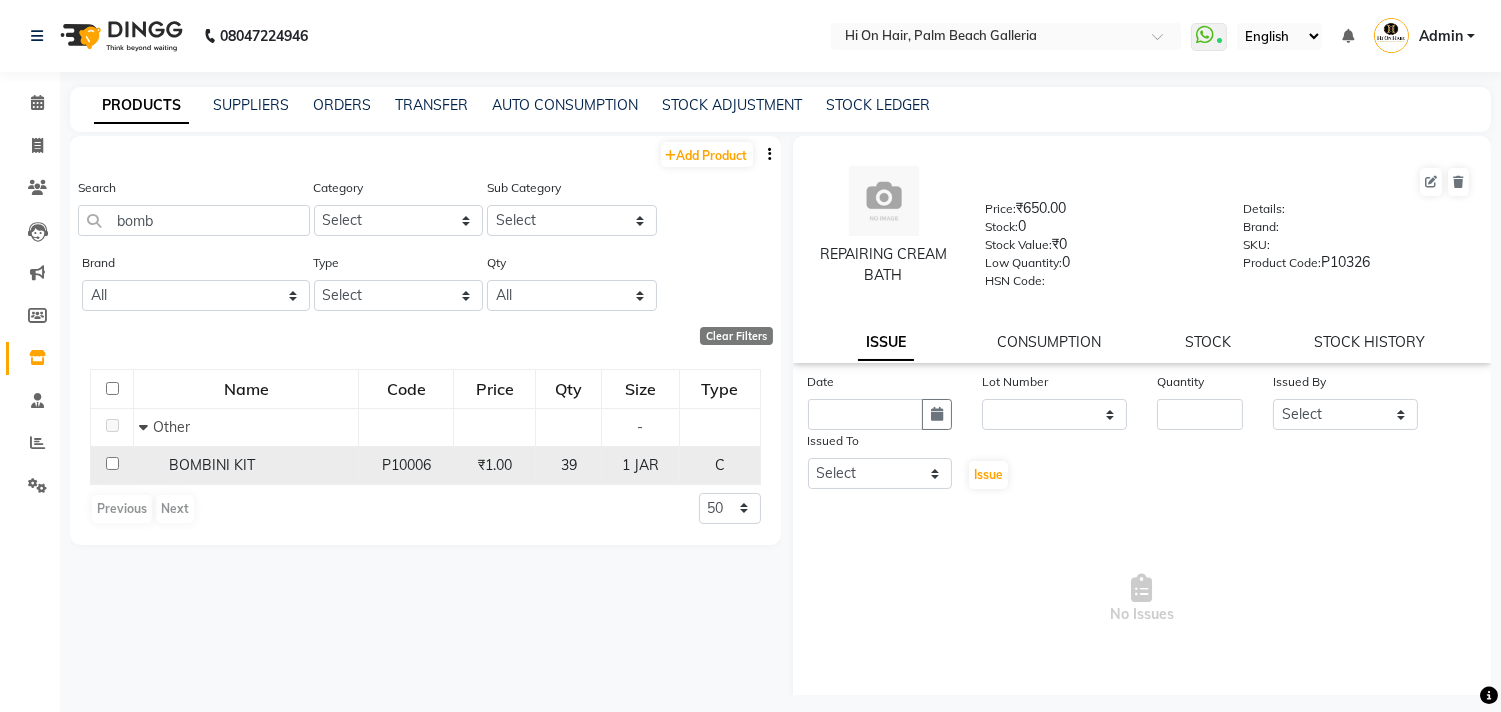 click on "BOMBINI KIT" 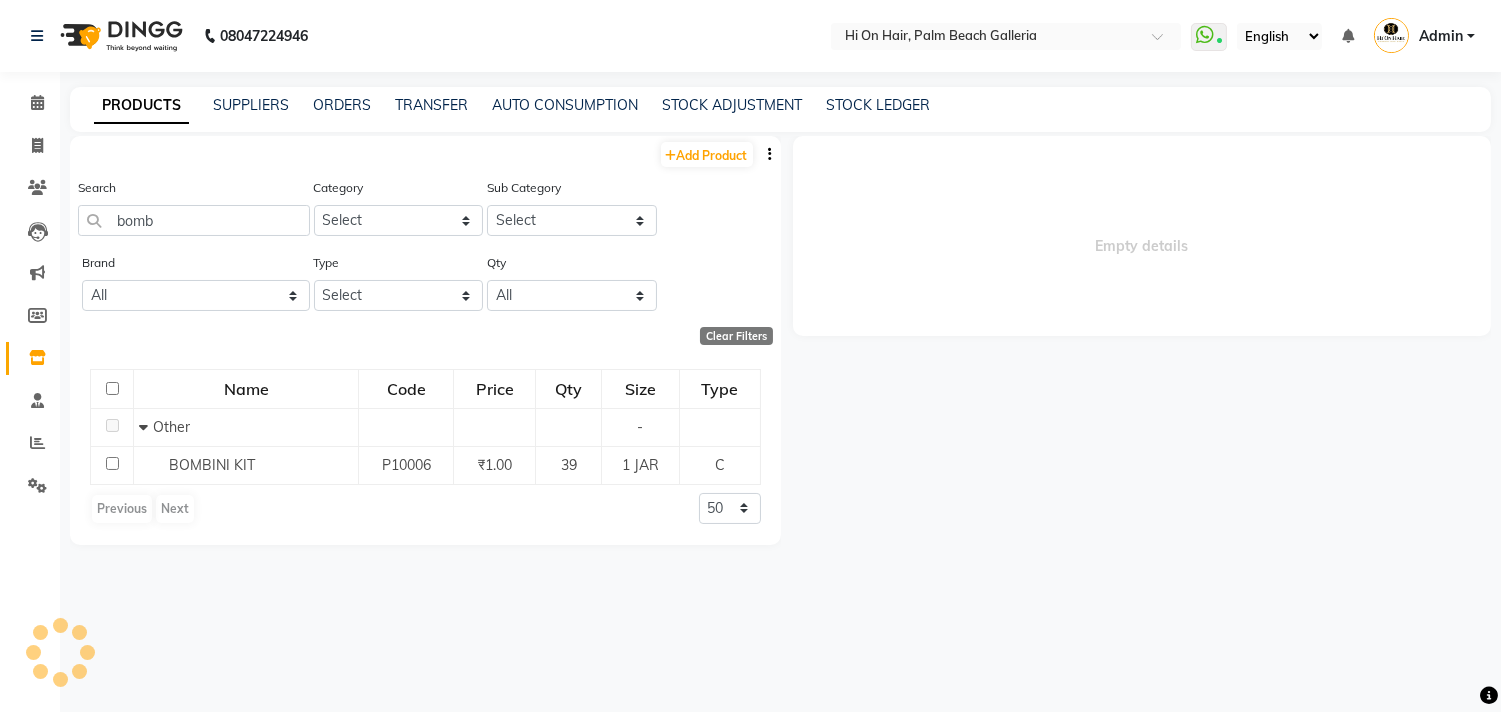 select 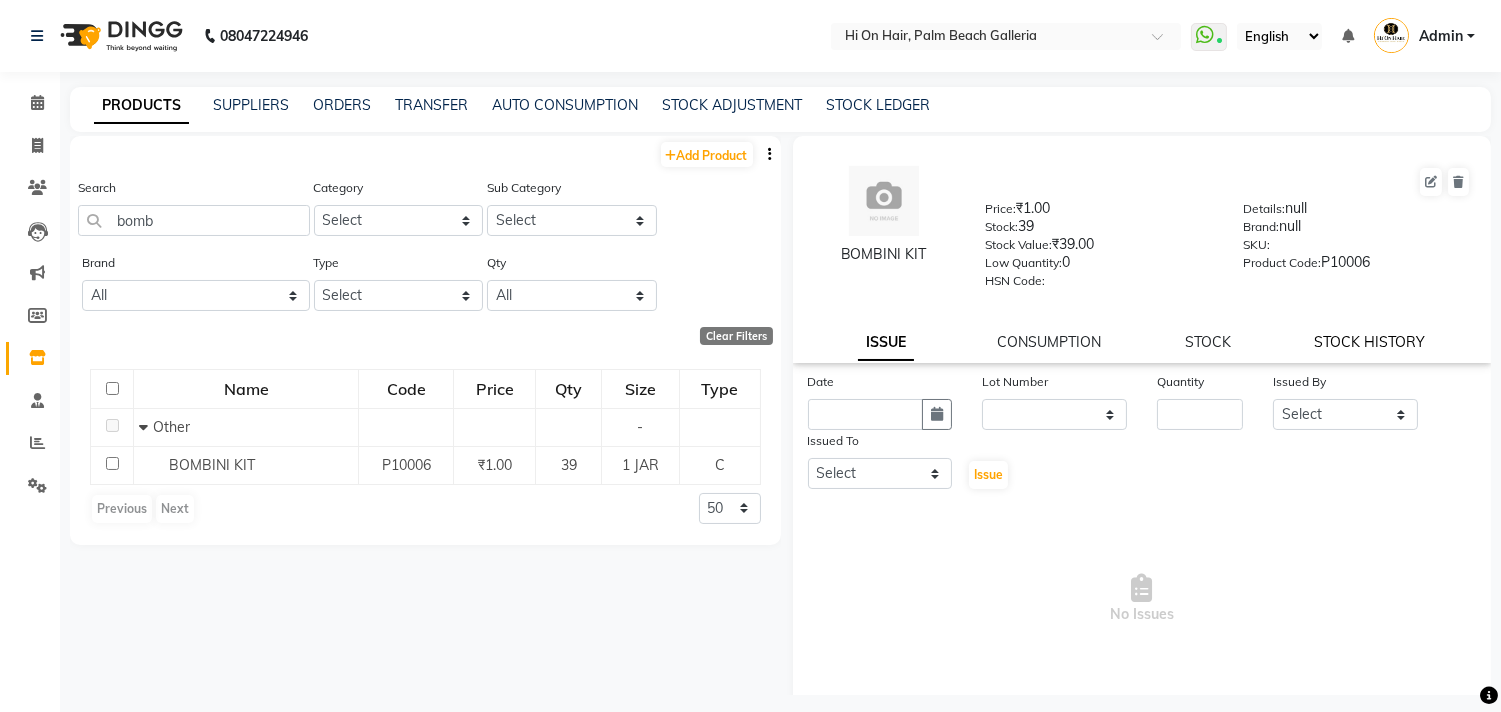 click on "STOCK HISTORY" 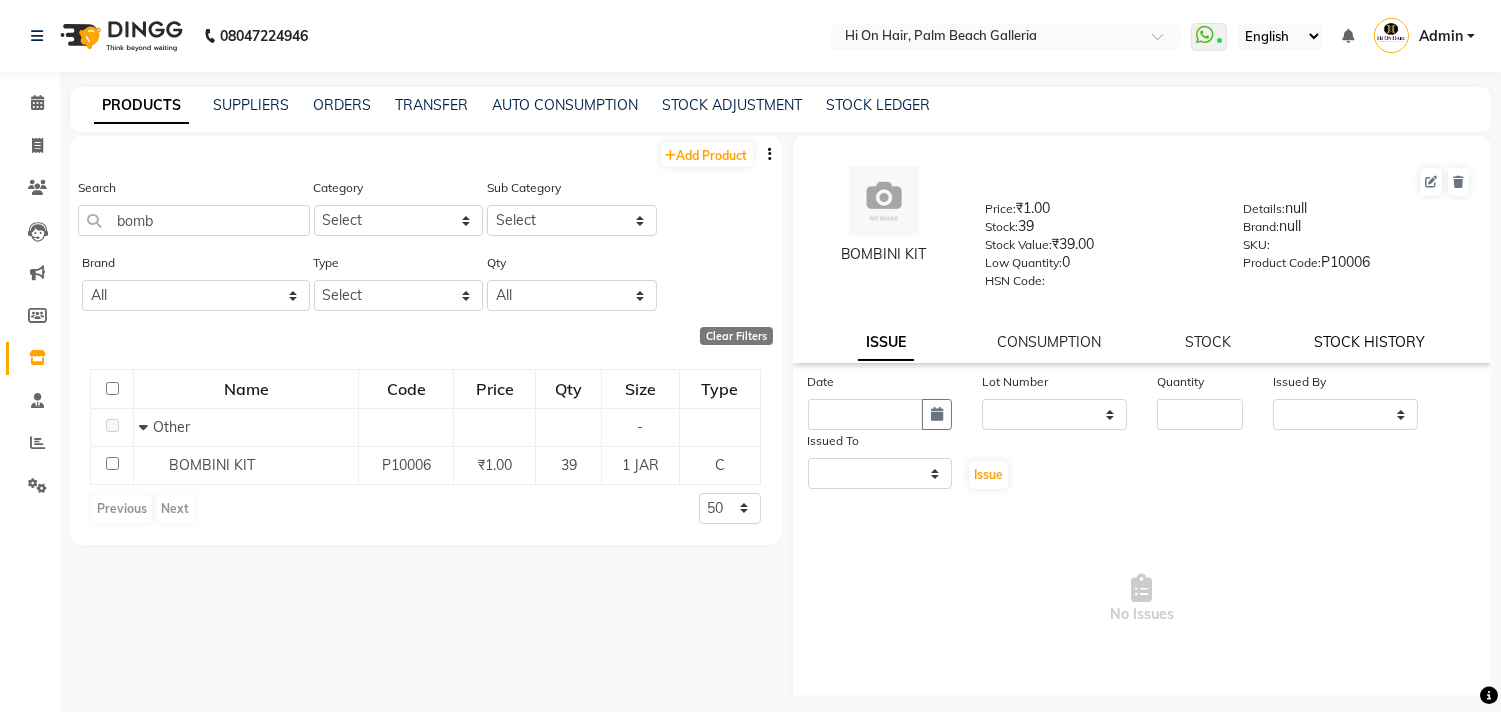 select on "all" 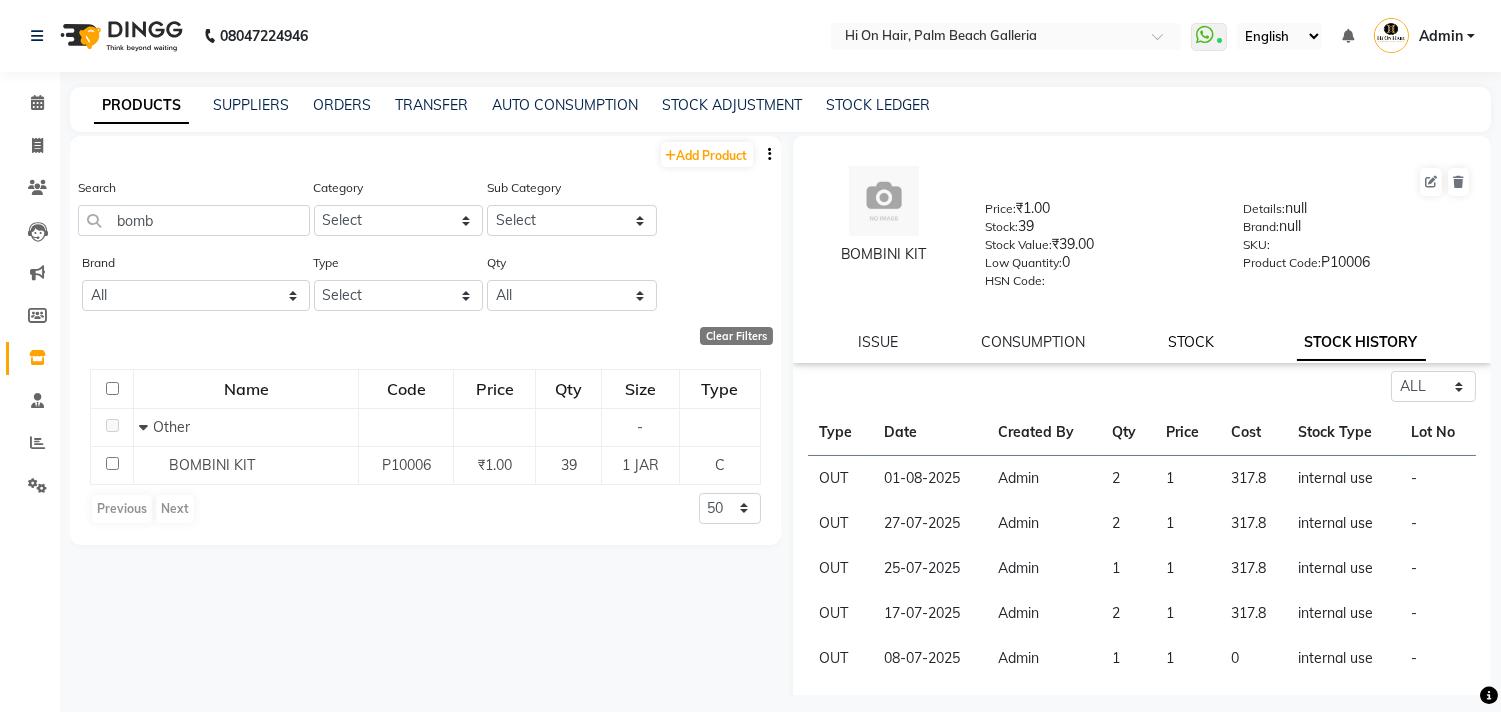 click on "STOCK" 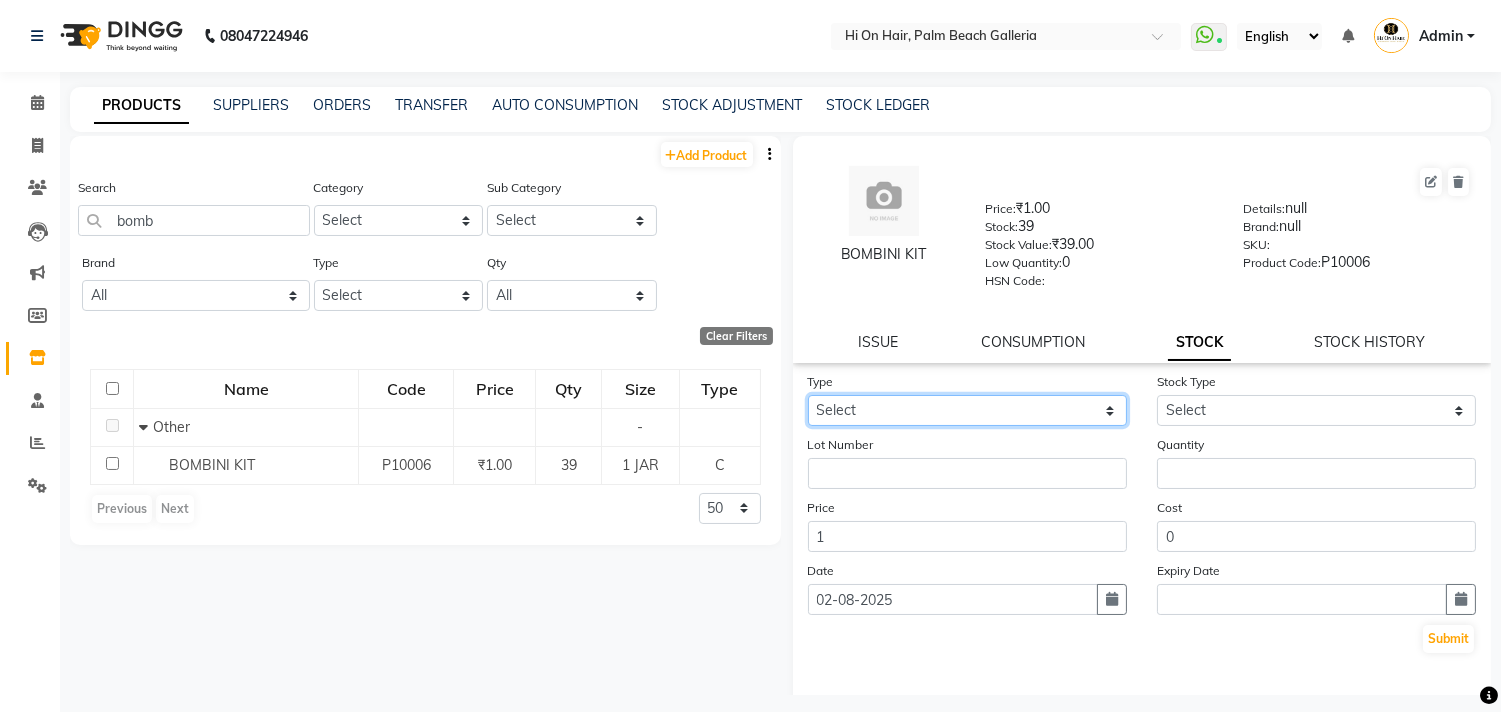click on "Select In Out" 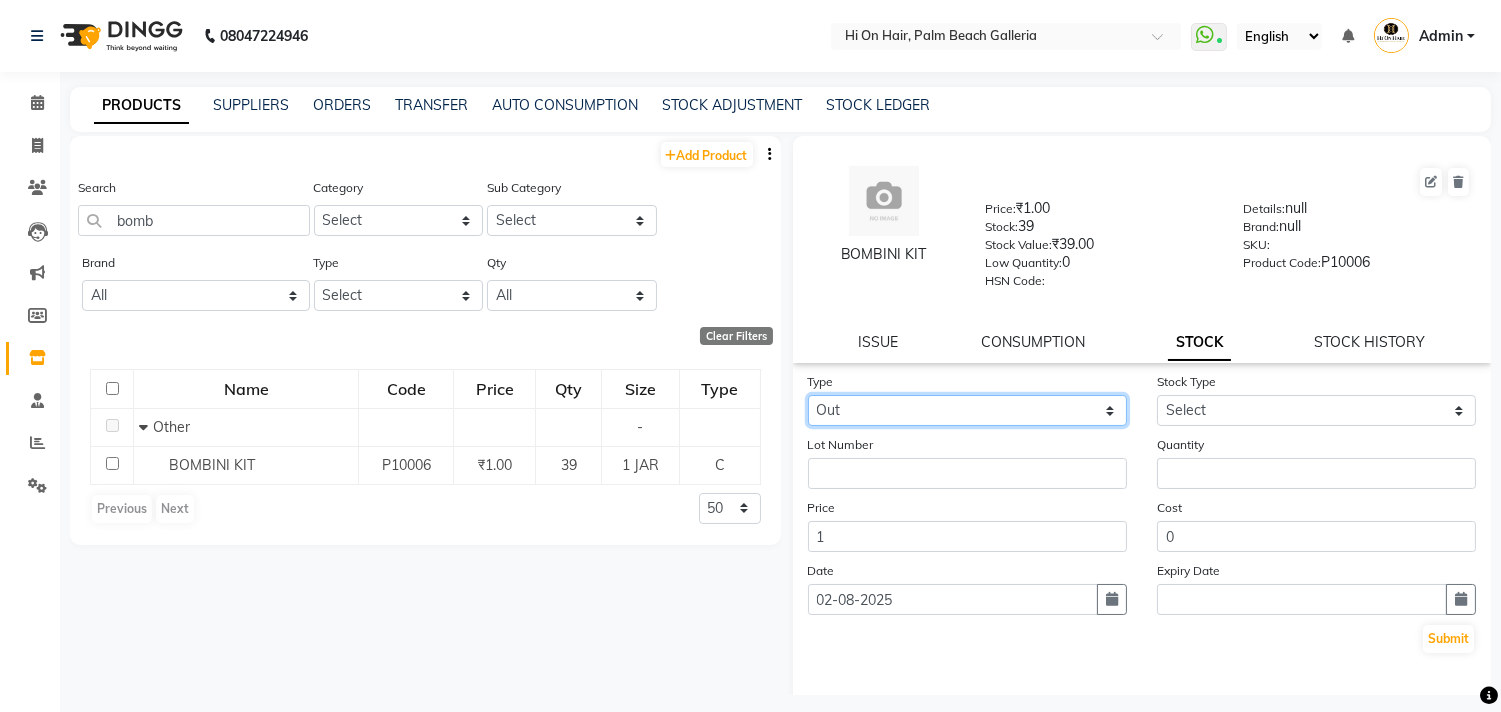 click on "Select In Out" 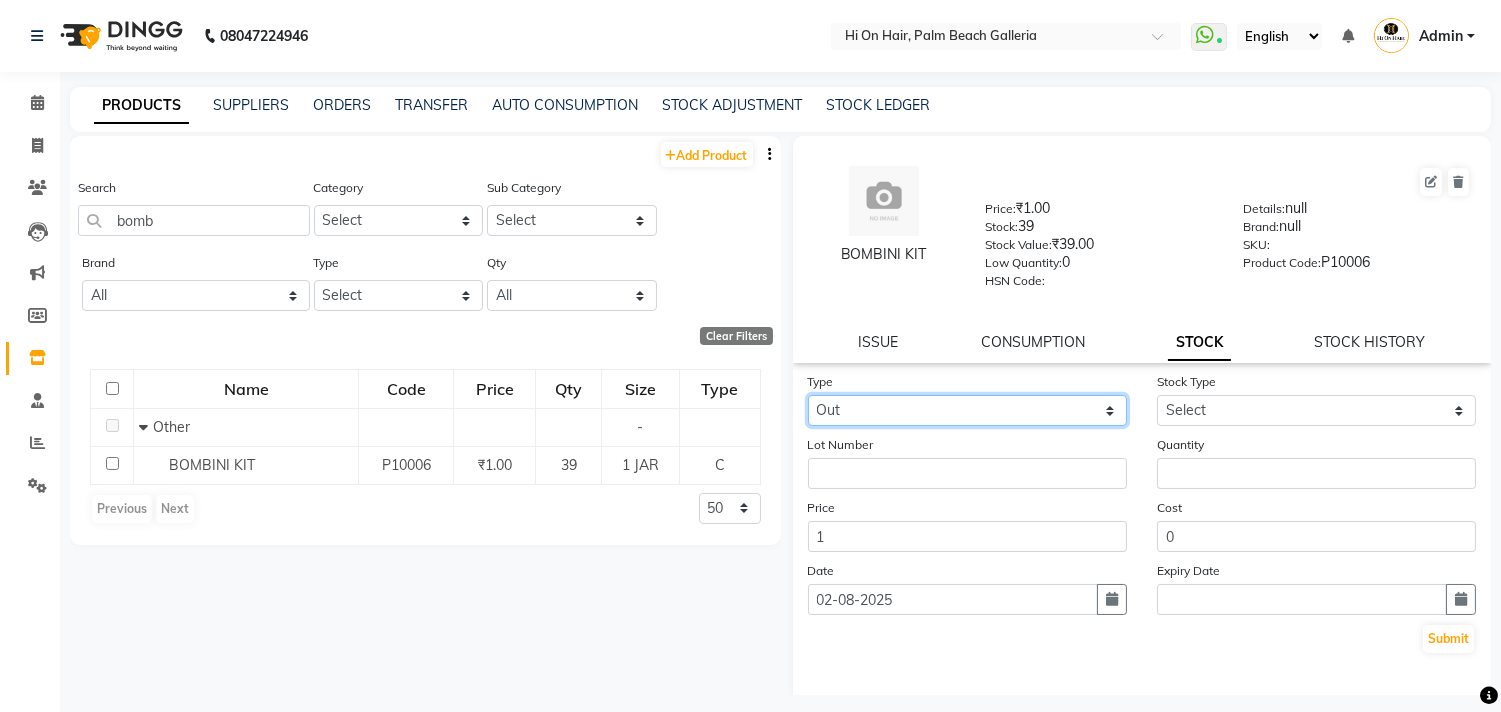 select 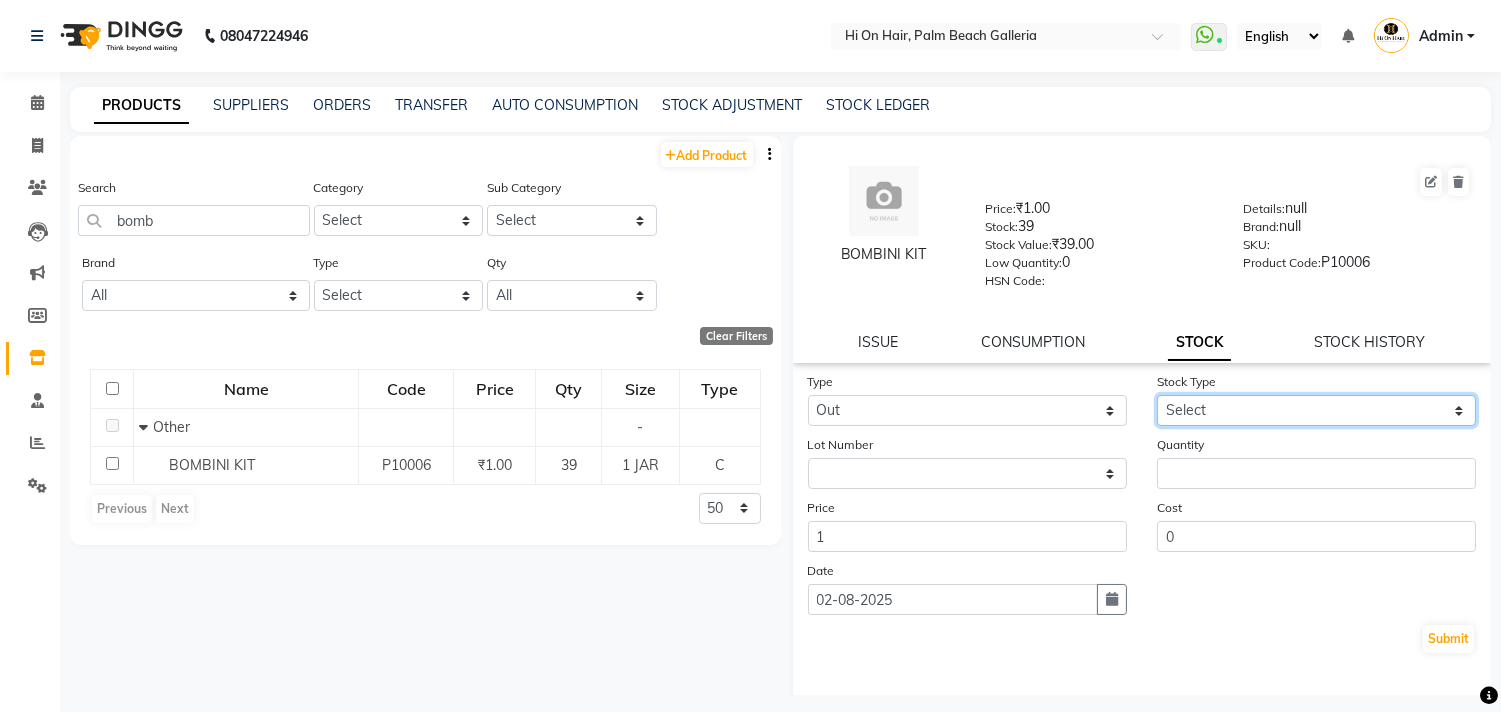 click on "Select Internal Use Damaged Expired Adjustment Return Other" 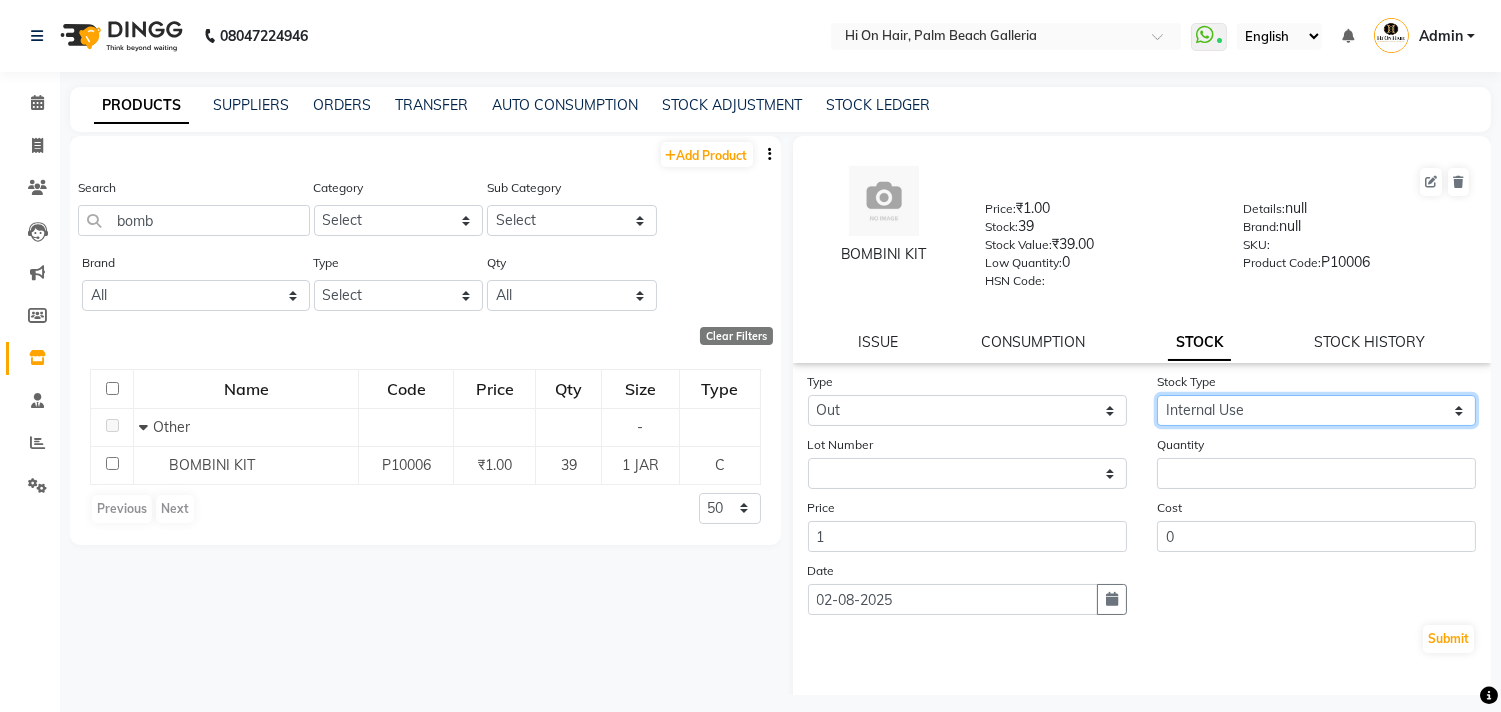 click on "Select Internal Use Damaged Expired Adjustment Return Other" 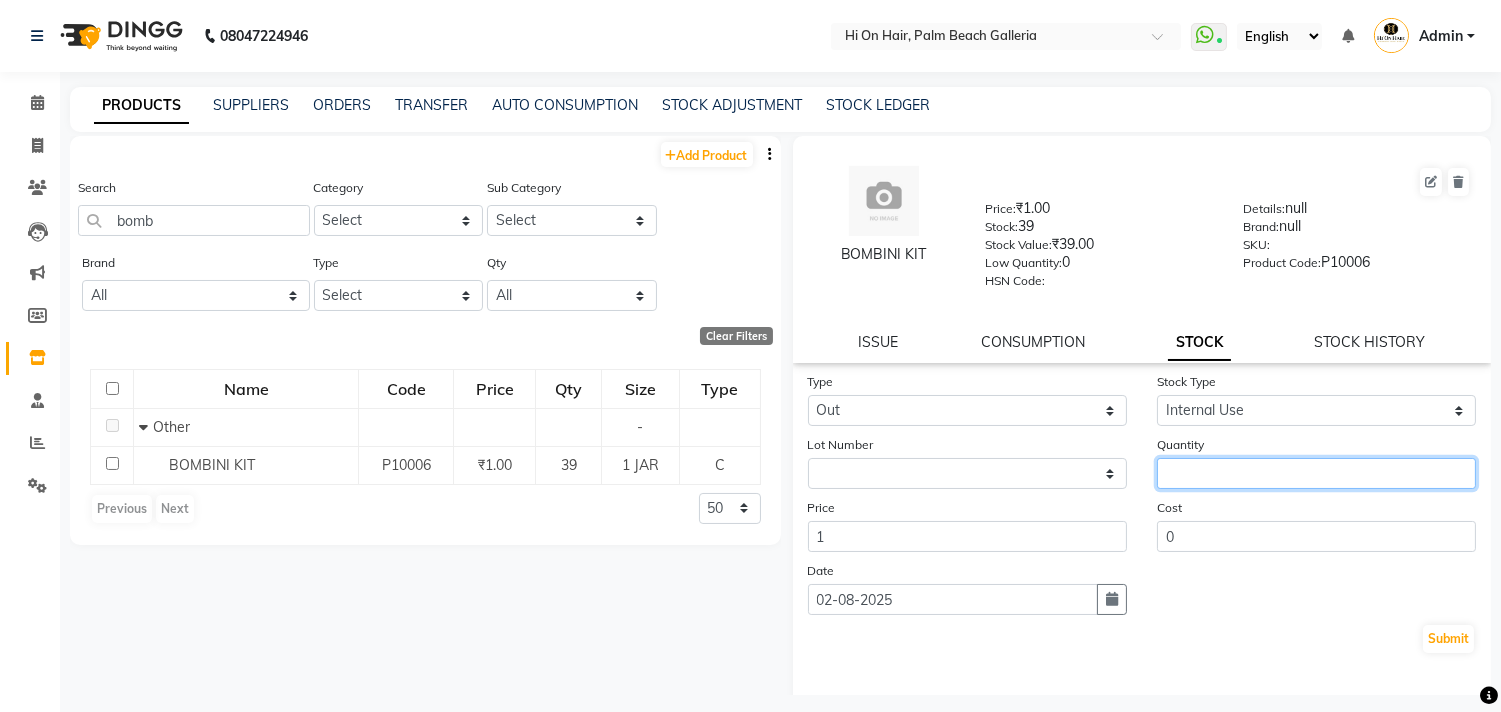 click 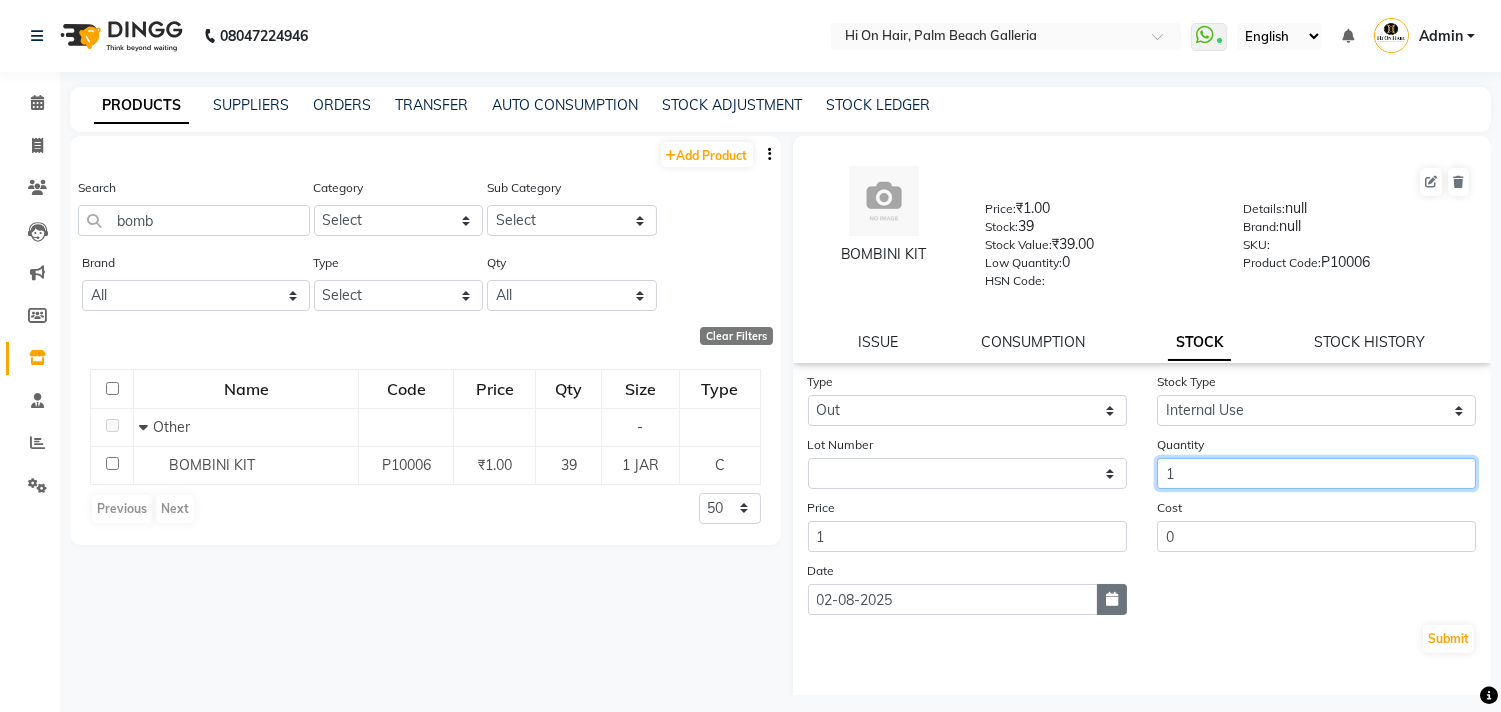 type on "1" 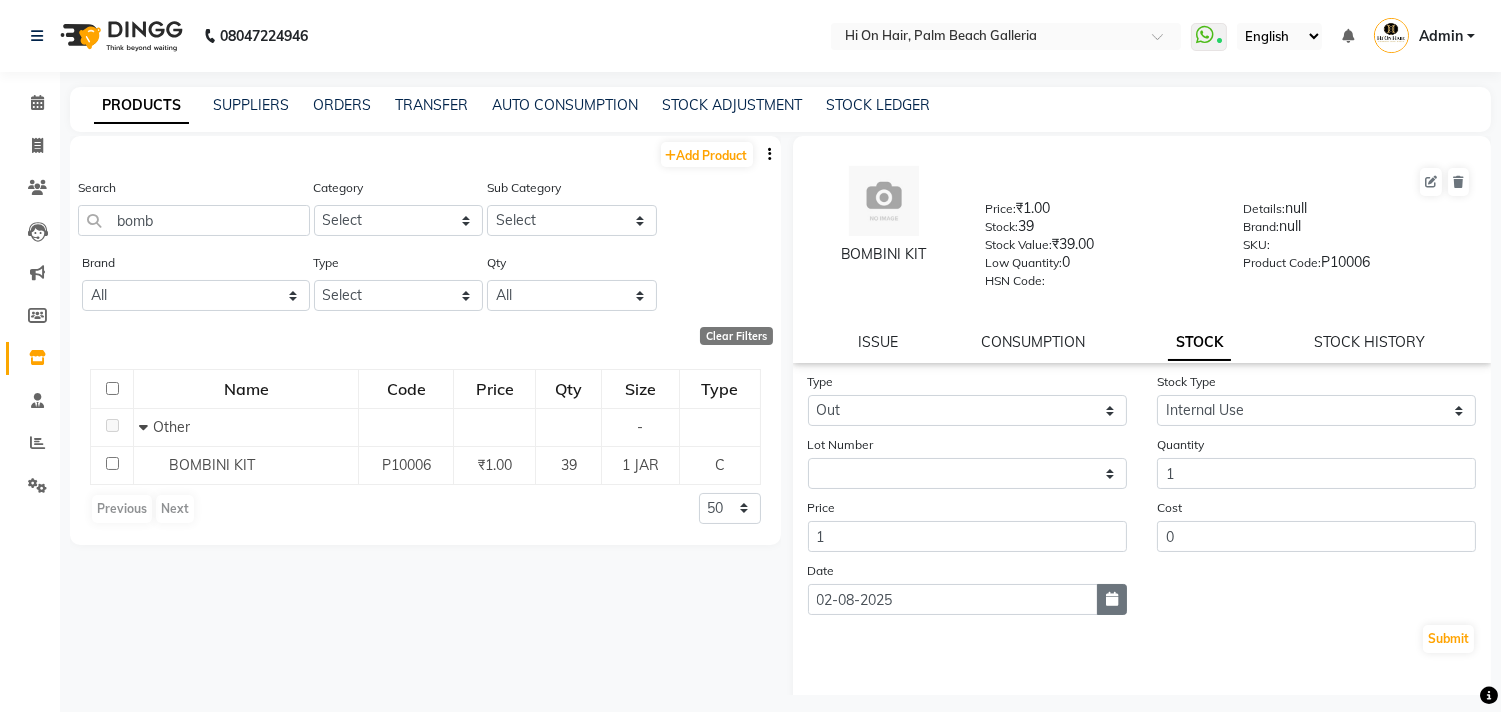 click 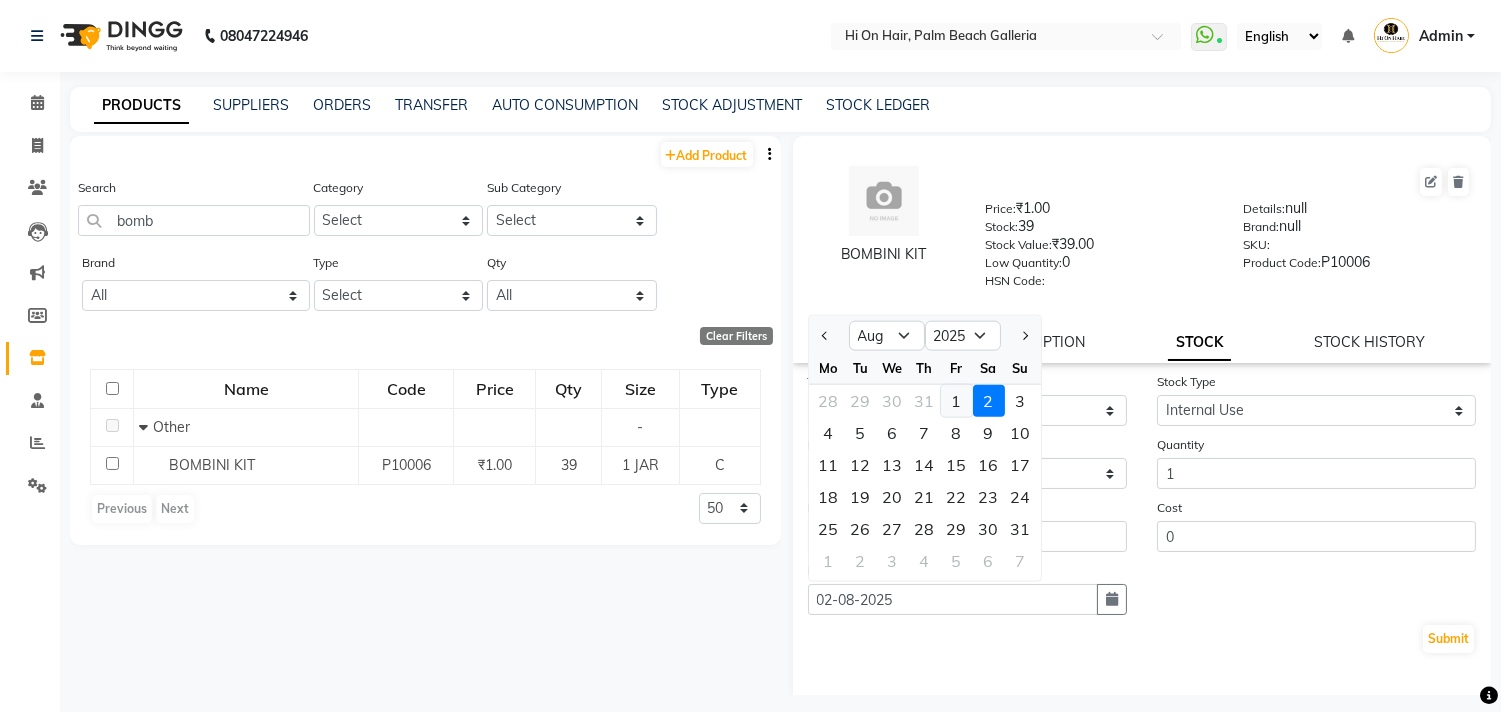 click on "1" 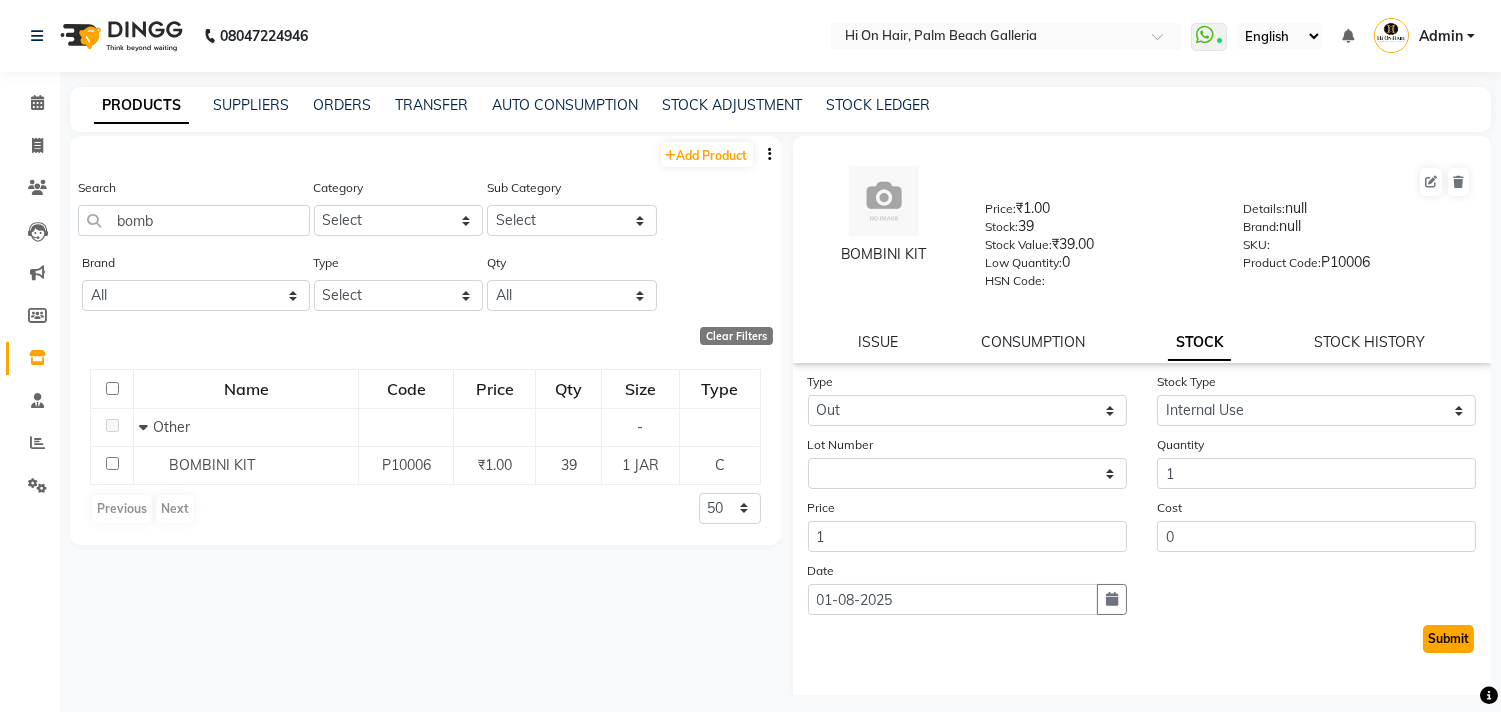 click on "Submit" 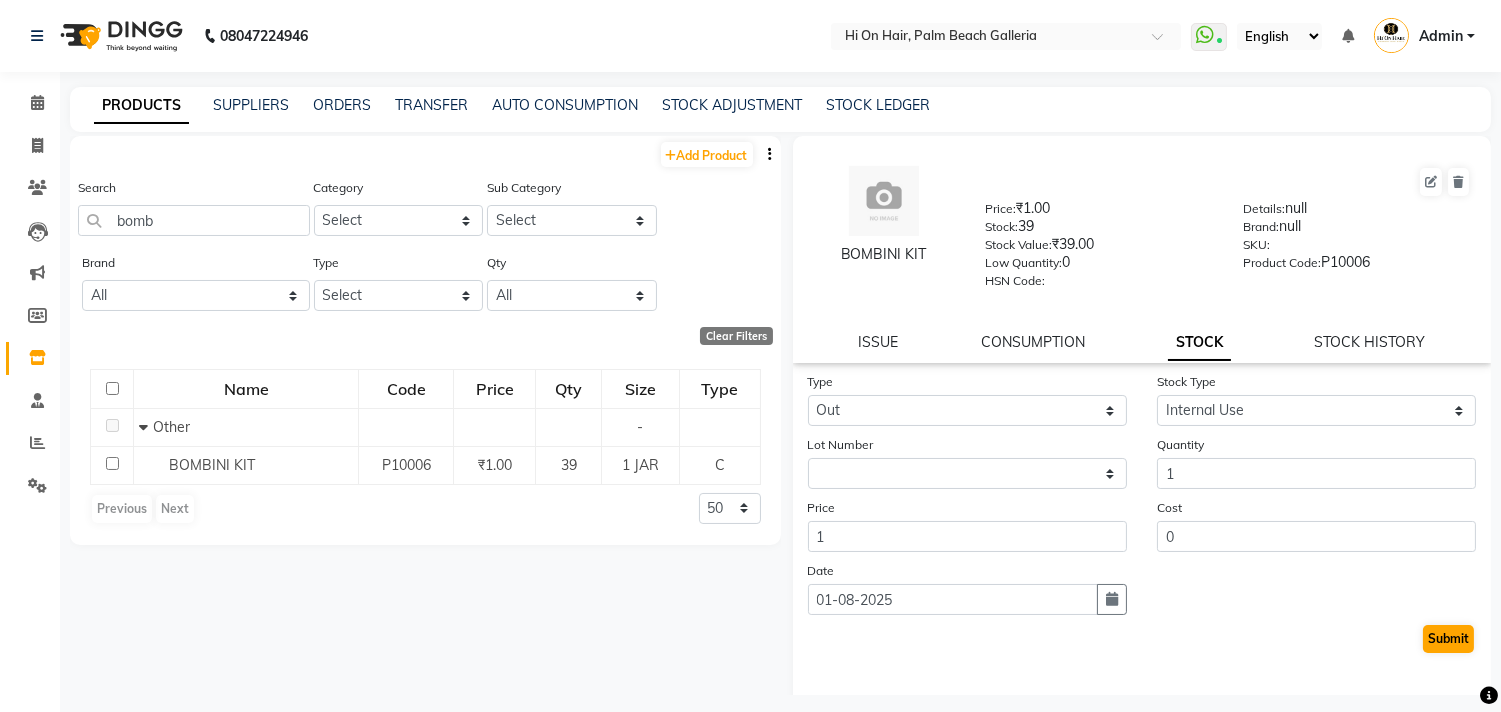 select 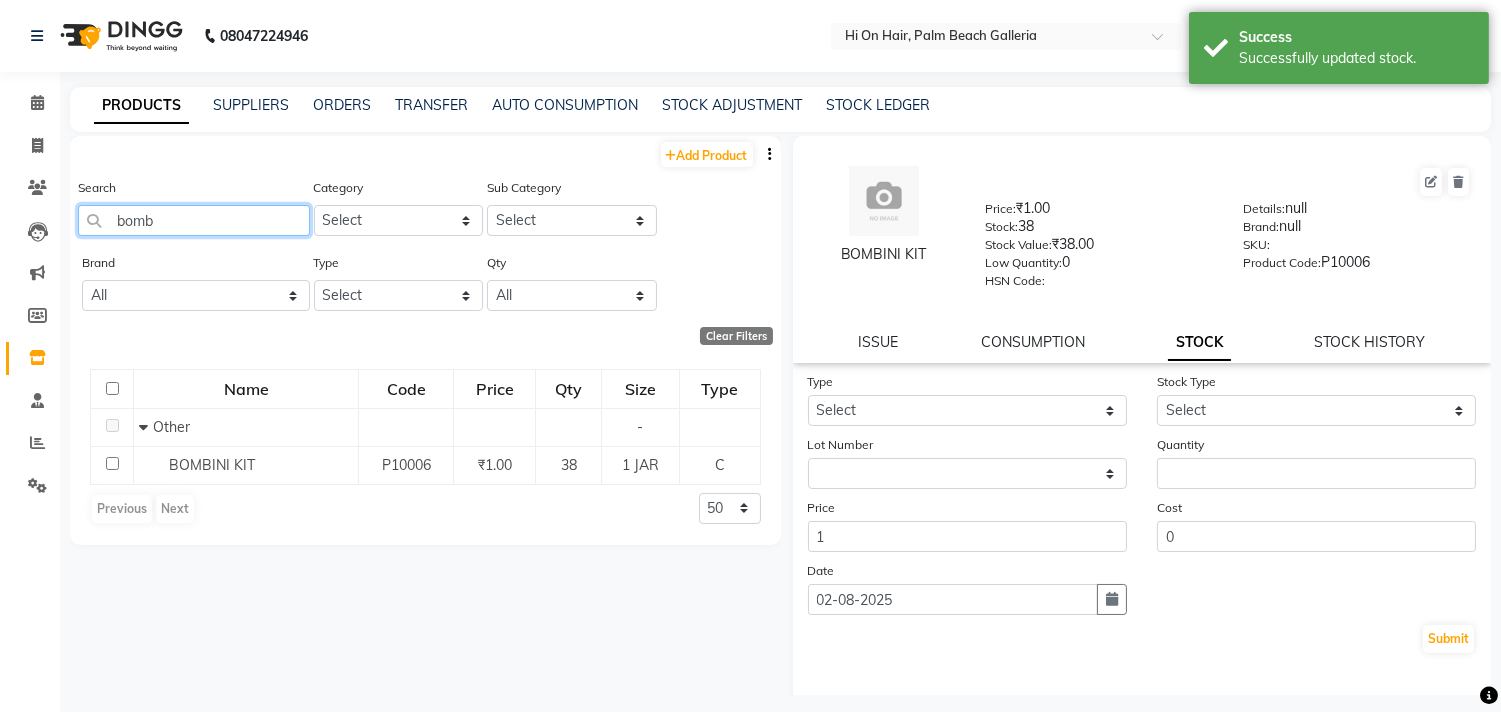 click on "bomb" 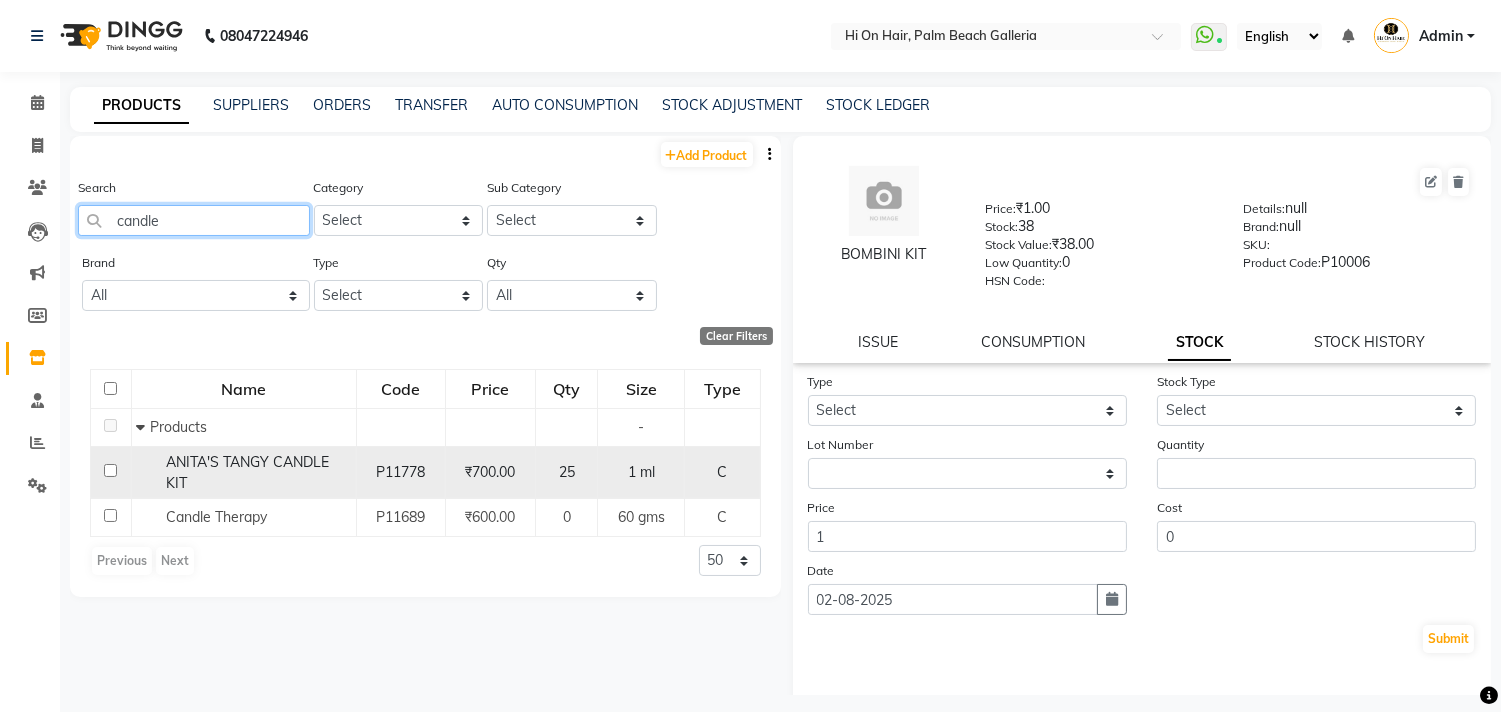 type on "candle" 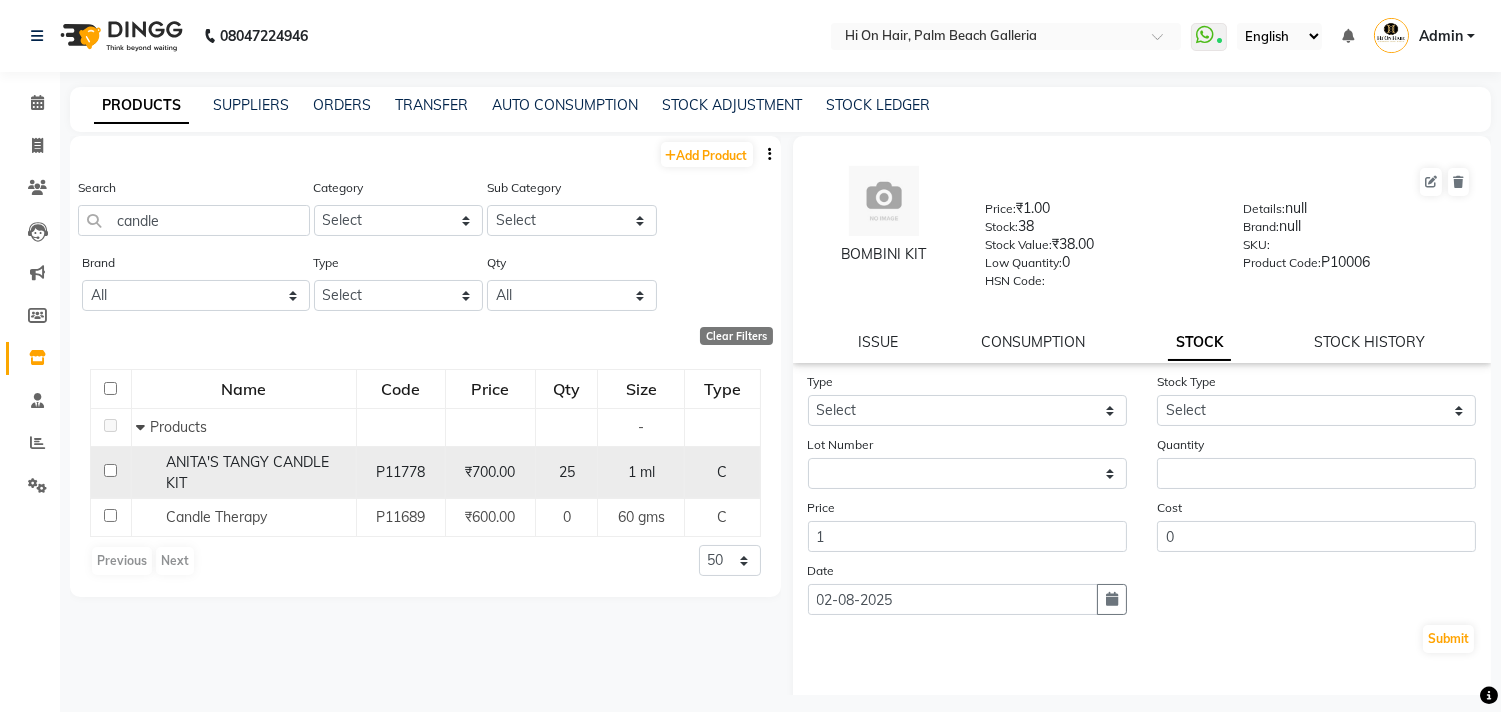 click on "ANITA'S TANGY CANDLE KIT" 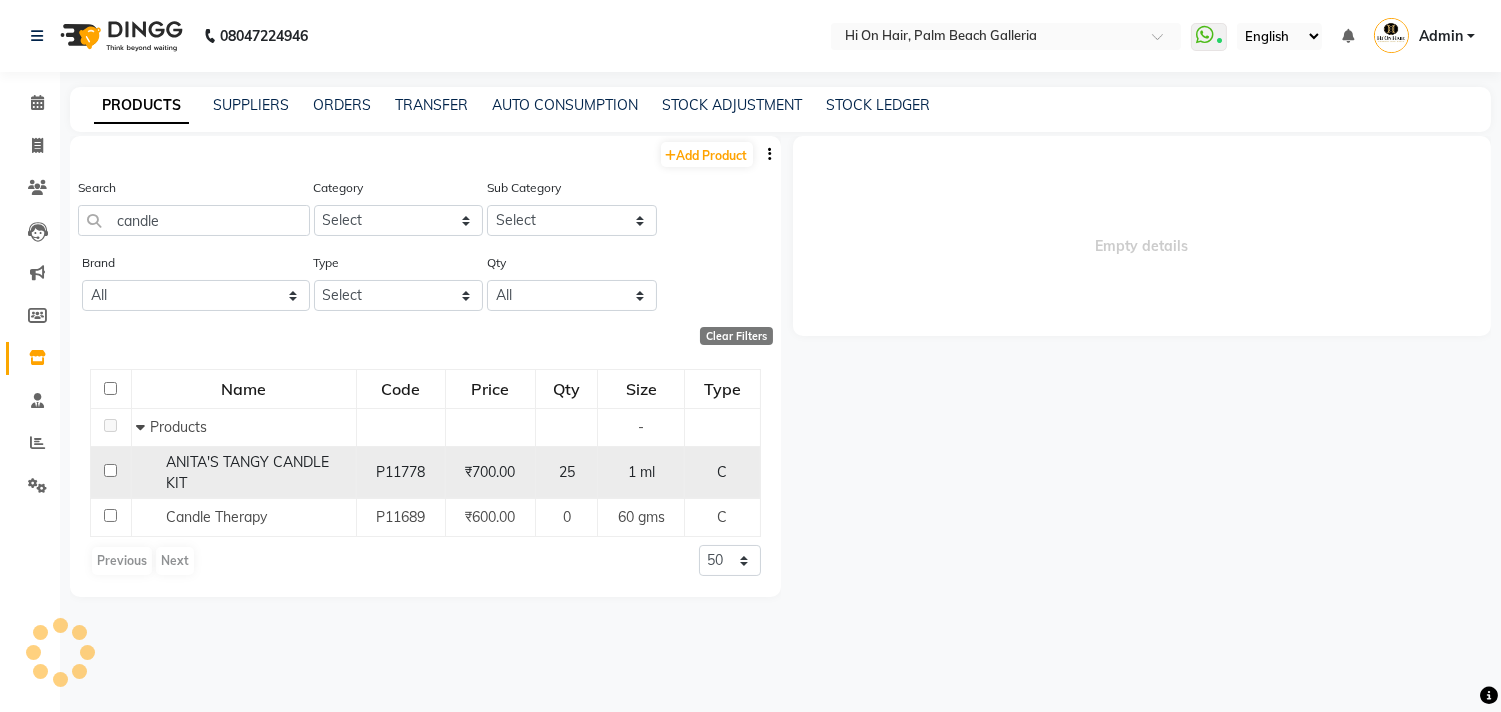 select 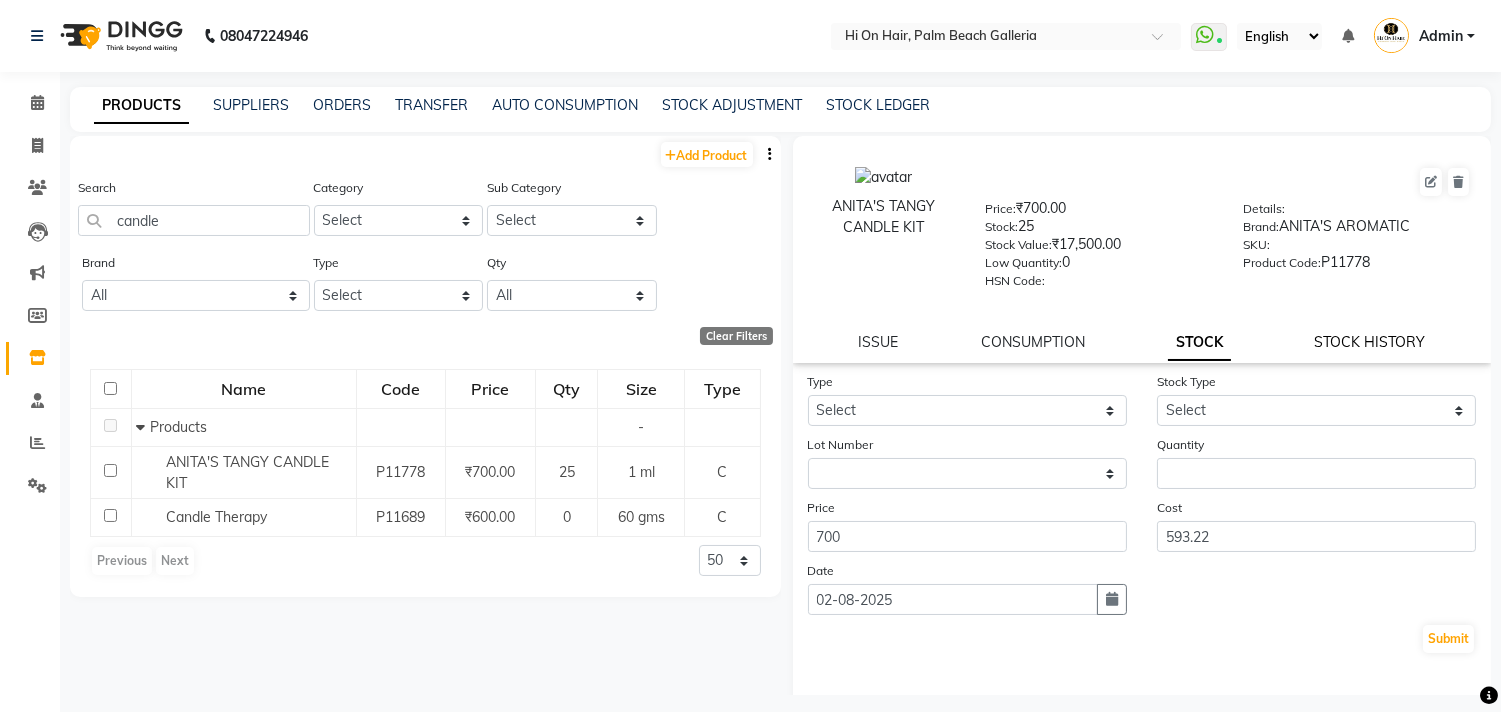 click on "STOCK HISTORY" 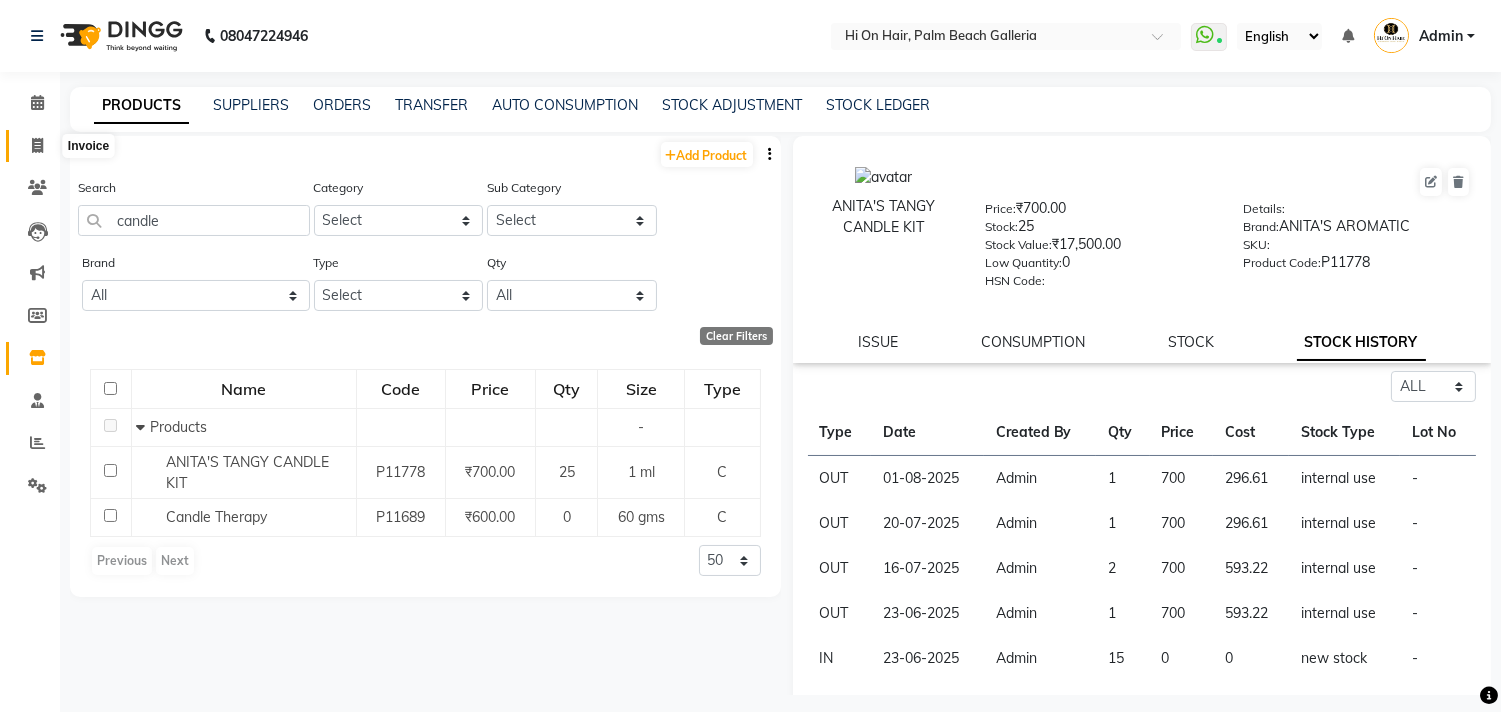 click 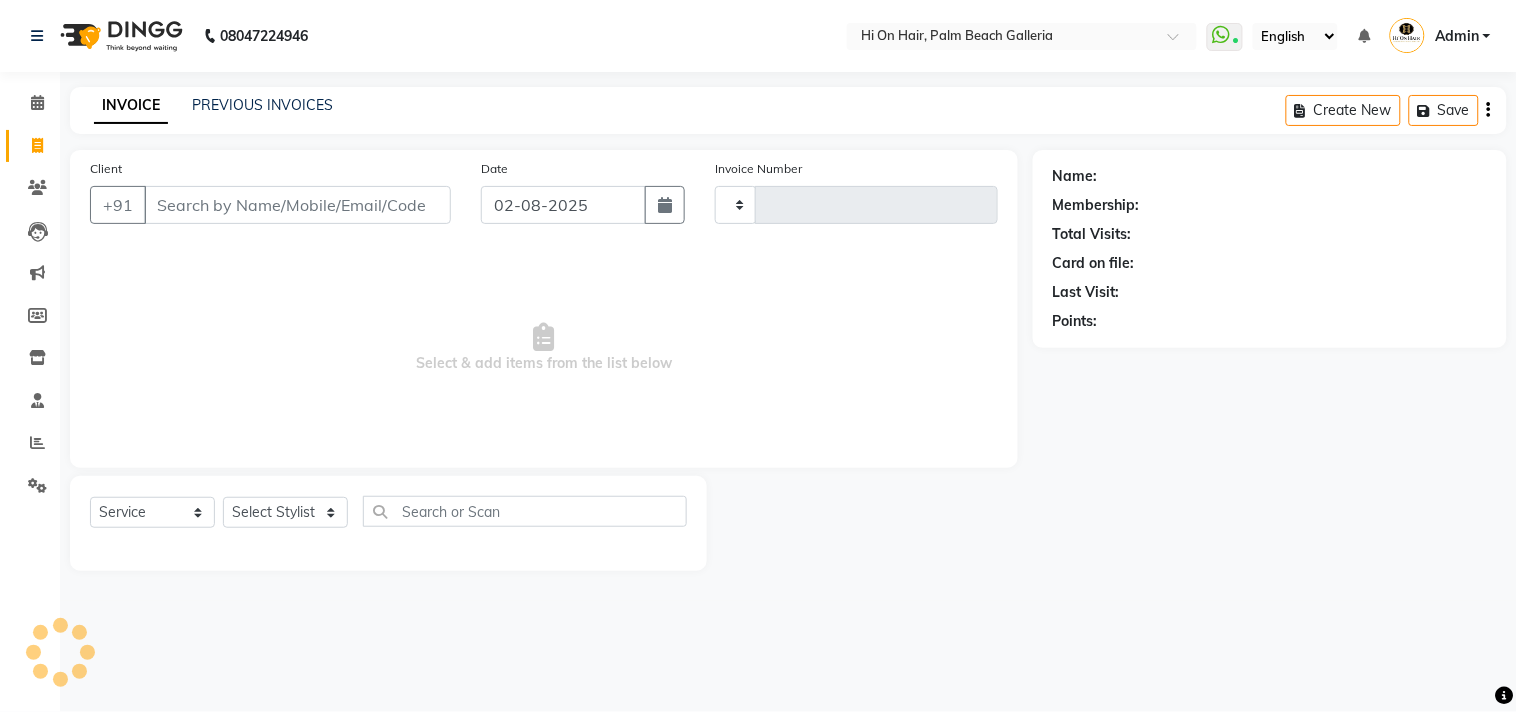 type on "1471" 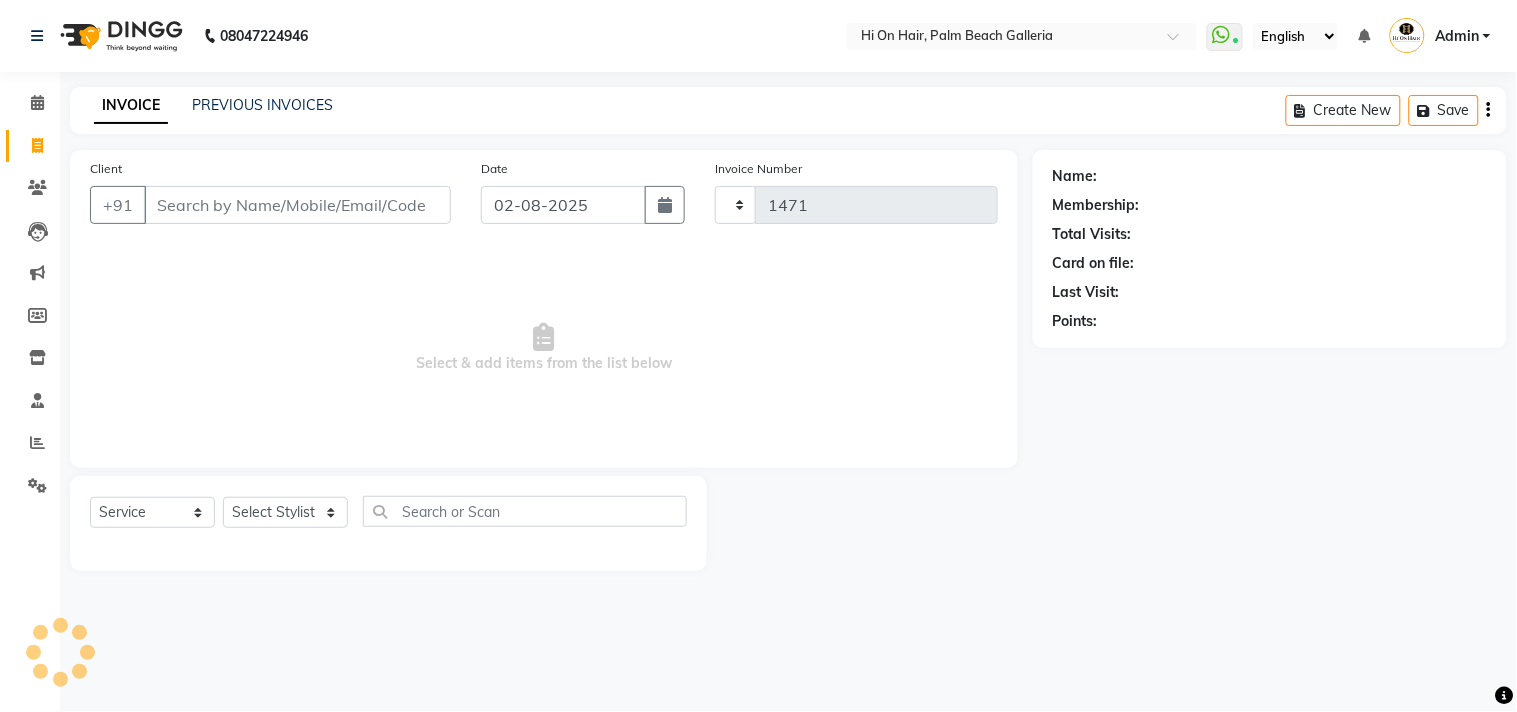 select on "535" 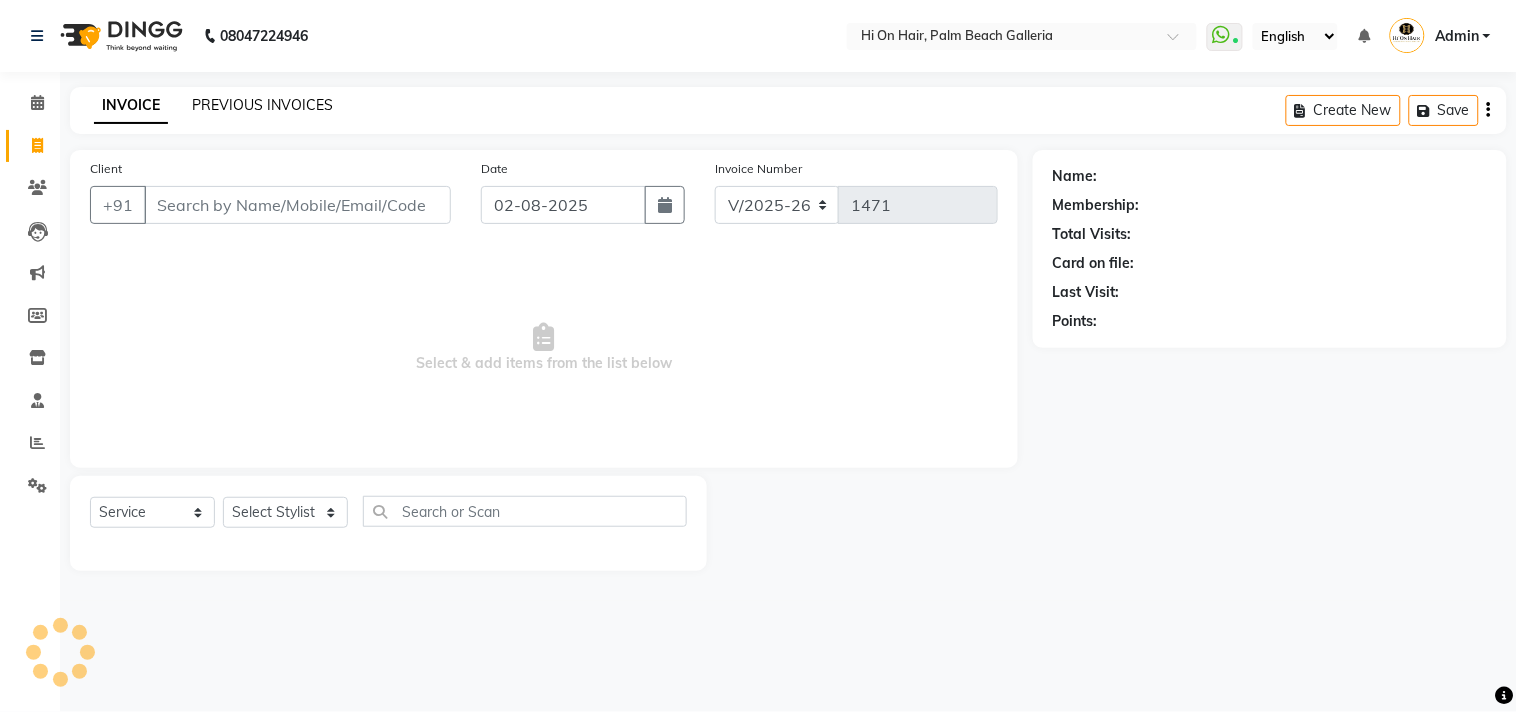 click on "PREVIOUS INVOICES" 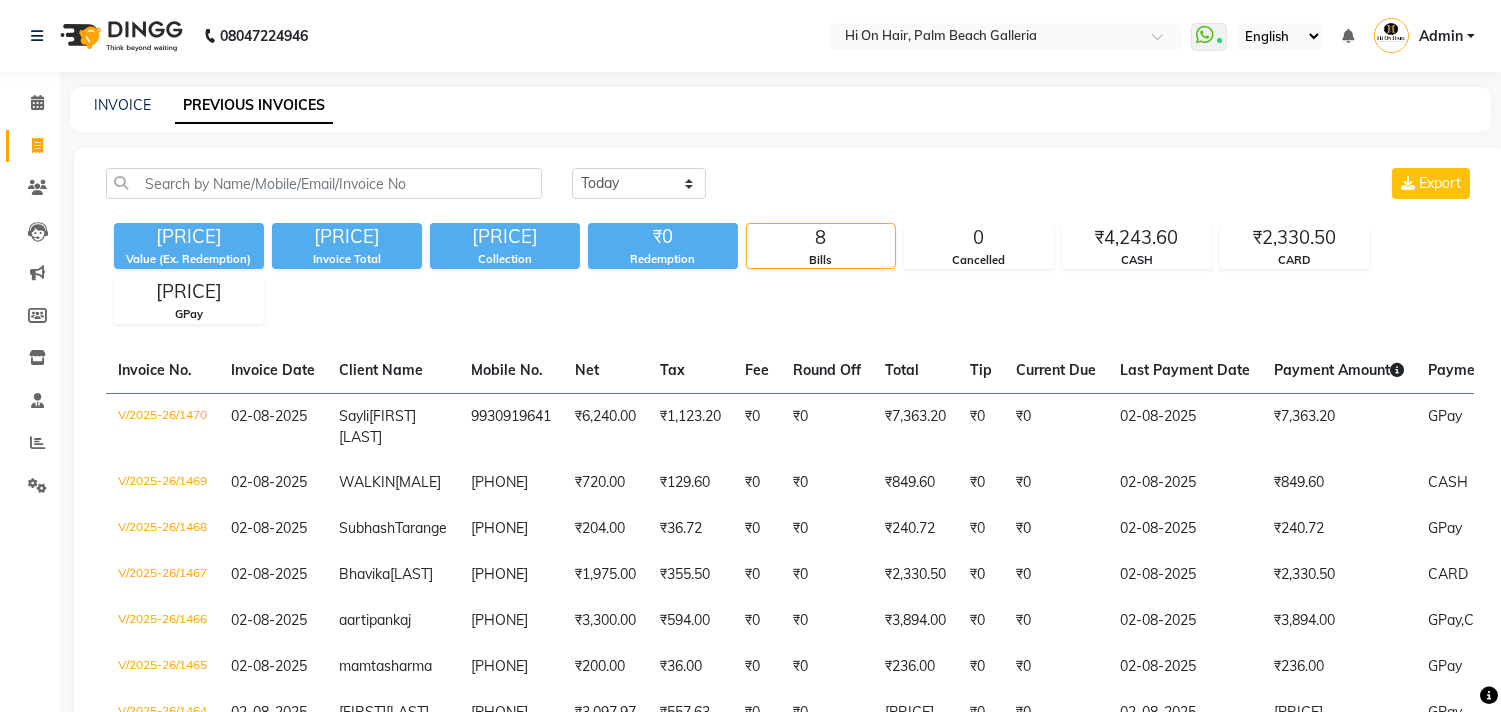 click on "Calendar" 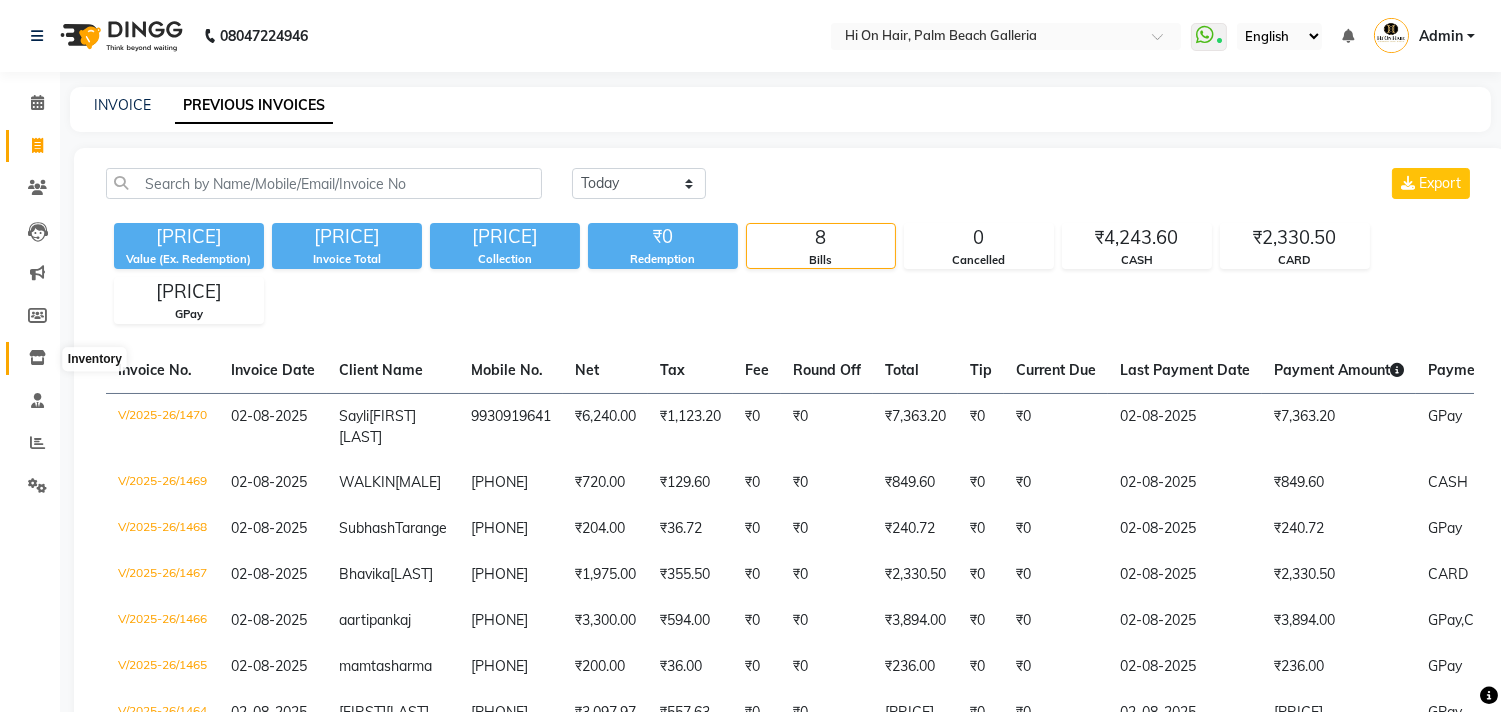 click 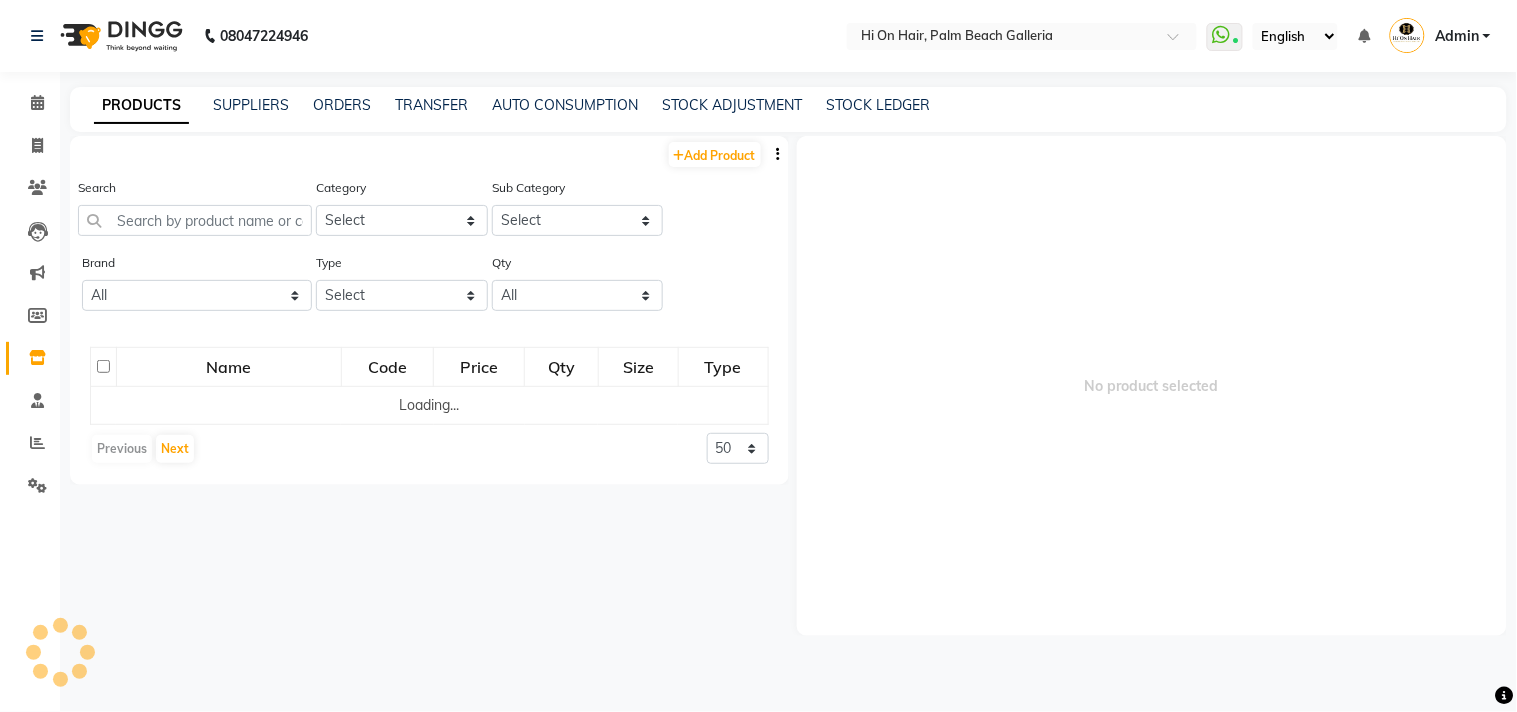 click on "Search" 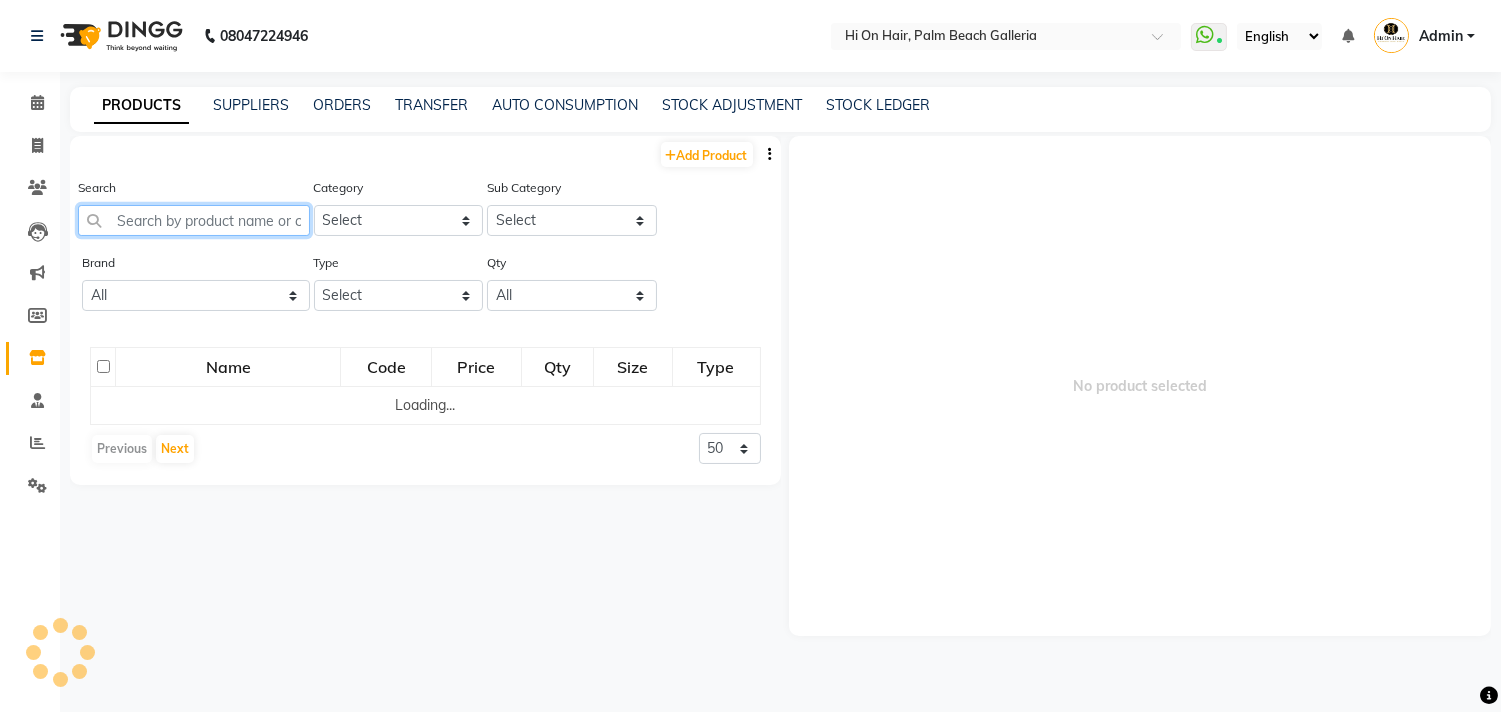 click 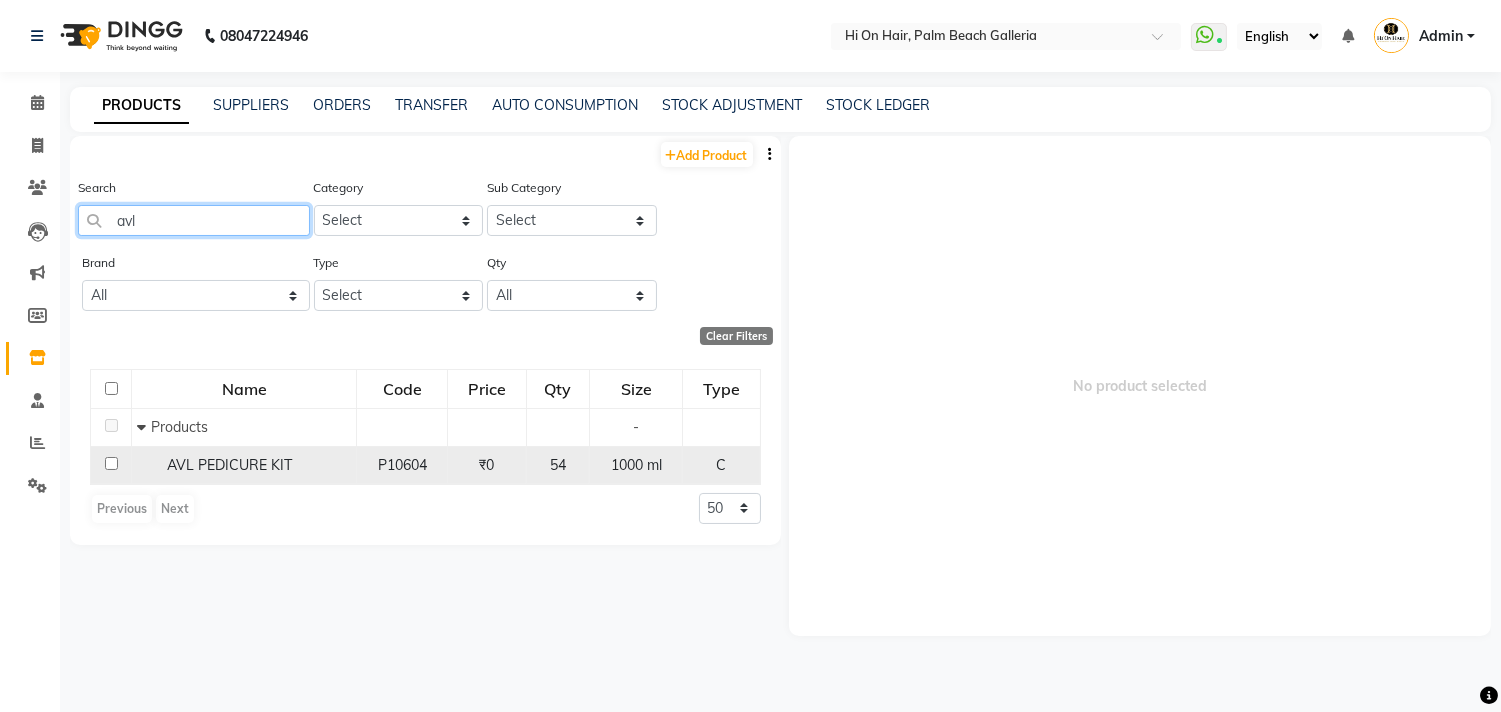 type on "avl" 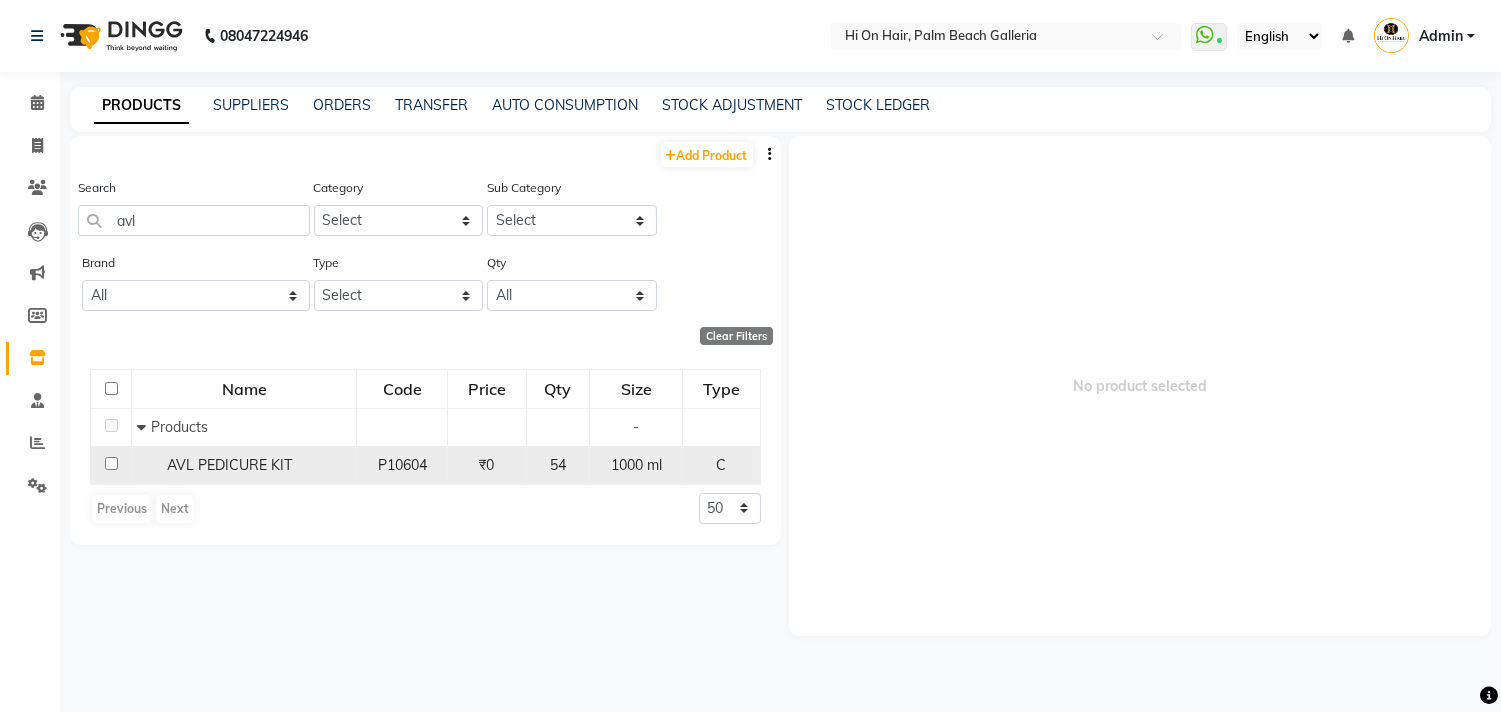 click on "AVL PEDICURE KIT" 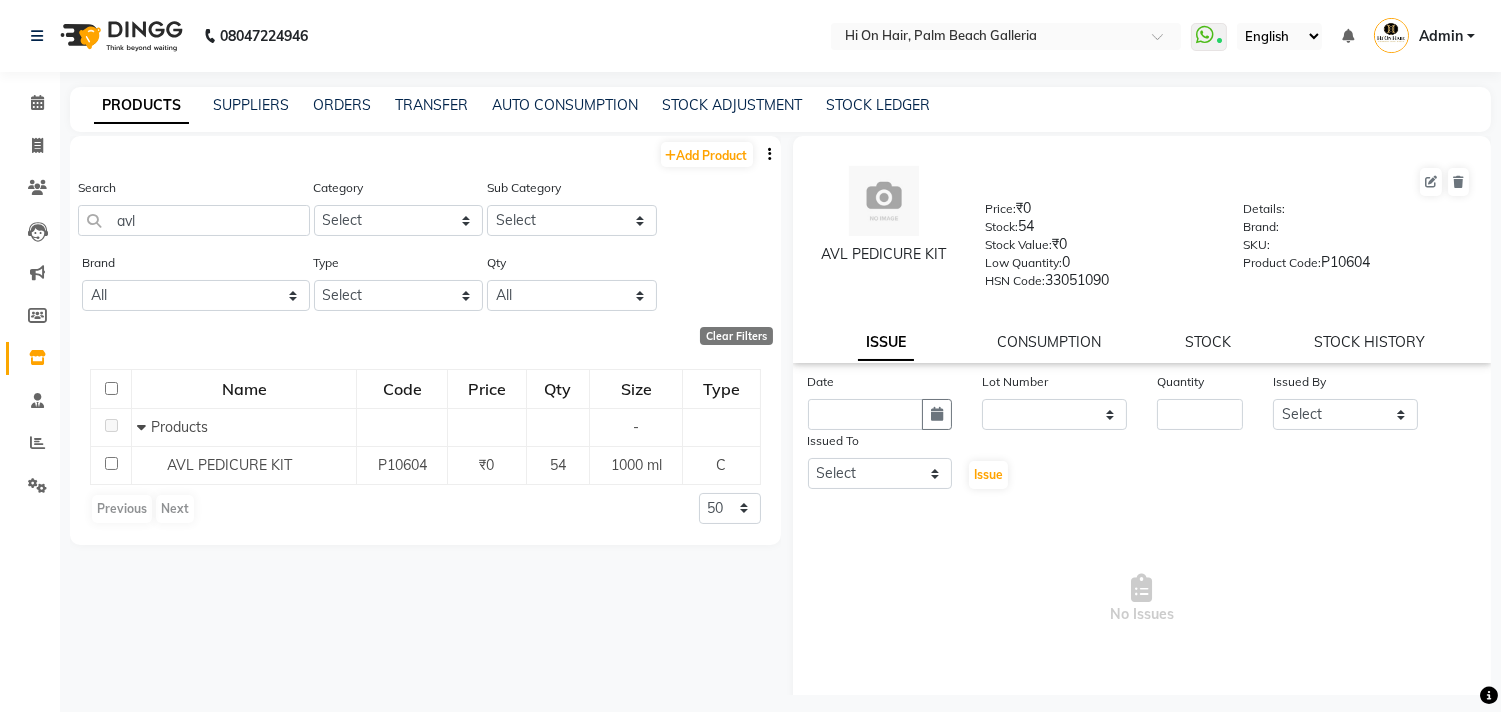 click on "STOCK" 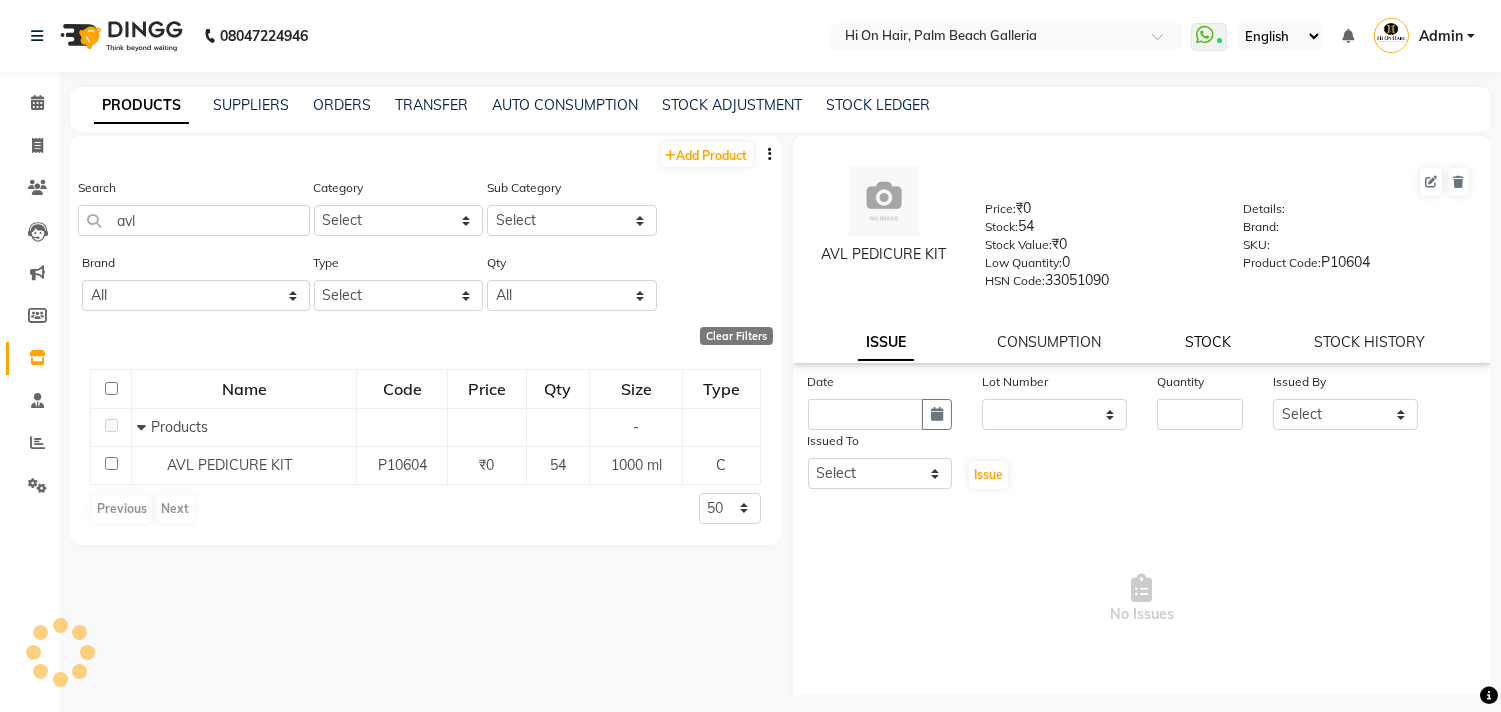 click on "STOCK" 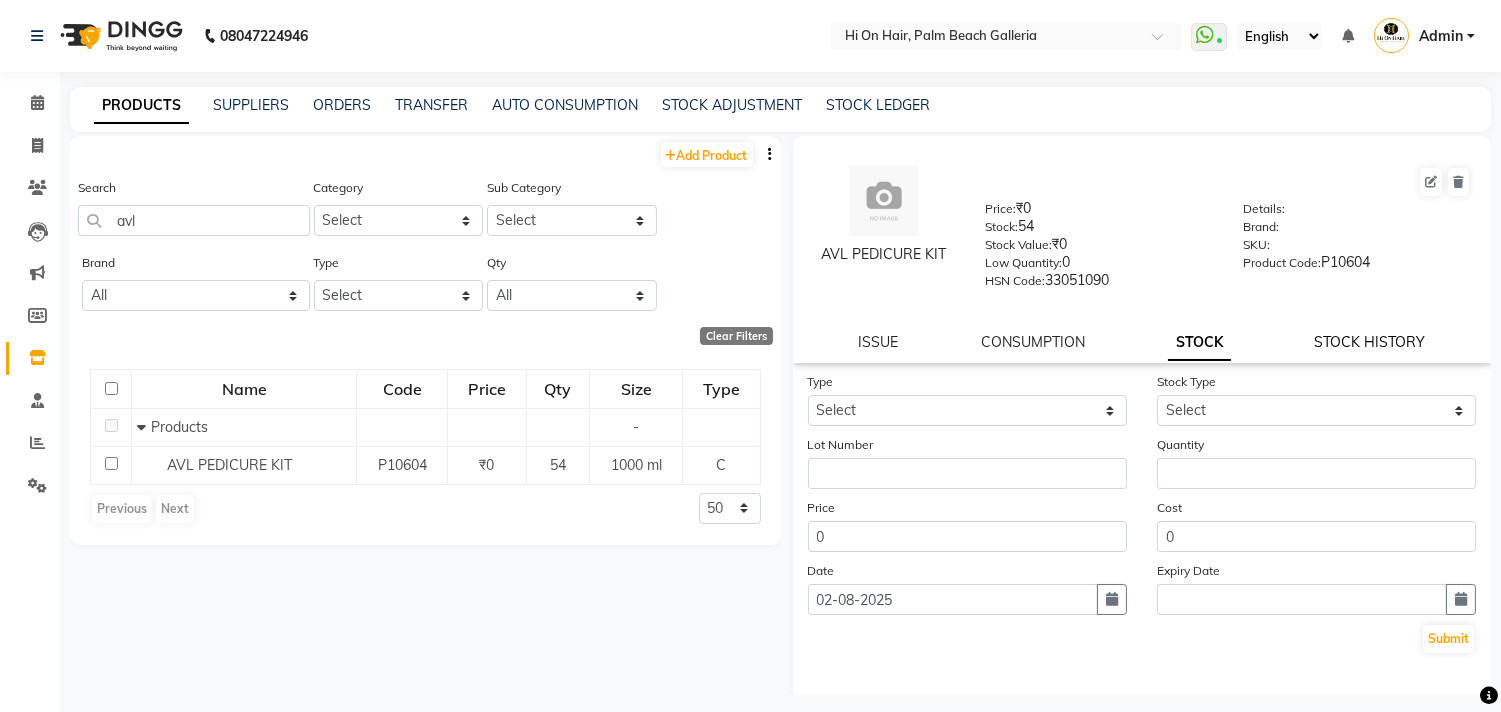 click on "STOCK HISTORY" 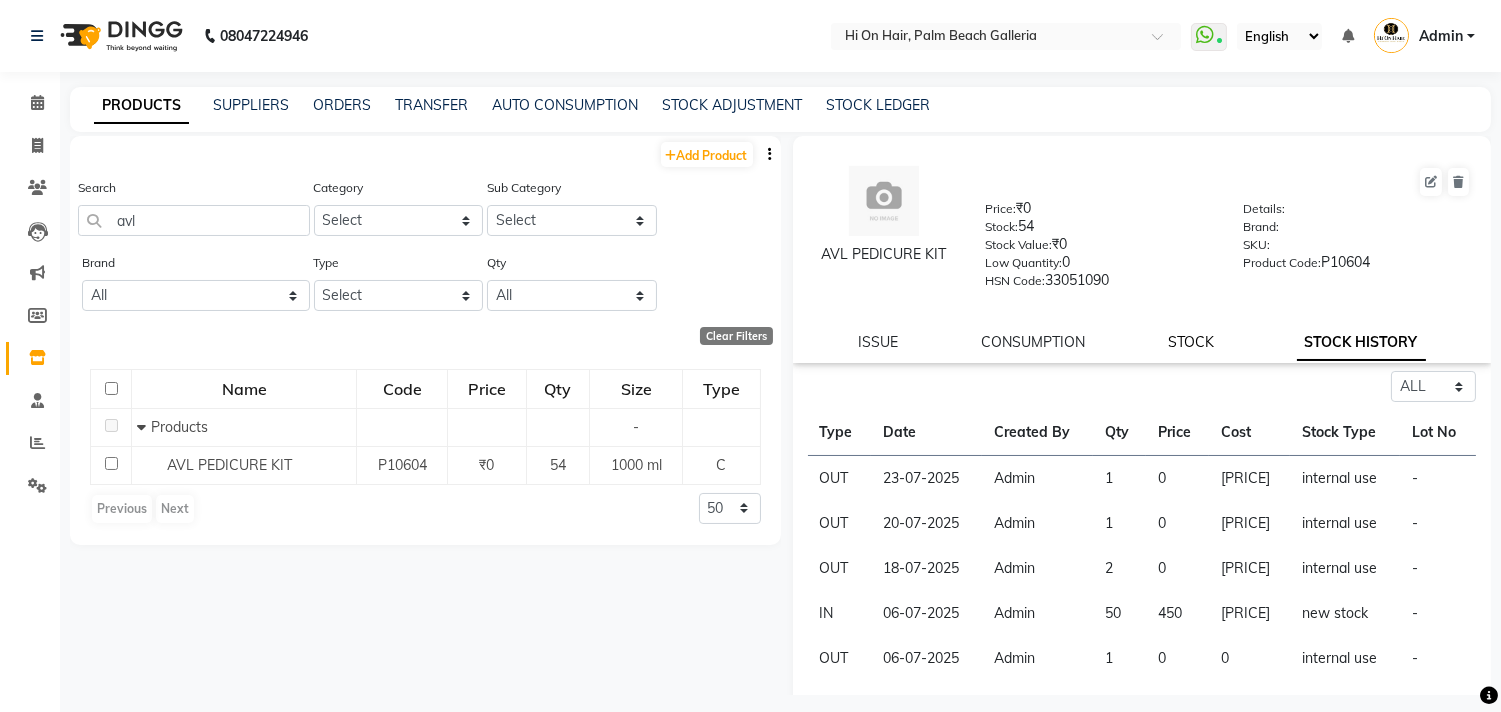 click on "STOCK" 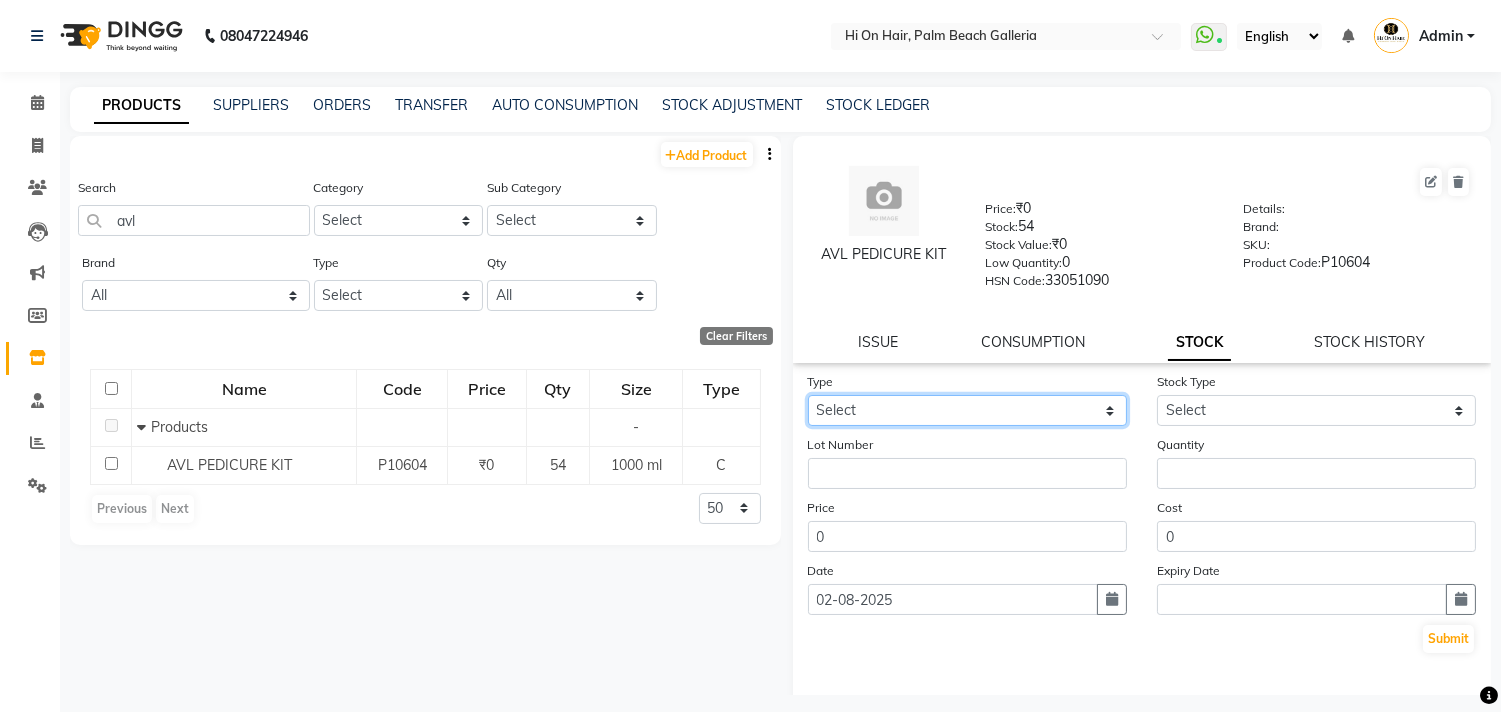 drag, startPoint x: 1044, startPoint y: 411, endPoint x: 1044, endPoint y: 422, distance: 11 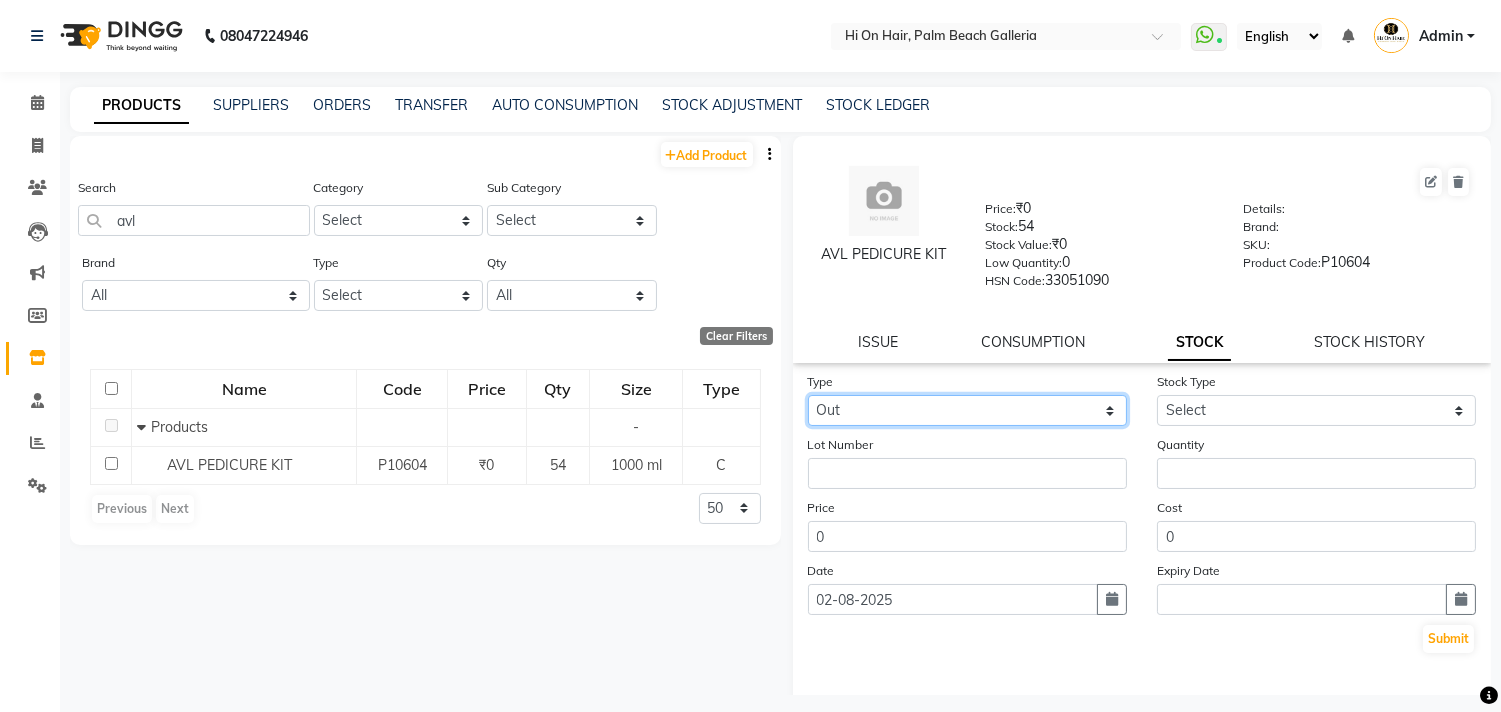 click on "Select In Out" 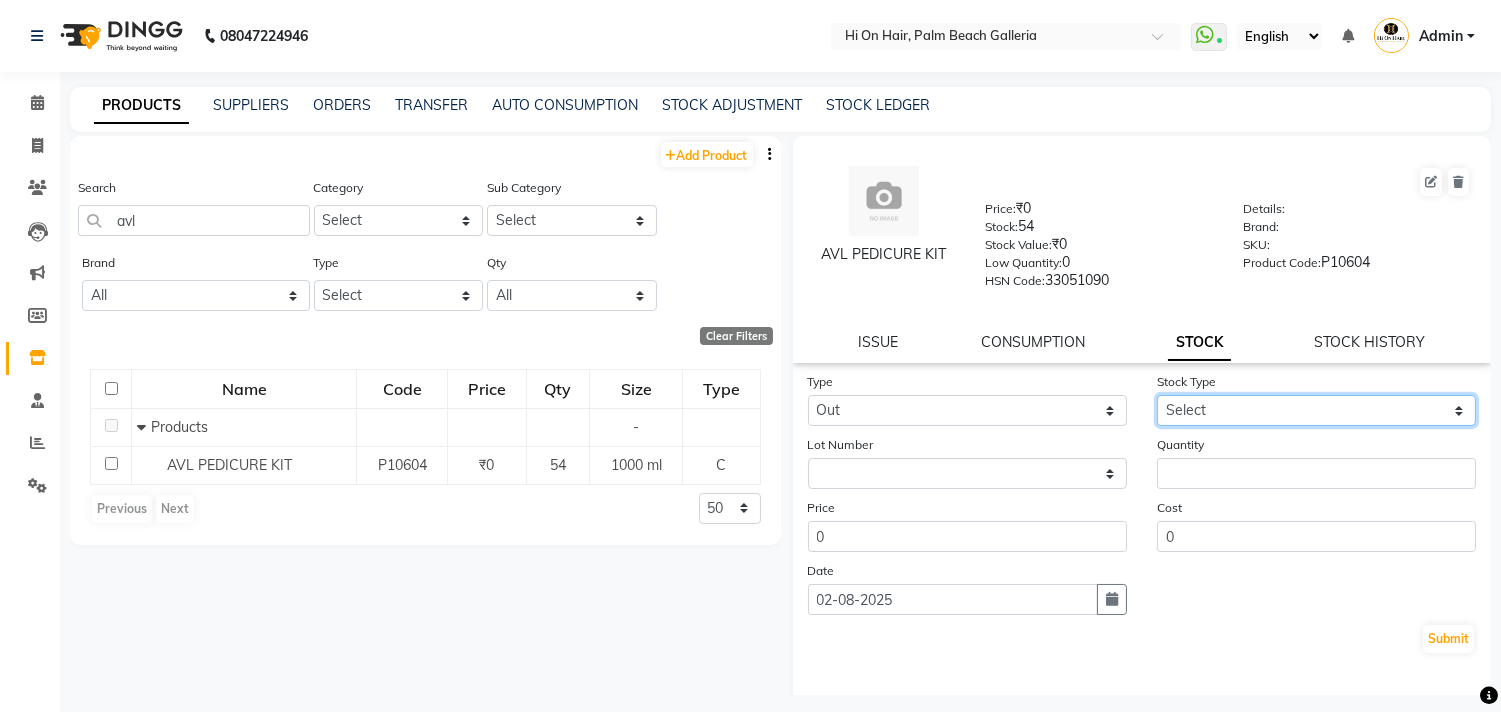 click on "Select Internal Use Damaged Expired Adjustment Return Other" 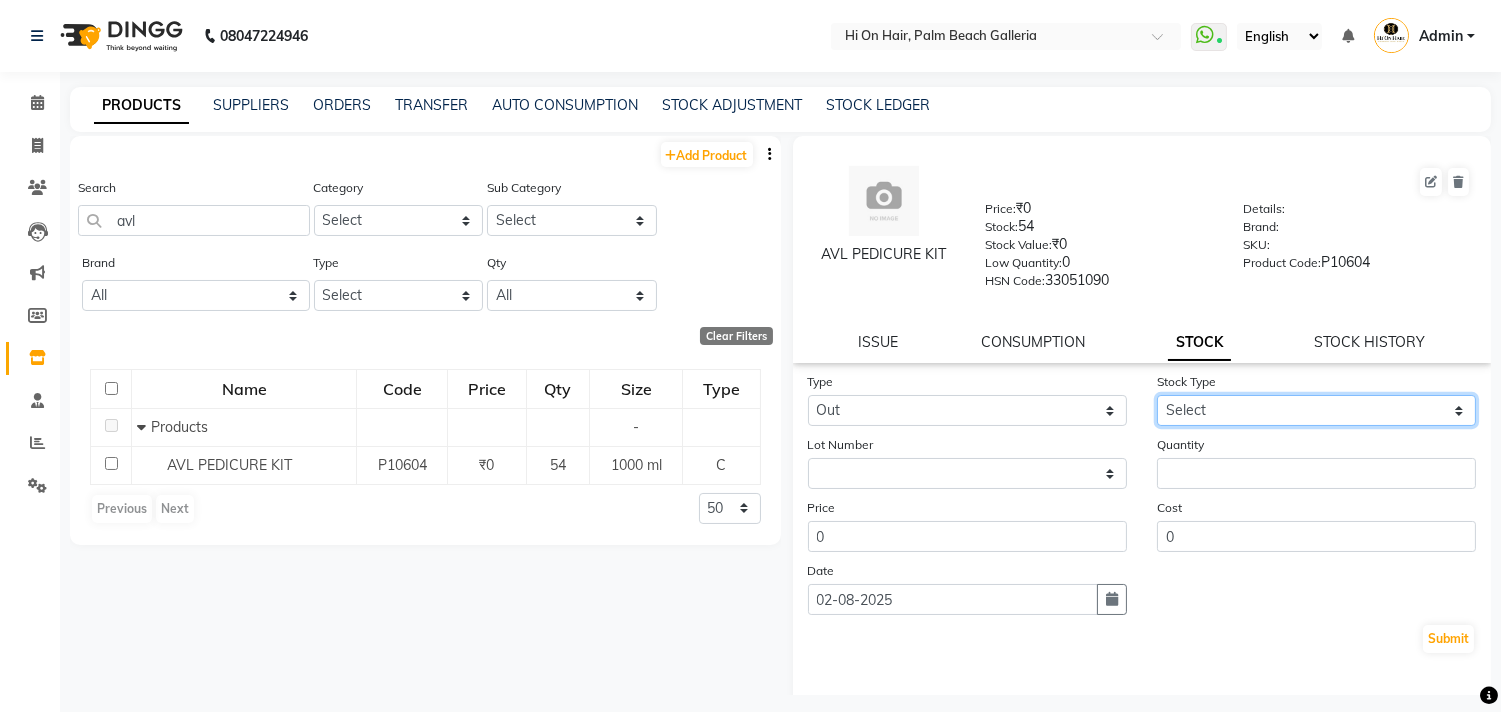 select on "internal use" 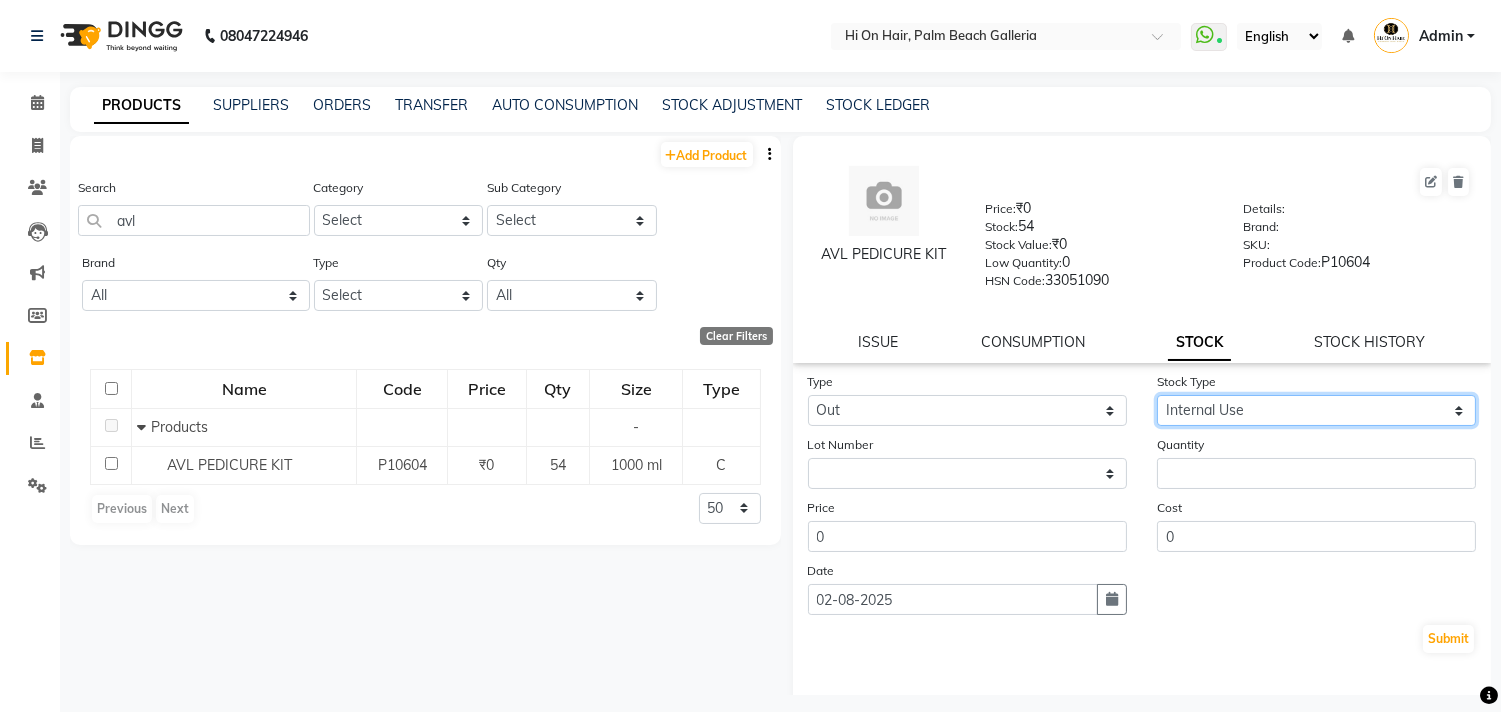 click on "Select Internal Use Damaged Expired Adjustment Return Other" 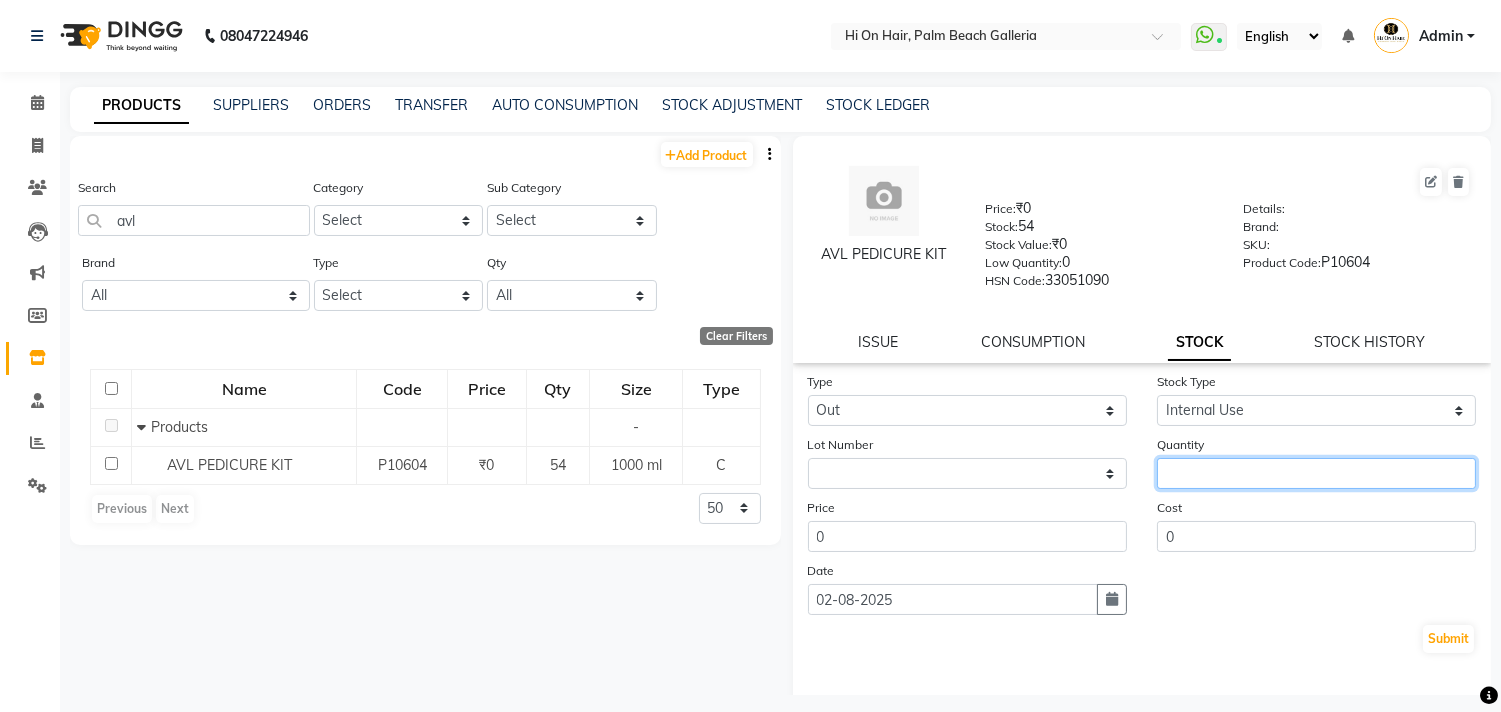 click 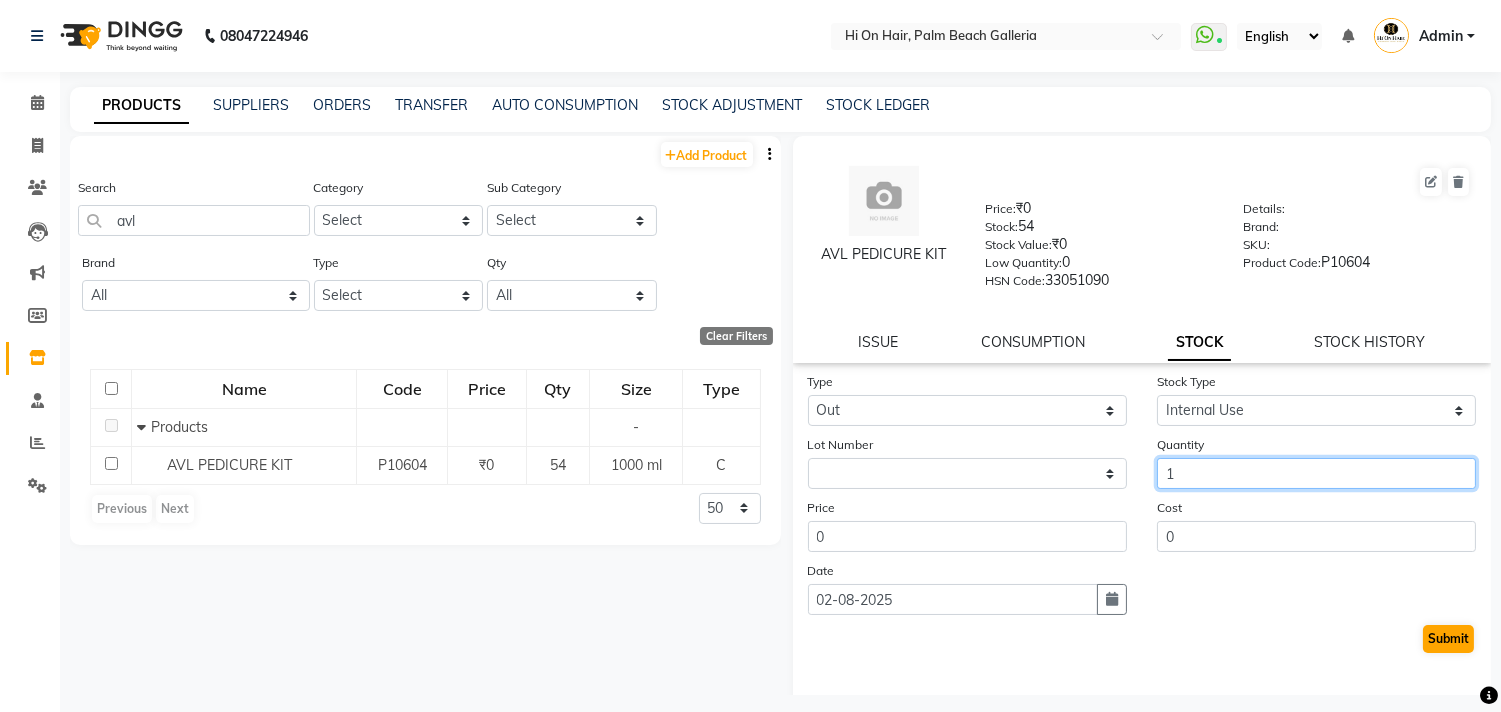 type on "1" 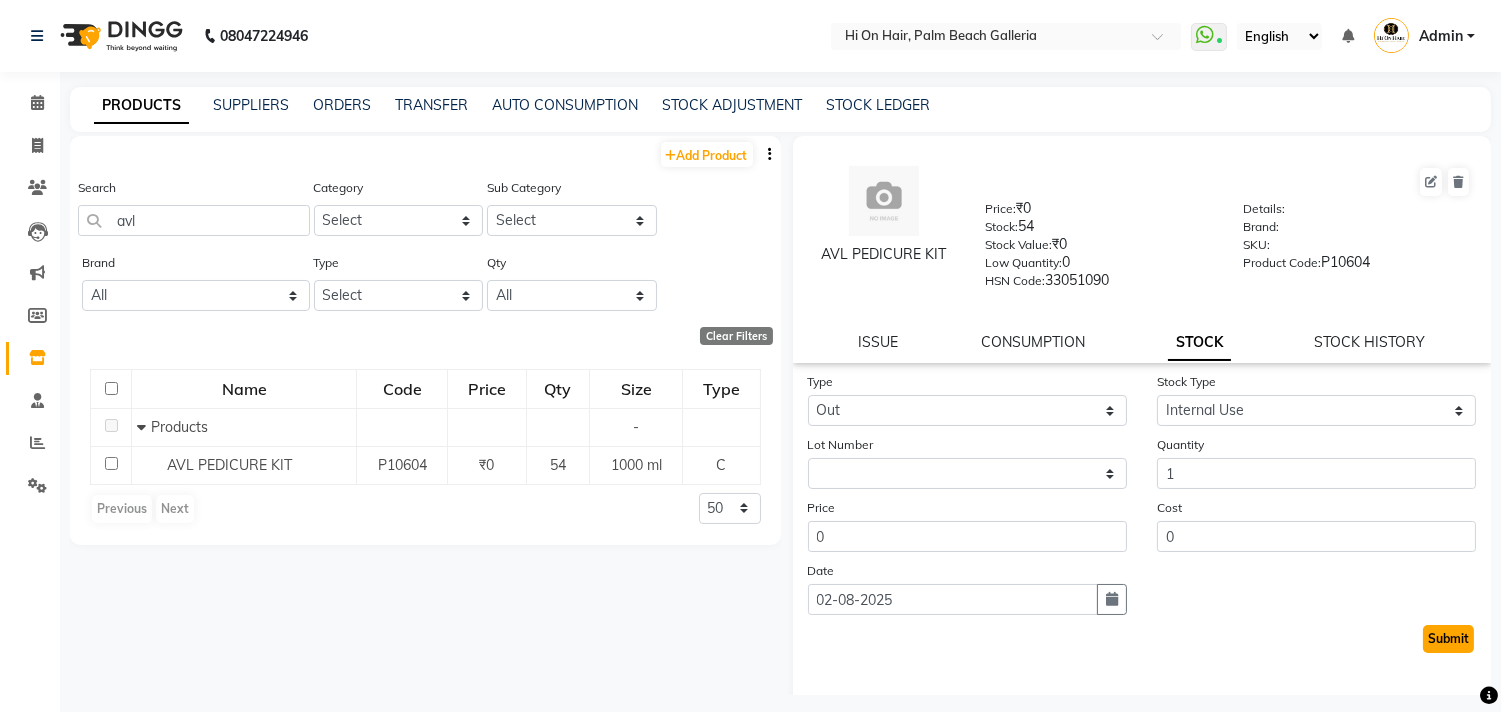 click on "Submit" 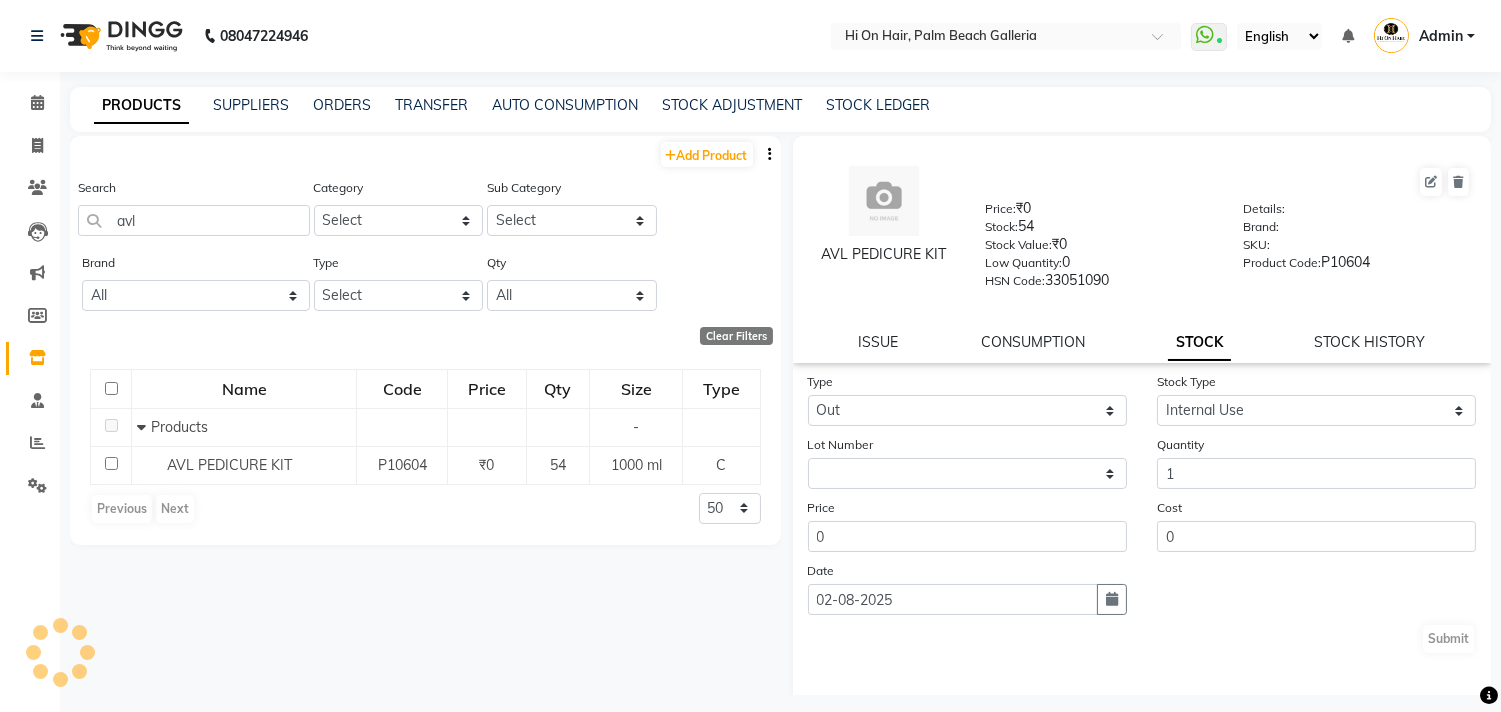 select 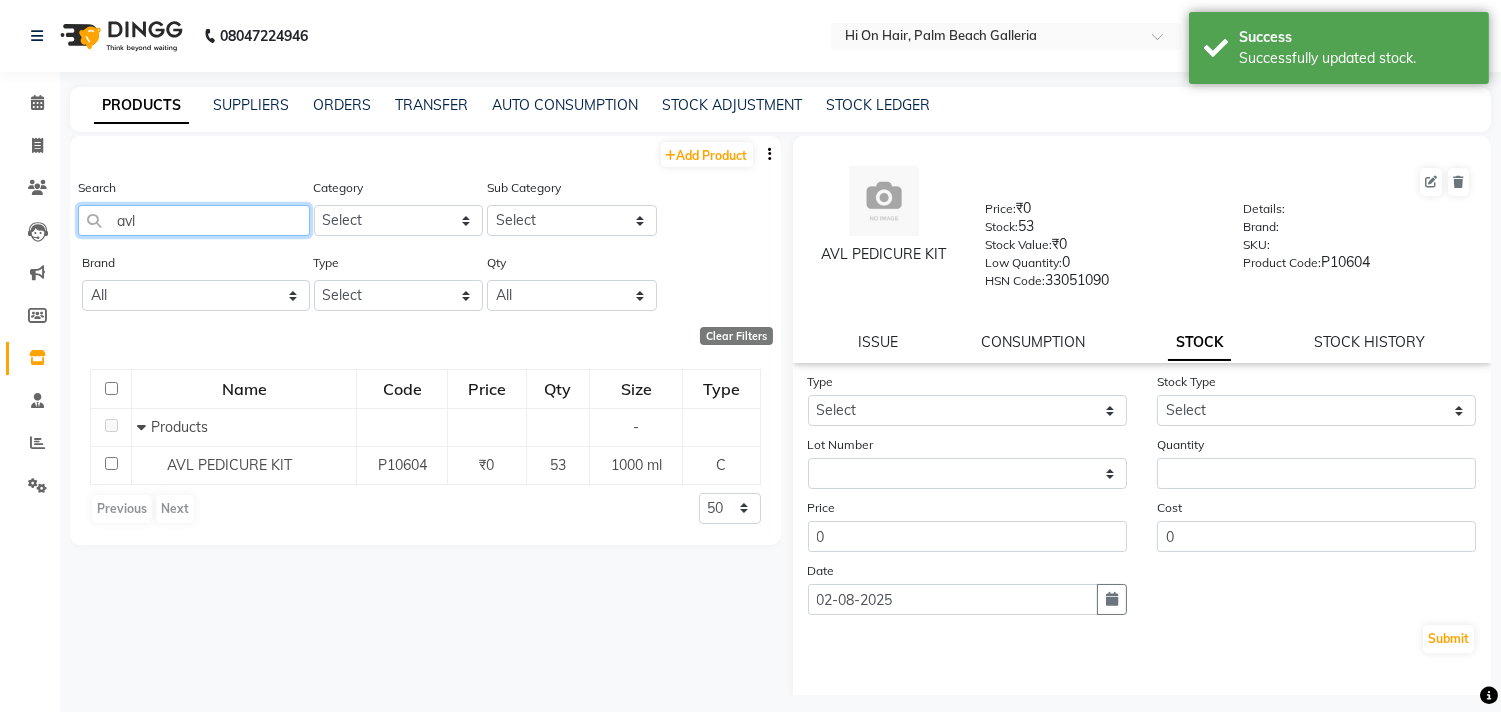 click on "avl" 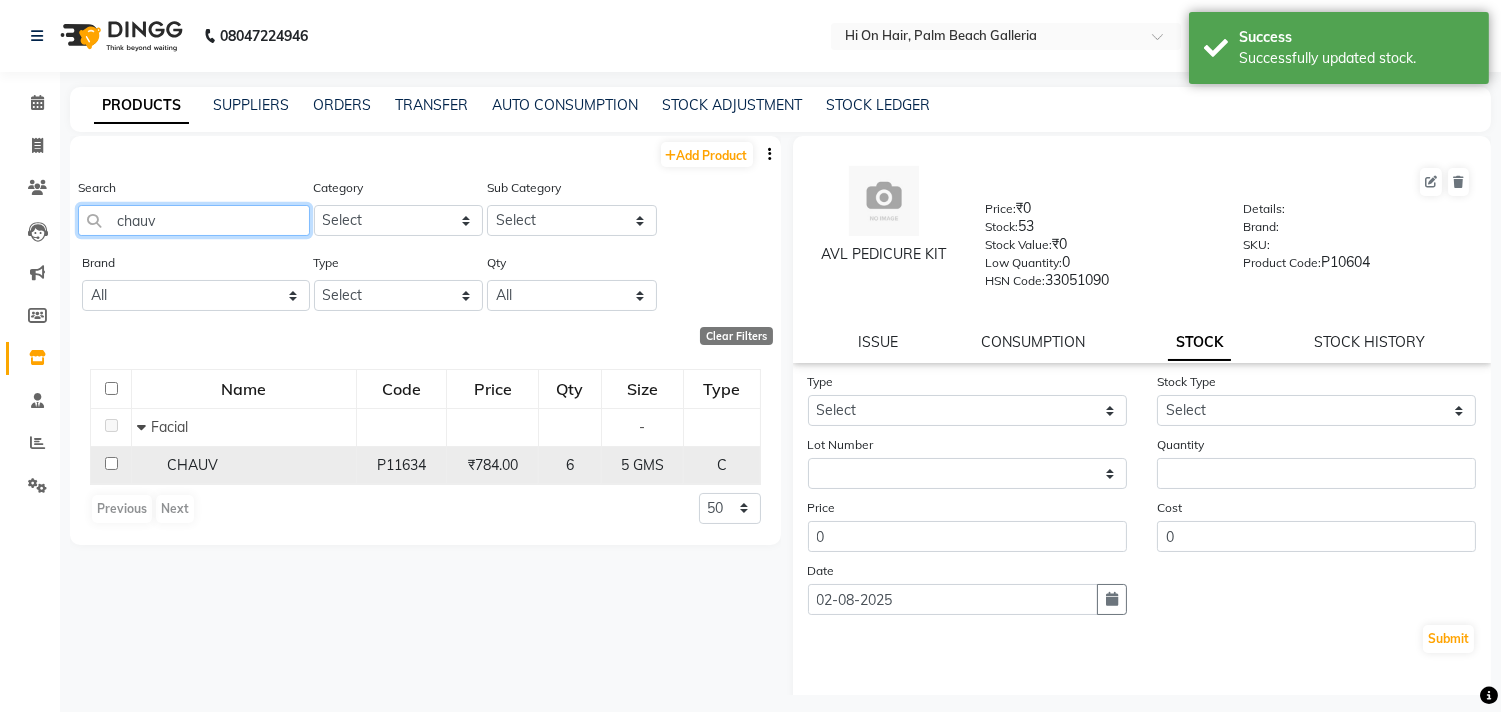type on "chauv" 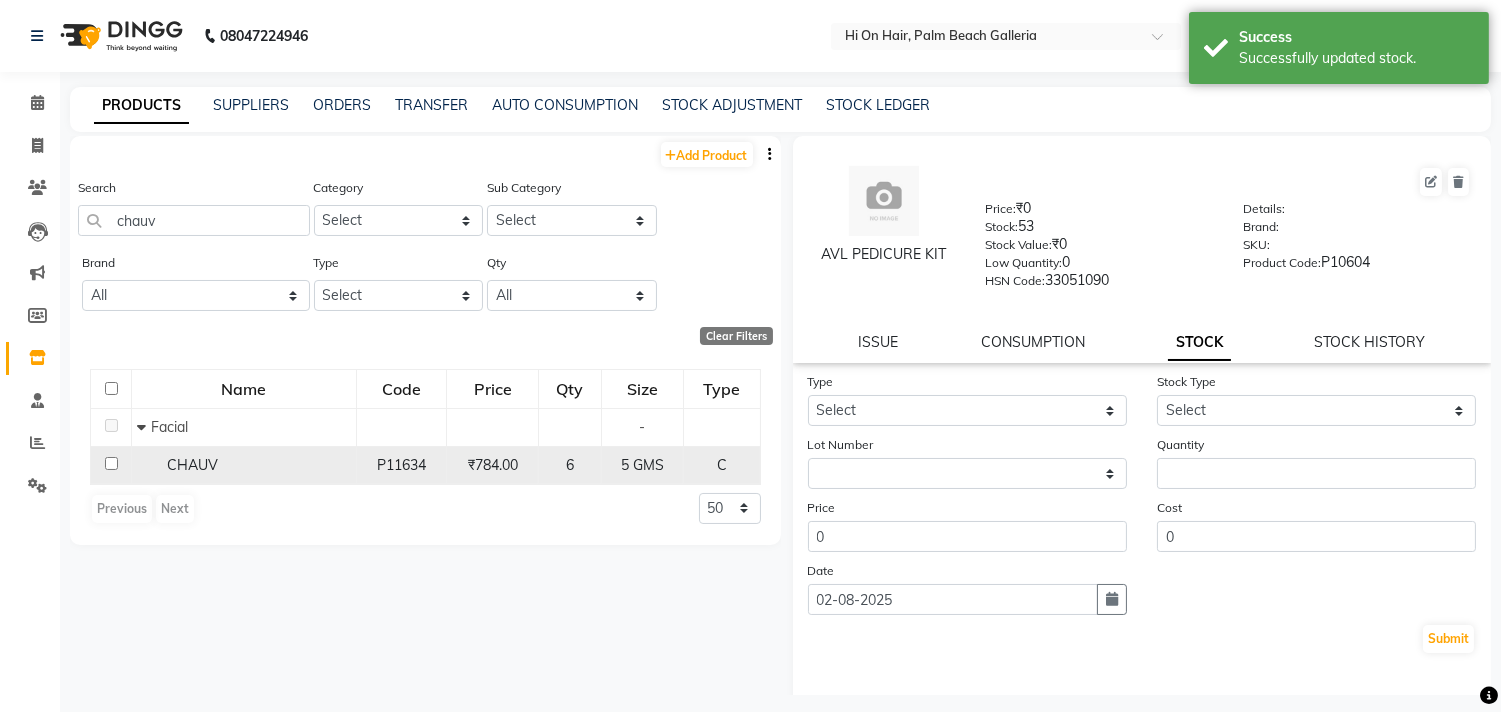 click on "CHAUV" 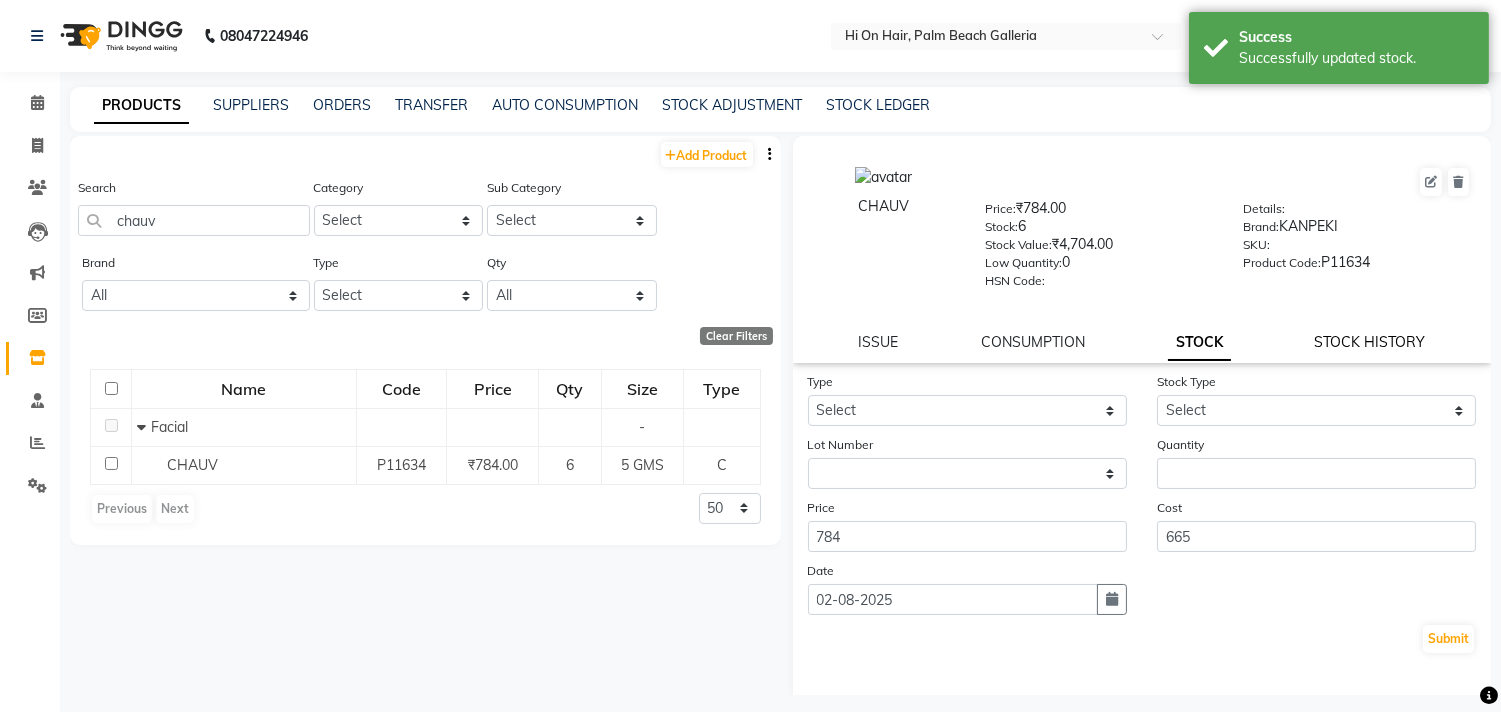 click on "STOCK HISTORY" 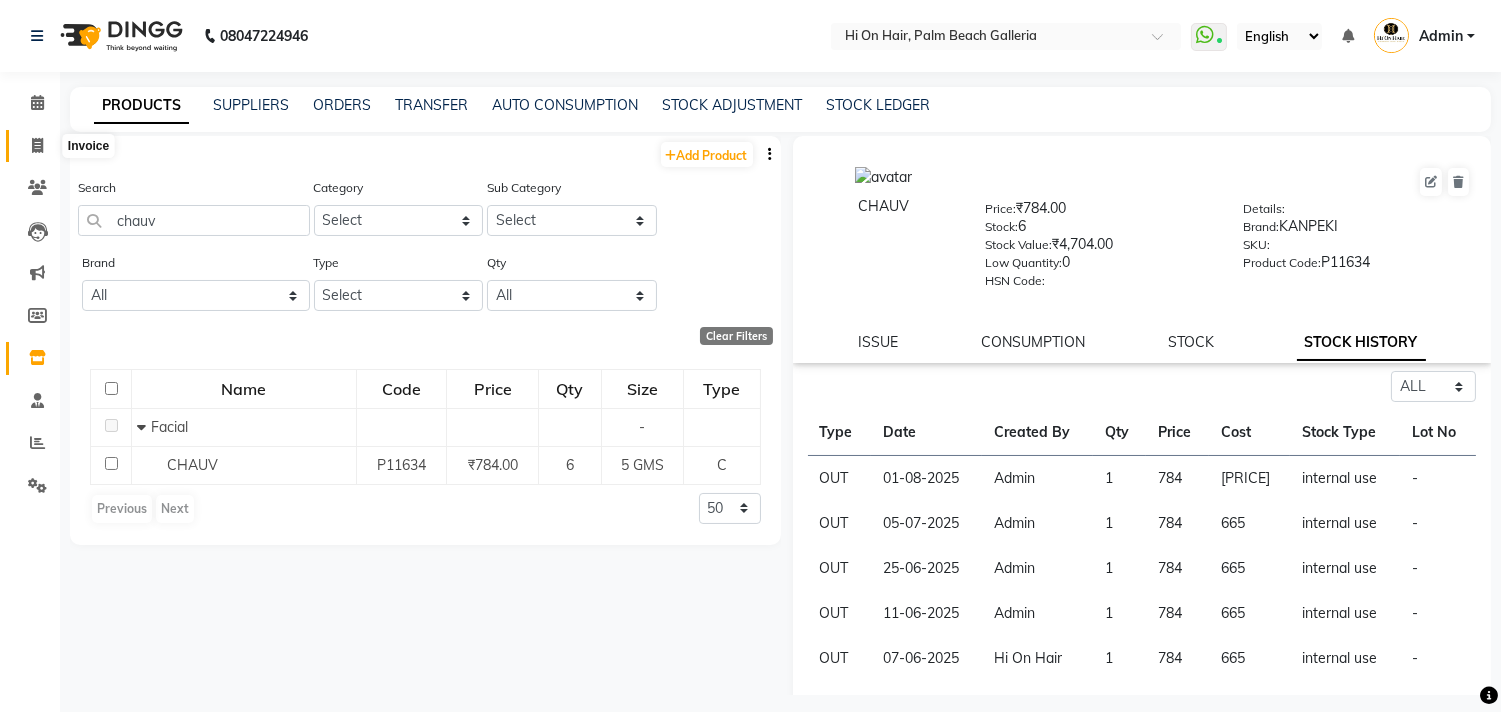 click 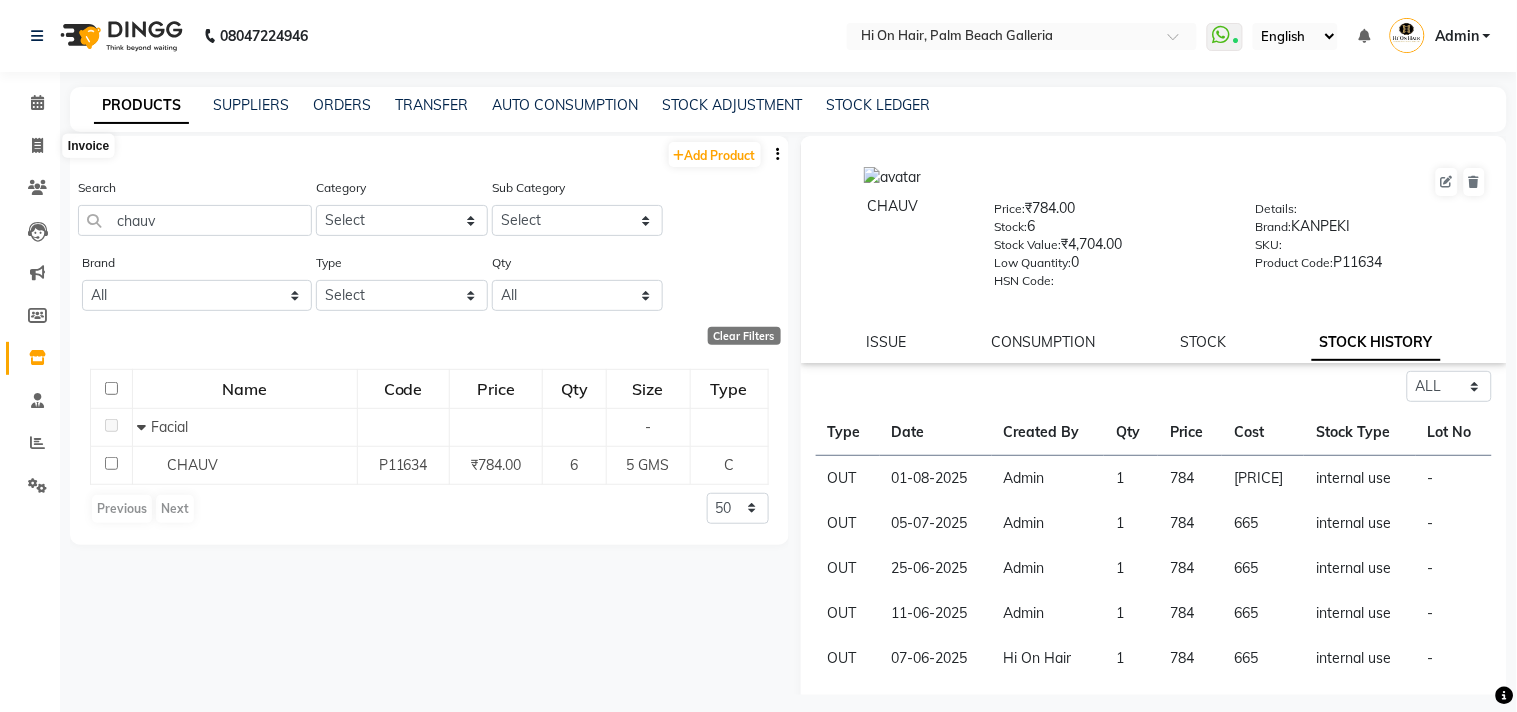 select on "535" 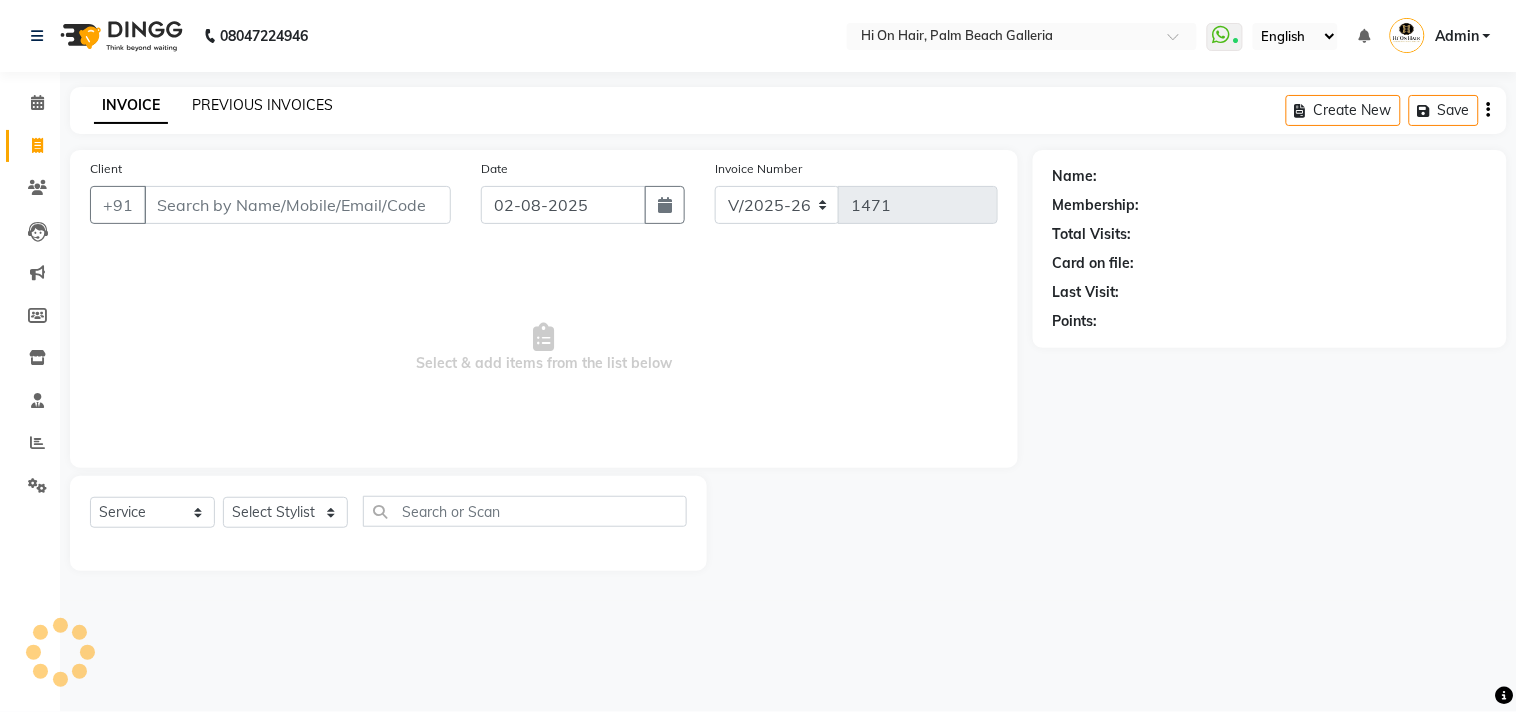 click on "PREVIOUS INVOICES" 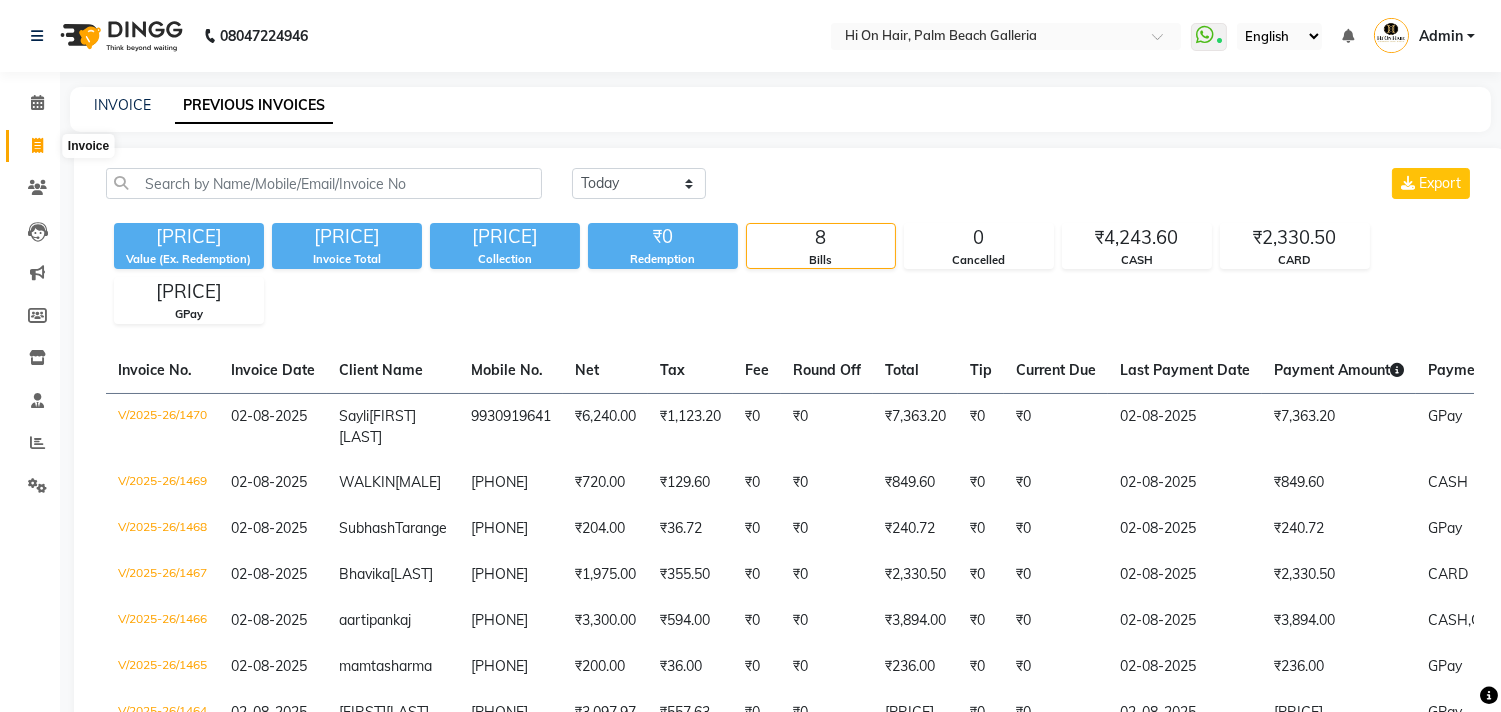 click 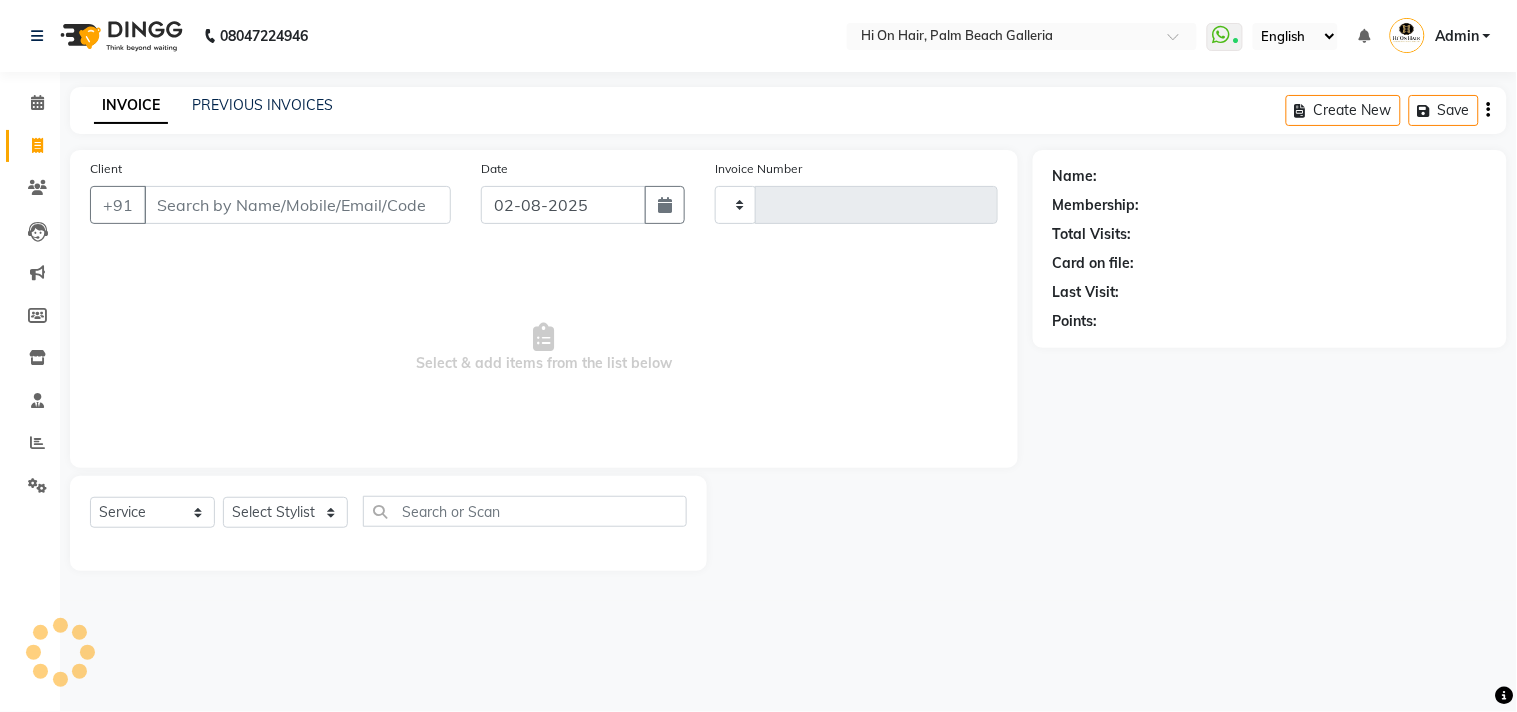 type on "1471" 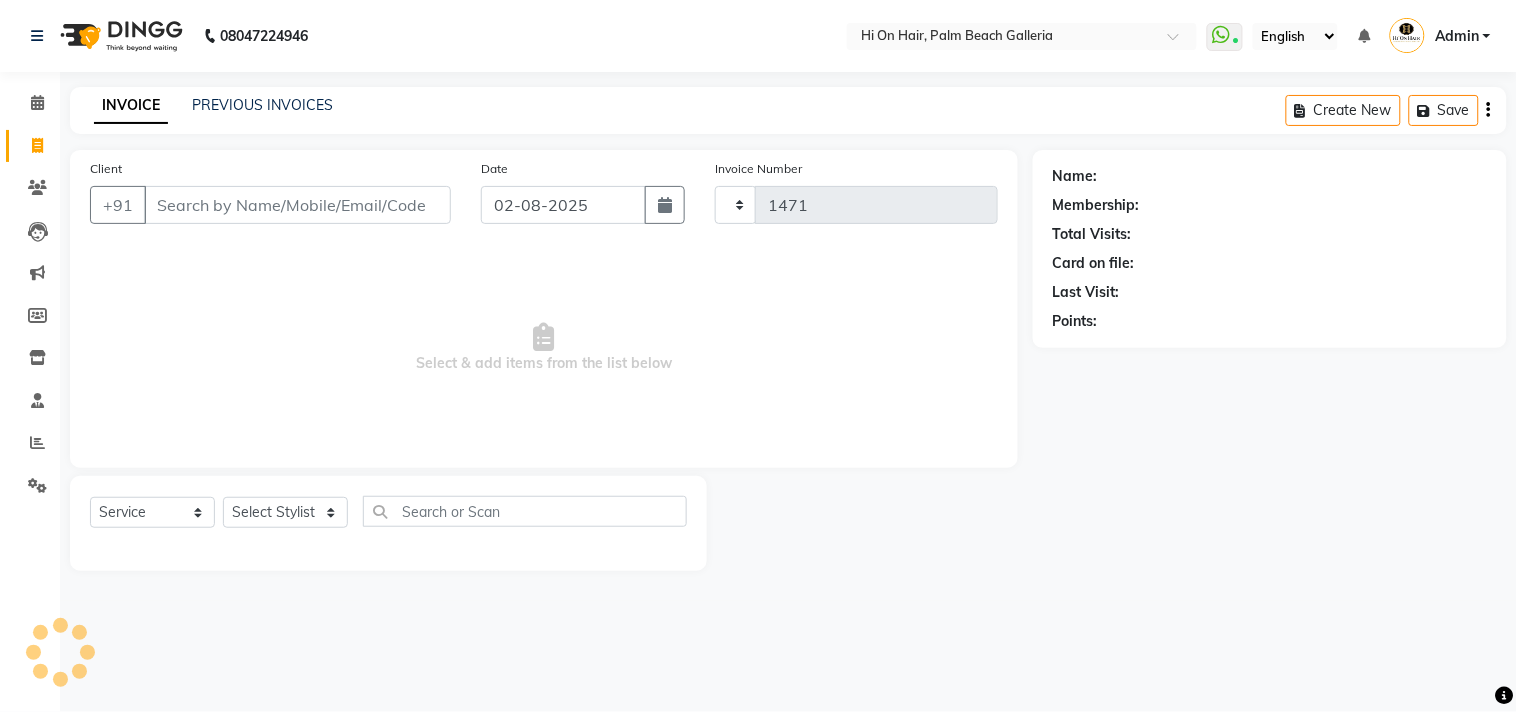 select on "535" 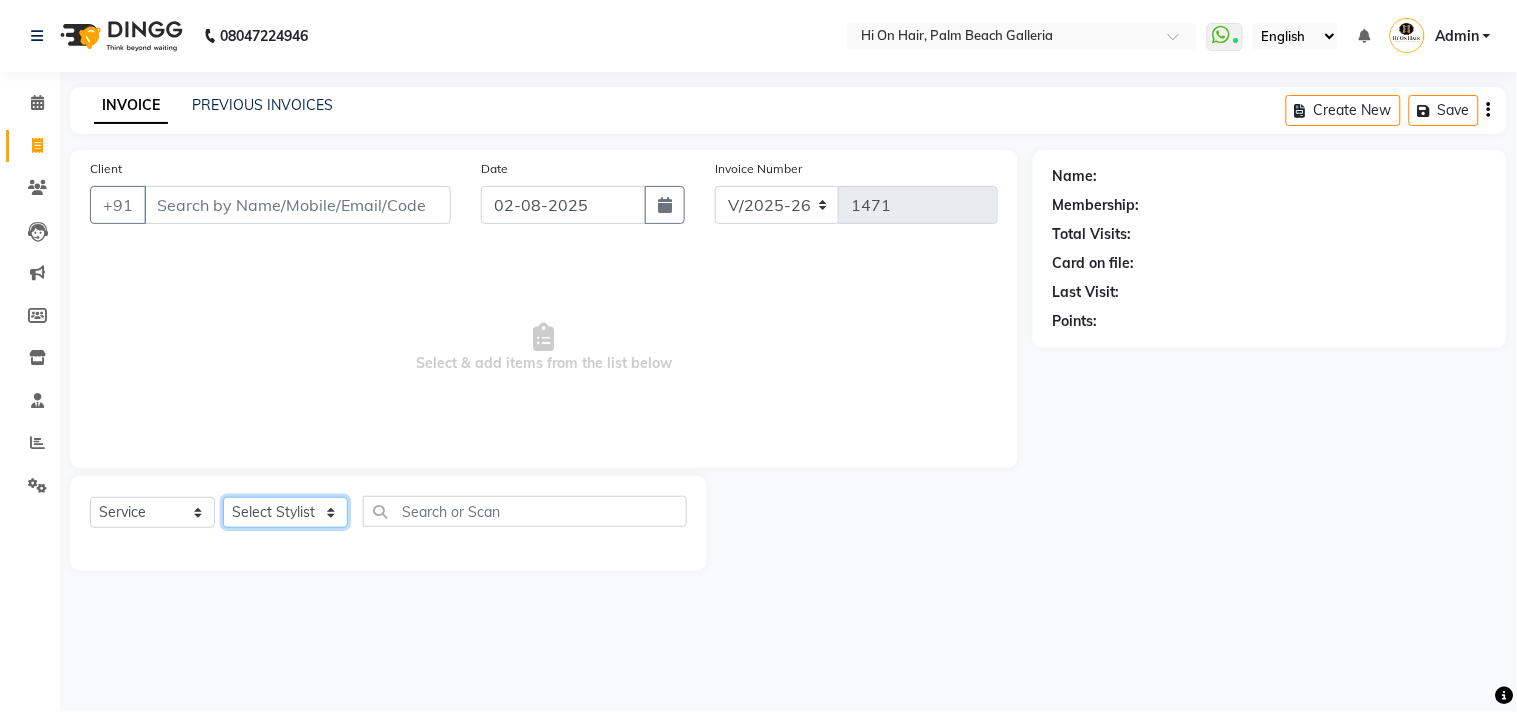 click on "Select Stylist [FIRST] [LAST] [FIRST] [LAST] [FIRST] [LAST] [FIRST] [LAST] [FIRST] [LAST] [FIRST] [LAST] [FIRST] [LAST] [FIRST] [LAST] [FIRST] [LAST] [FIRST] [LAST] [FIRST] [LAST] [FIRST] [LAST] [FIRST] [LAST]" 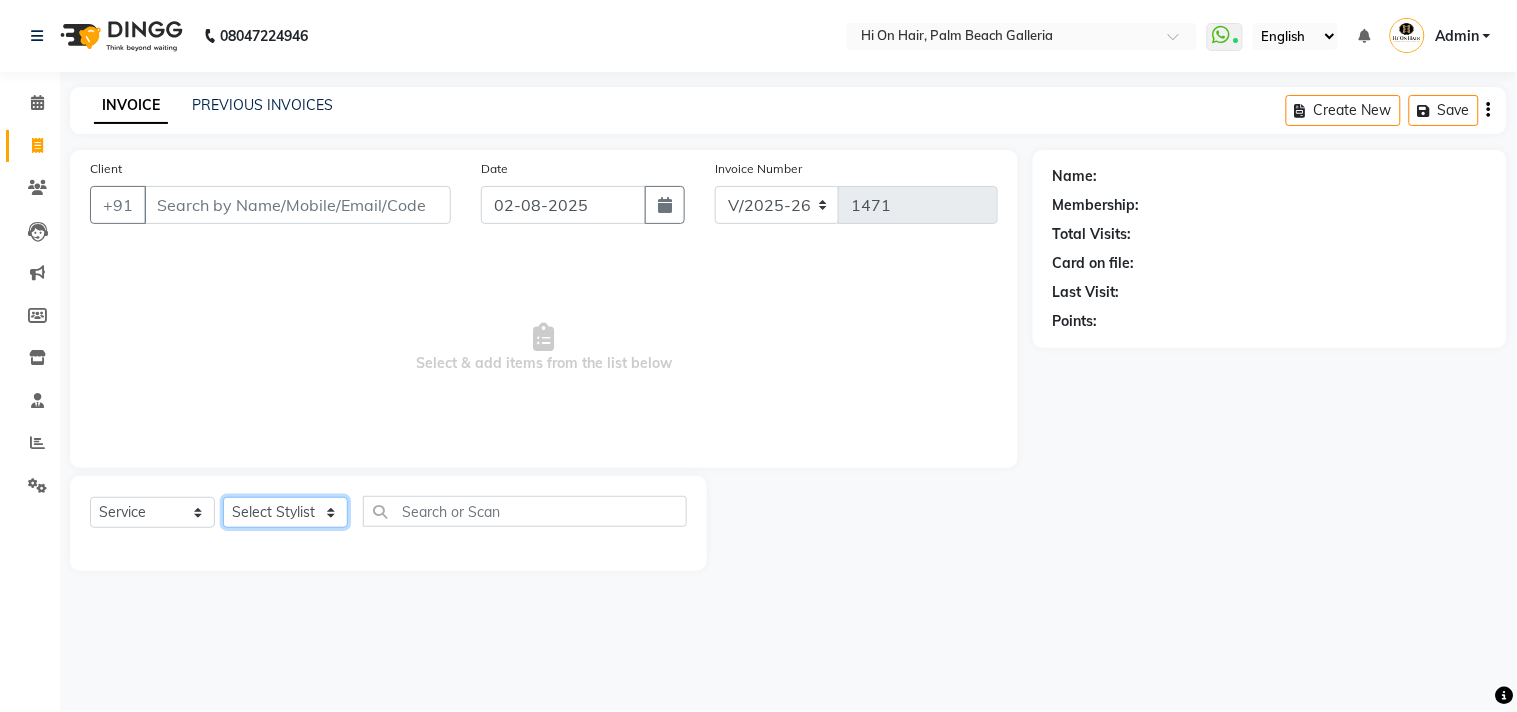 select on "[POSTAL_CODE]" 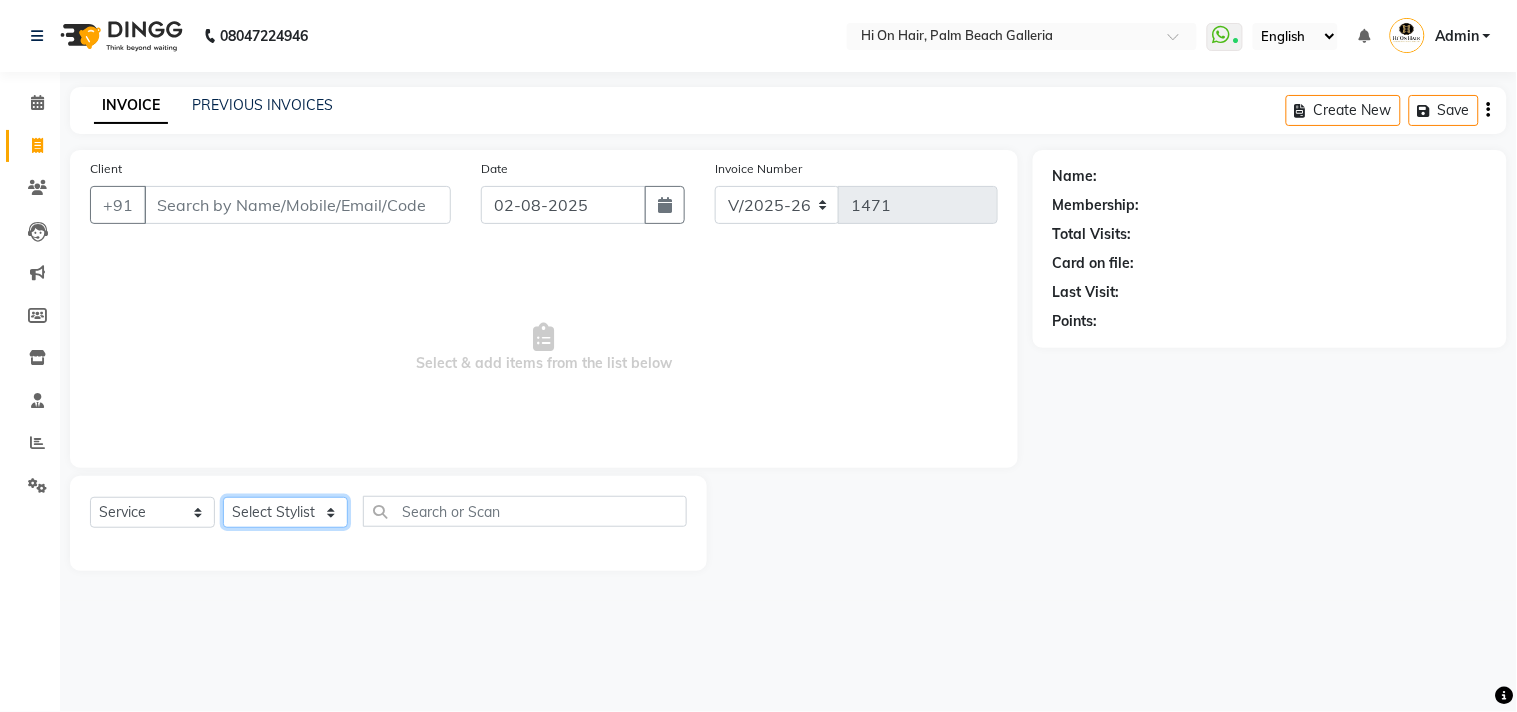 click on "Select Stylist [FIRST] [LAST] [FIRST] [LAST] [FIRST] [LAST] [FIRST] [LAST] [FIRST] [LAST] [FIRST] [LAST] [FIRST] [LAST] [FIRST] [LAST] [FIRST] [LAST] [FIRST] [LAST] [FIRST] [LAST] [FIRST] [LAST] [FIRST] [LAST]" 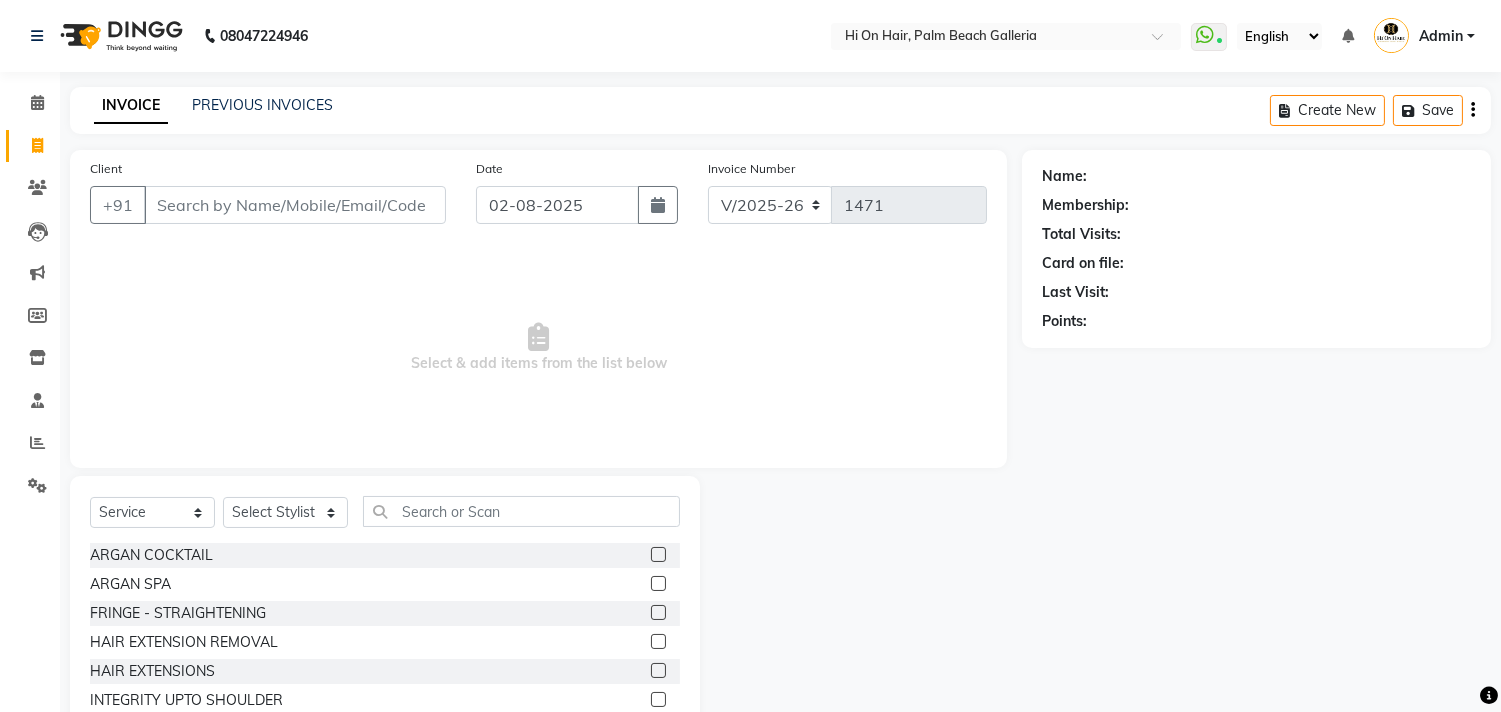 click on "Select Service Product Membership Package Voucher Prepaid Gift Card Select Stylist [FIRST] [LAST] [FIRST] [LAST] [FIRST] [LAST] [FIRST] [LAST] [FIRST] [LAST] [FIRST] [LAST] [FIRST] [LAST] [FIRST] [LAST] [FIRST] [LAST] [FIRST] [LAST] [FIRST] [LAST] [FIRST] [LAST] [FIRST] [LAST]" 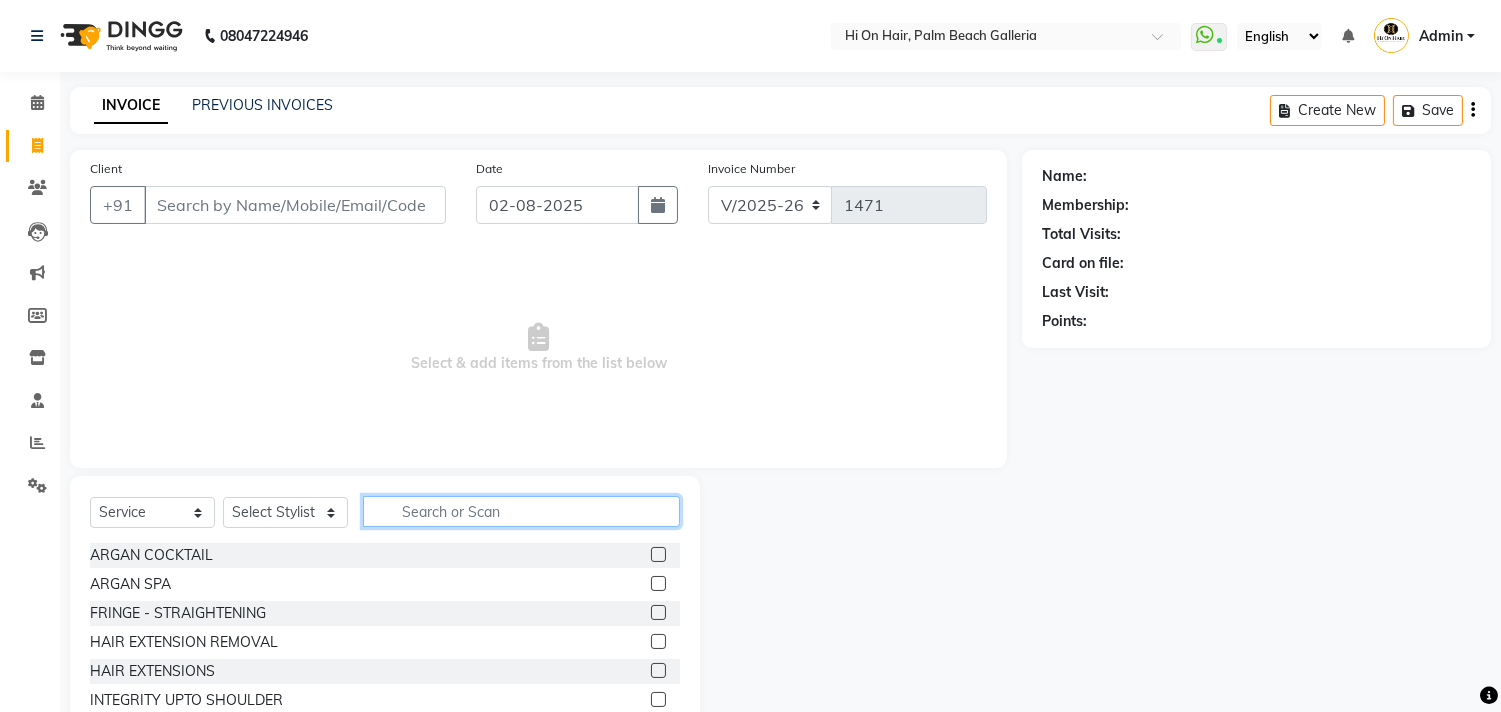 click 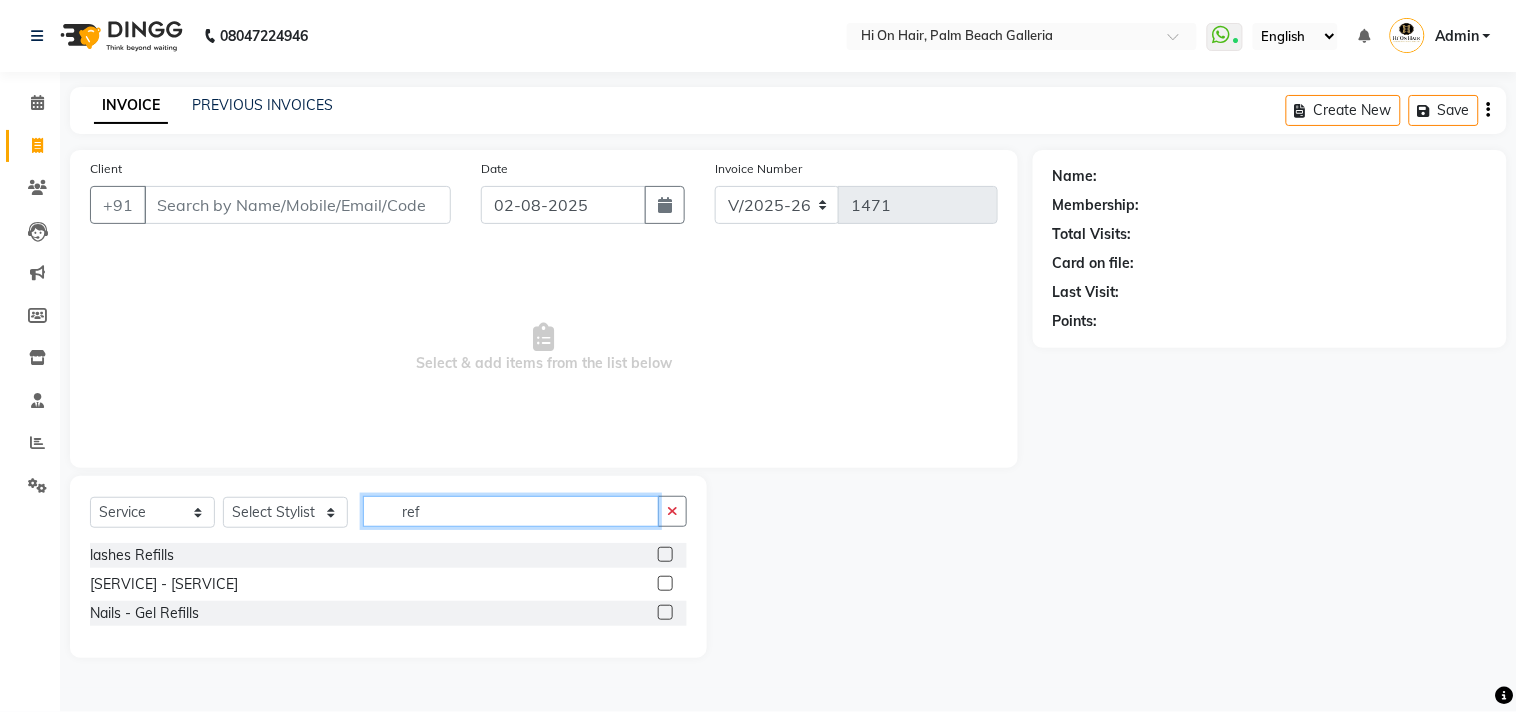 type on "ref" 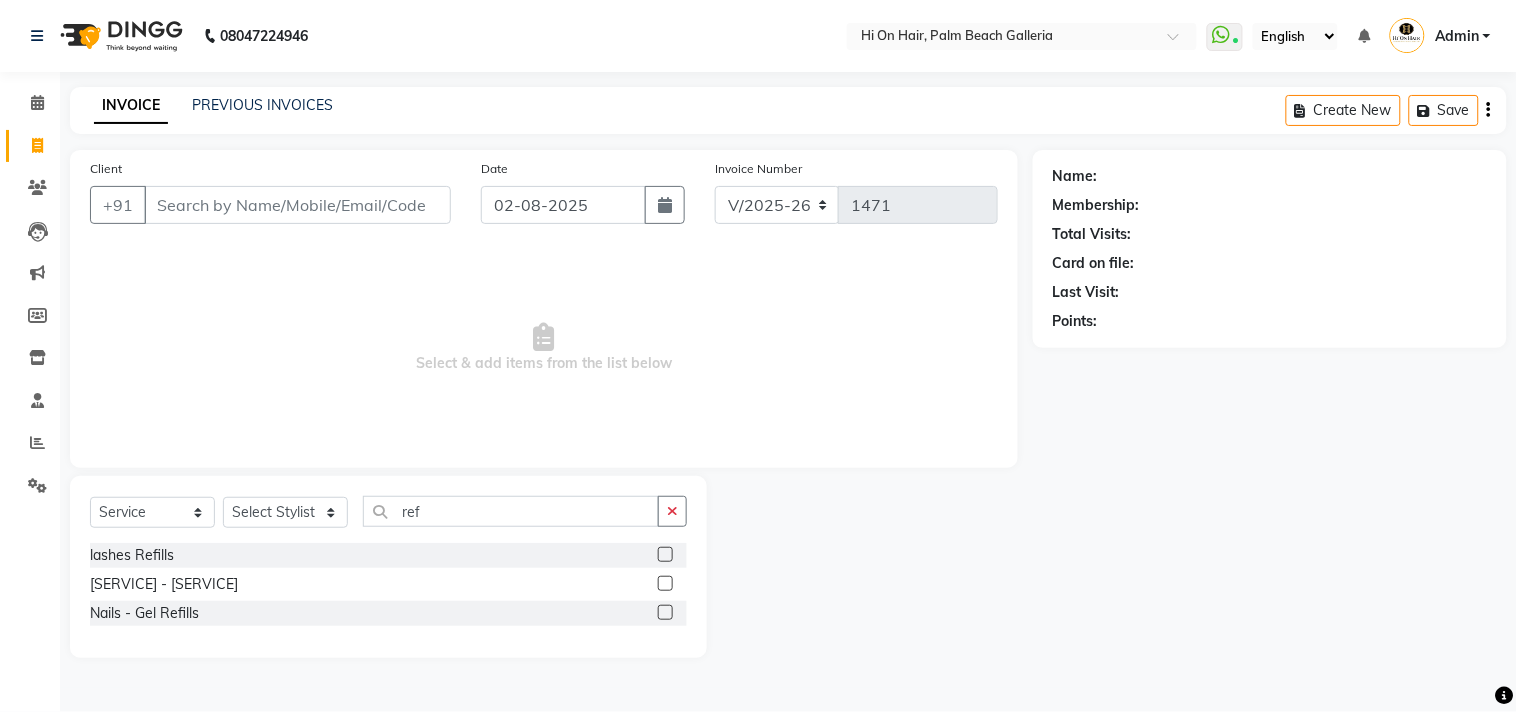 click 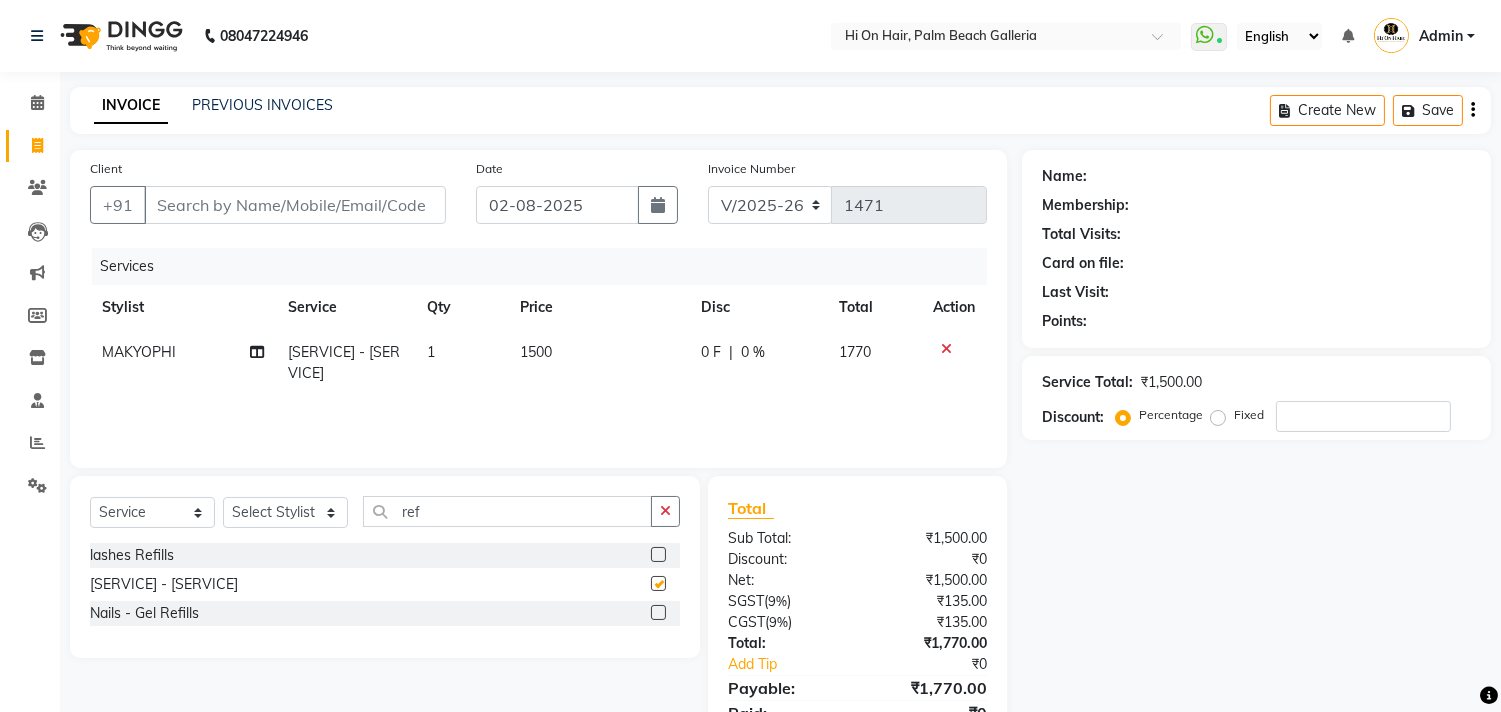 checkbox on "false" 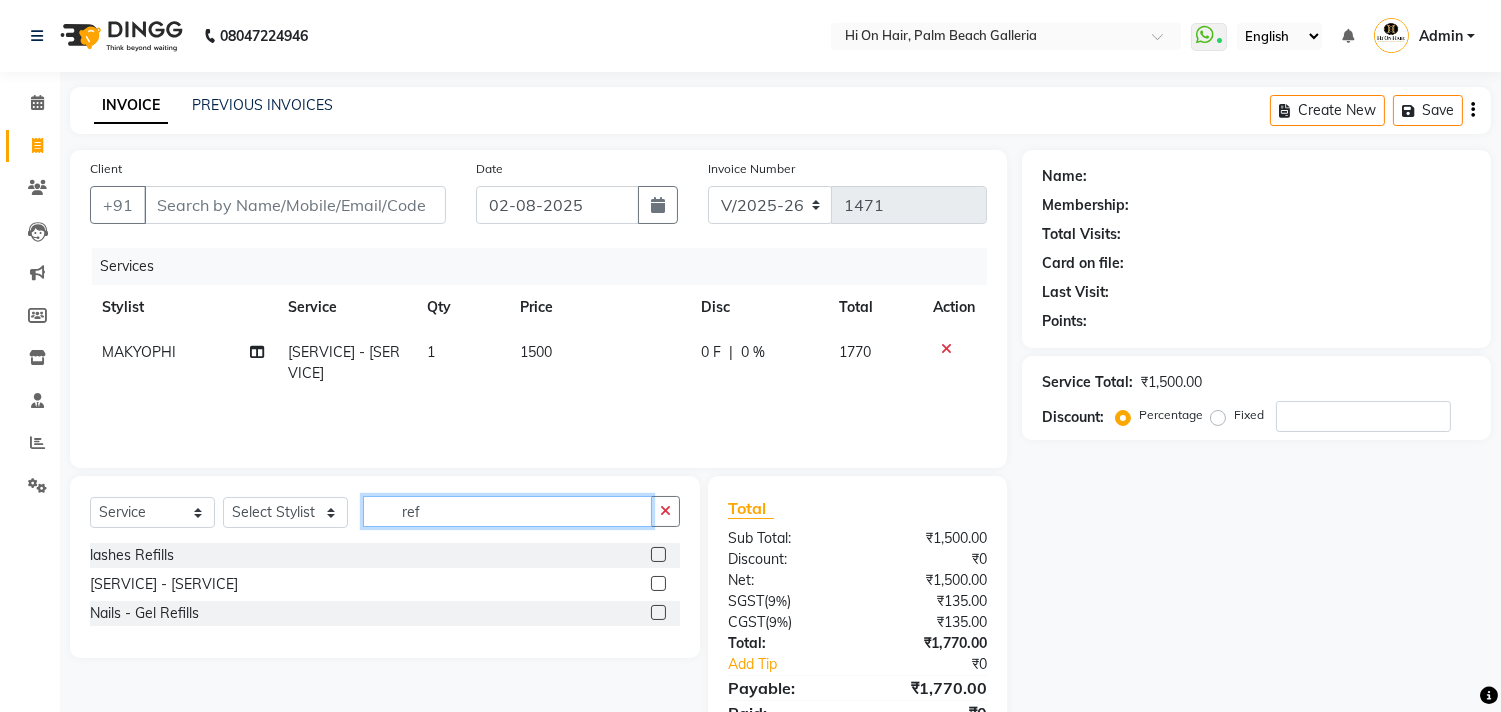 click on "ref" 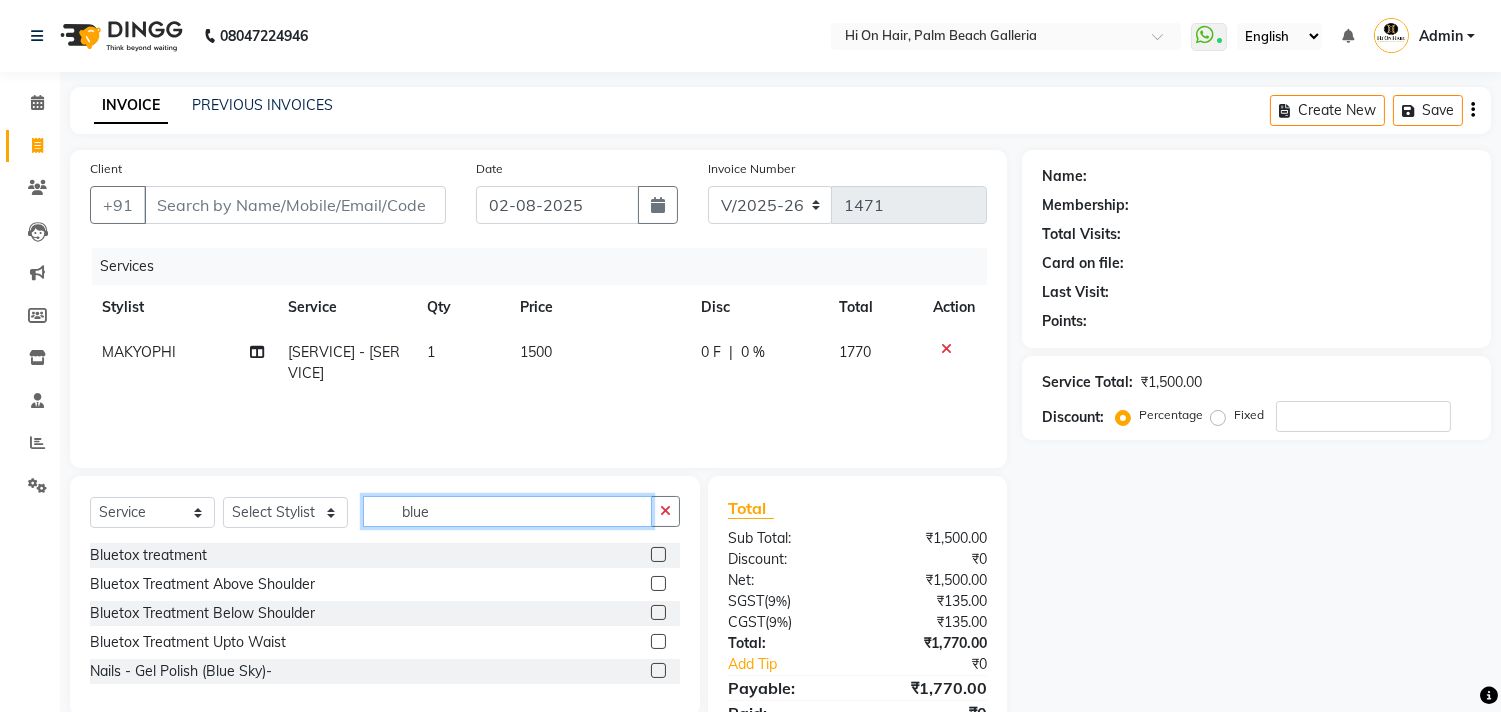 type on "blue" 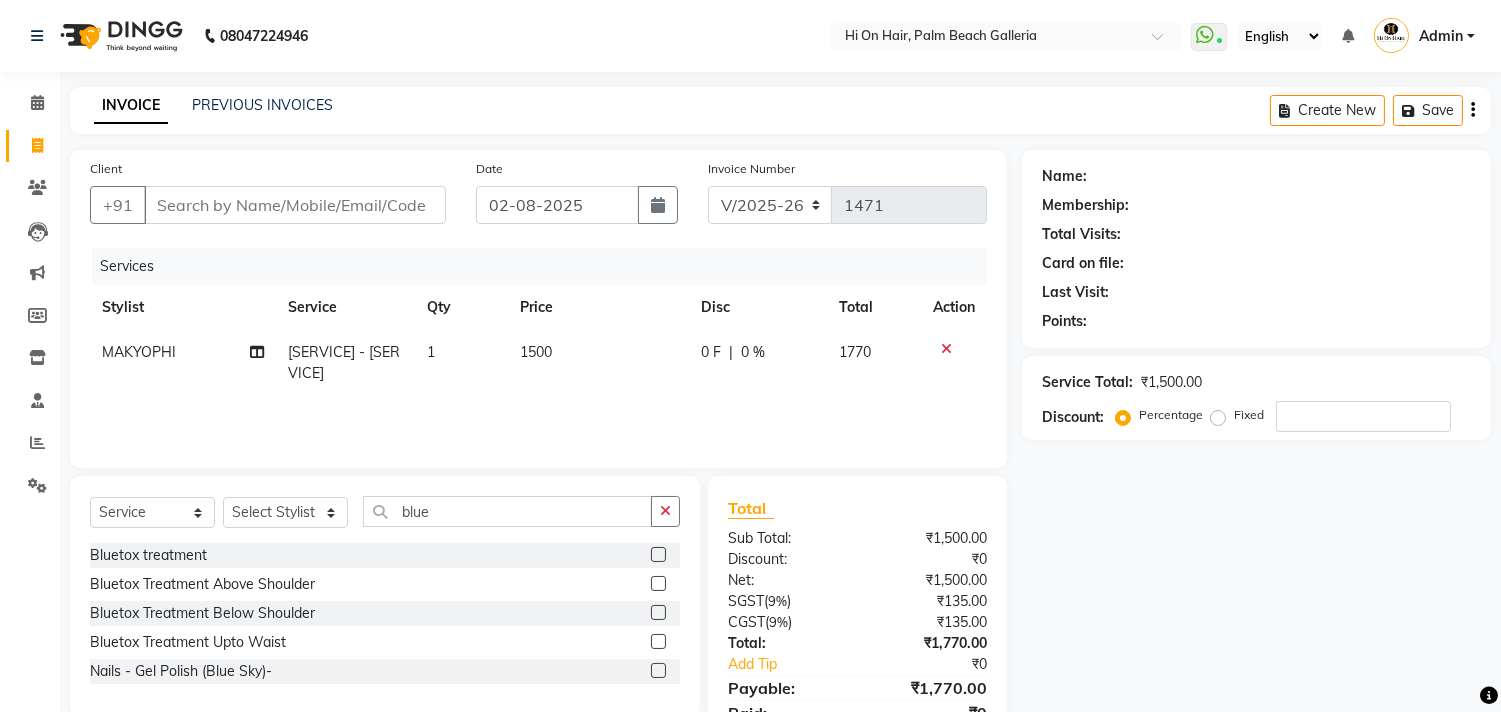 click 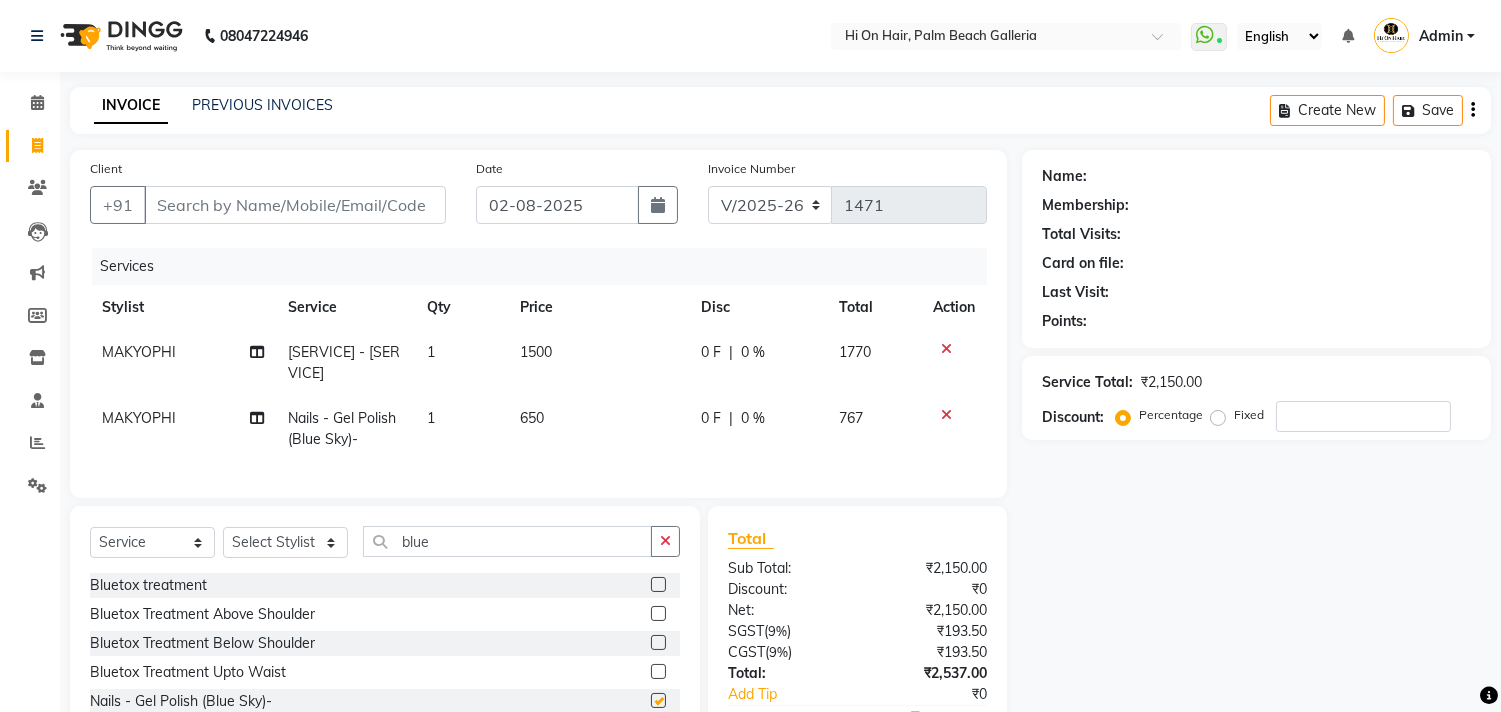 checkbox on "false" 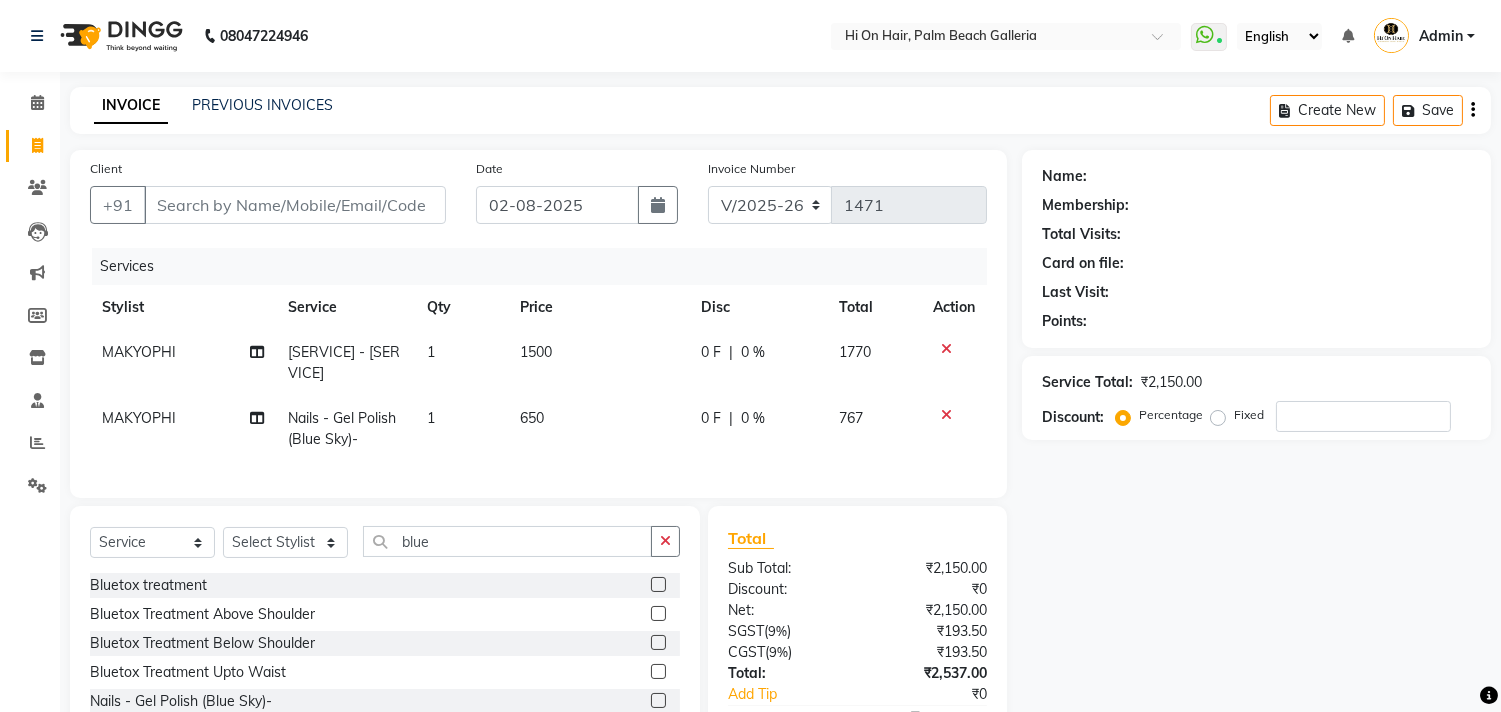 click on "1" 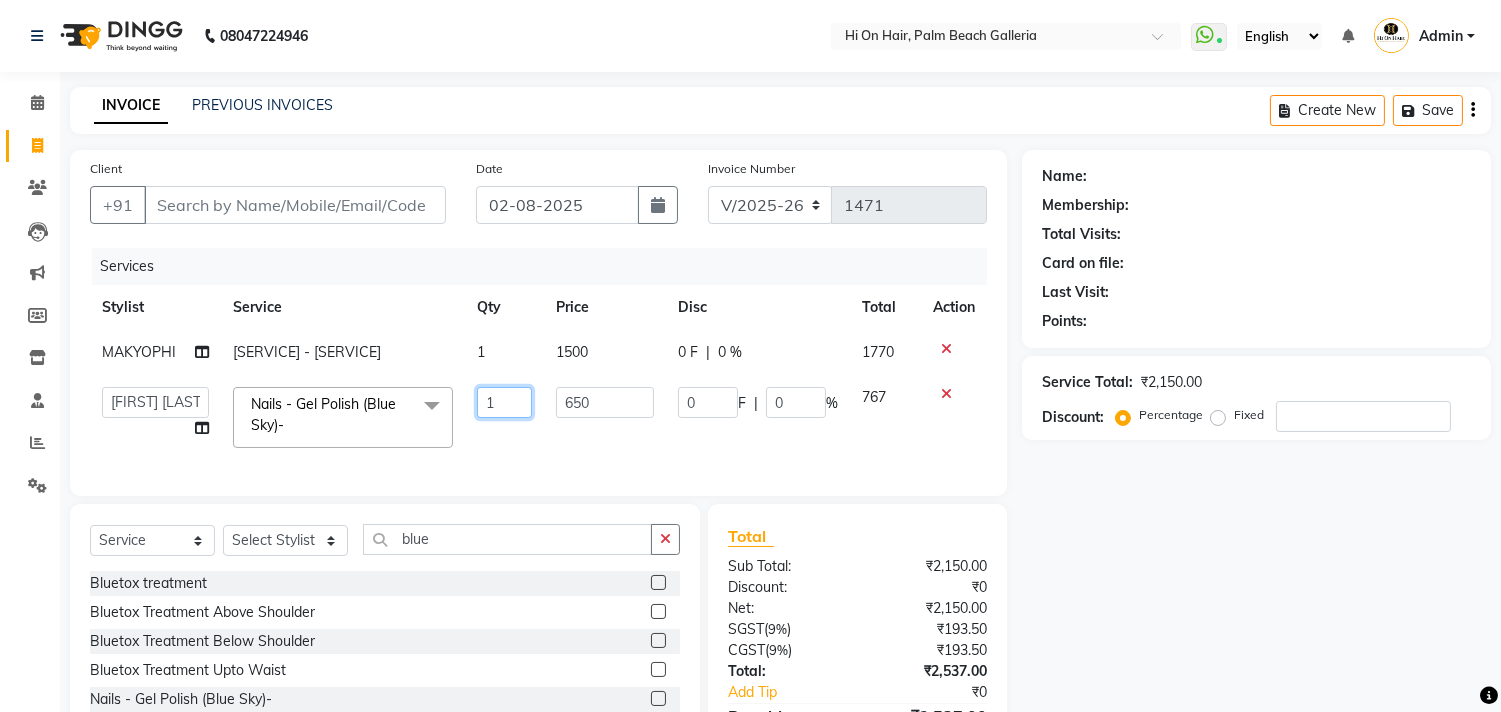 drag, startPoint x: 500, startPoint y: 410, endPoint x: 461, endPoint y: 410, distance: 39 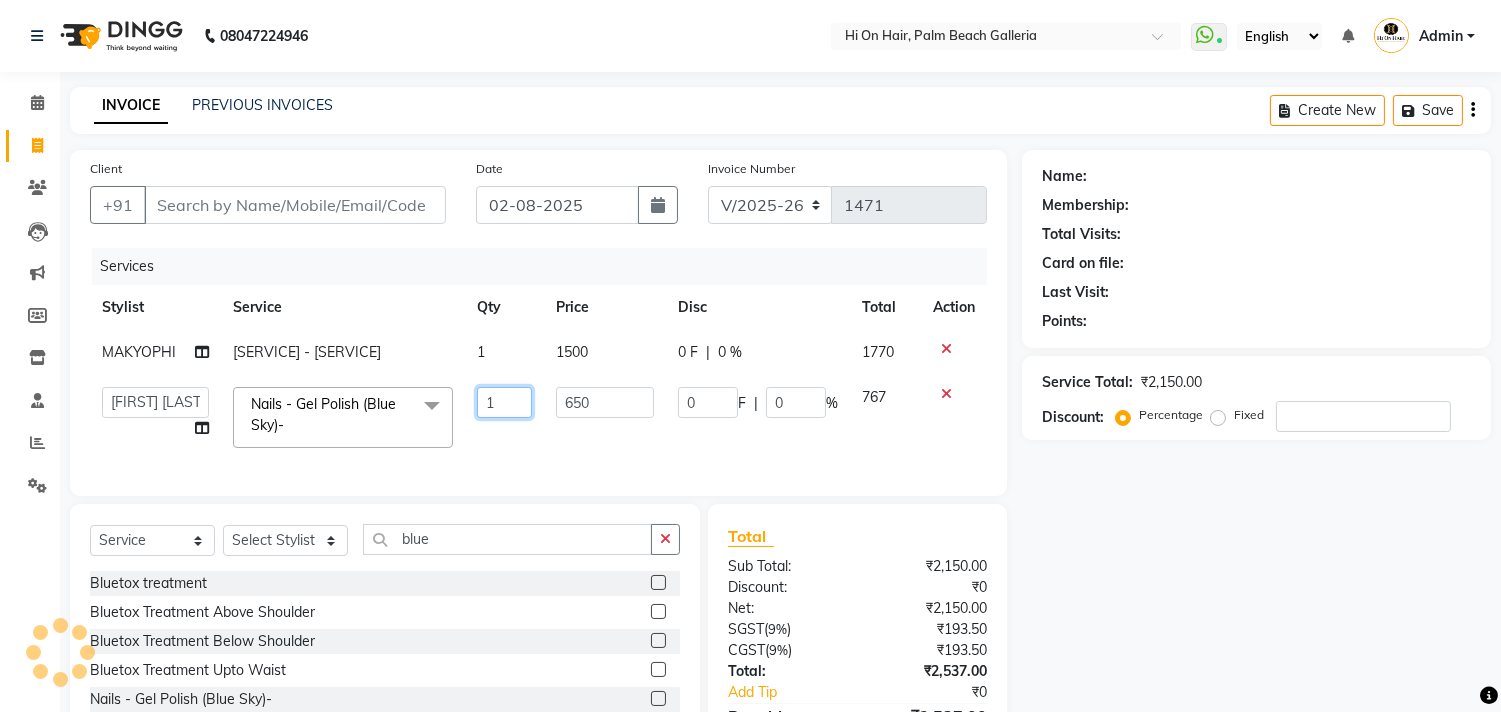 type on "2" 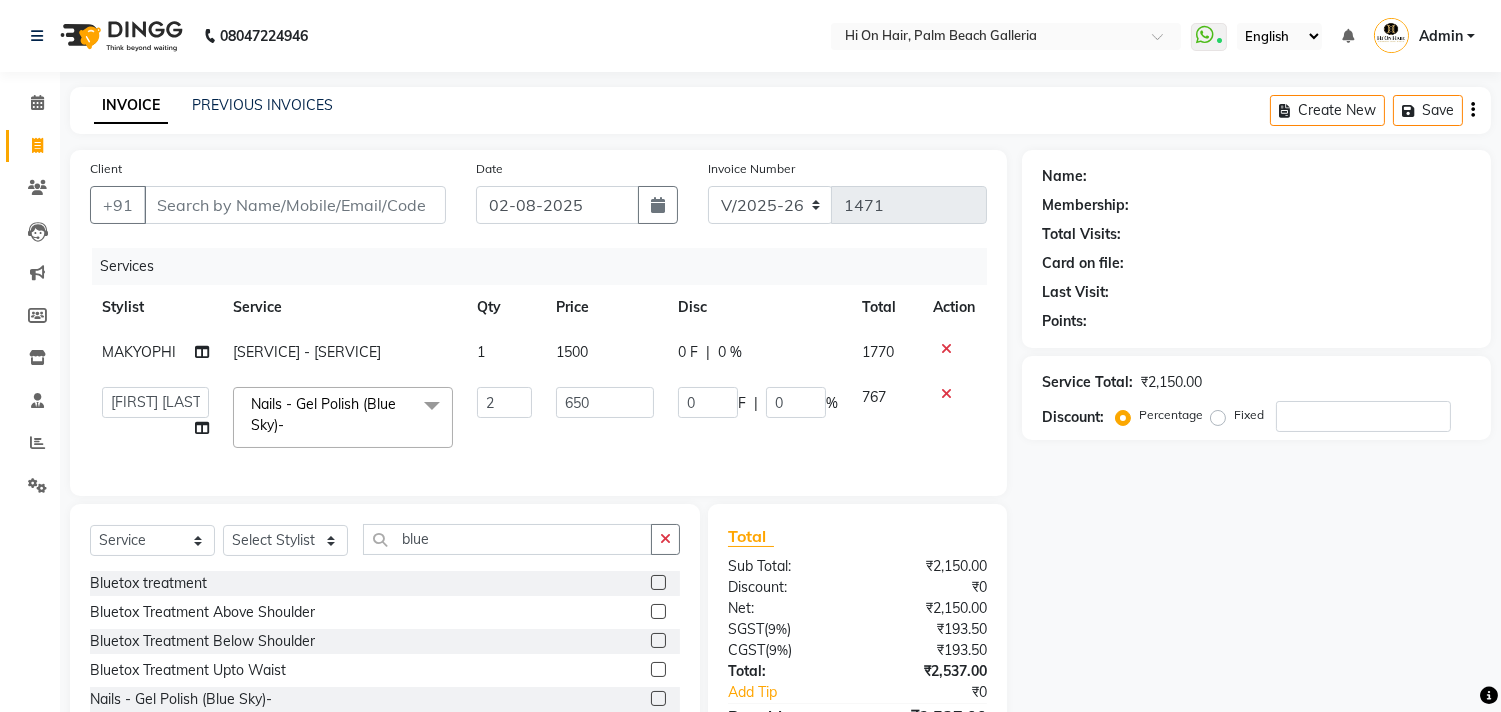 click on "Nails - Gel Polish (Blue Sky) x ARGAN COCKTAIL ARGAN SPA FRINGE - STRAIGHTENING HAIR EXTENSION REMOVAL HAIR EXTENSIONS INTEGRITY UPTO SHOULDER MOISTURE PLUS SPA (Upto Shoulder) NANO PLASTIA (Very Short) OLA PLEX STAND ALONE OLA PLEX TREATMENT SLIVER SHINE COCKTAIL STENSILS STRAIGHTNING (ABOVE SHOULDER) STRAIGHTNING (BELOW SHOULDER) STRAIGHTNING (UPTO WAIST) STRAIGHTNING (VERY SHORT) Colour Care milkshake Spa foot massage Nose wax file/cut file/cut/polish outcurls Blow dry Aroma Manicure eyebrows/upperlips wash n Blowdry UPPERLIPS PINKINI WAX face Dtan Cateye gel polish Aroma Pedicure AVL pedicure marine sea alga face bleach Bomb pedicure Bomb Manicure AVL Manicure marine sea alga Feet Wax ADD ON OIL WASH FEET DTAN Polish change Add on Feet Pack Add on hands pack Brighting peel off mask Head neck N Shoulder Messsage fringe cut" 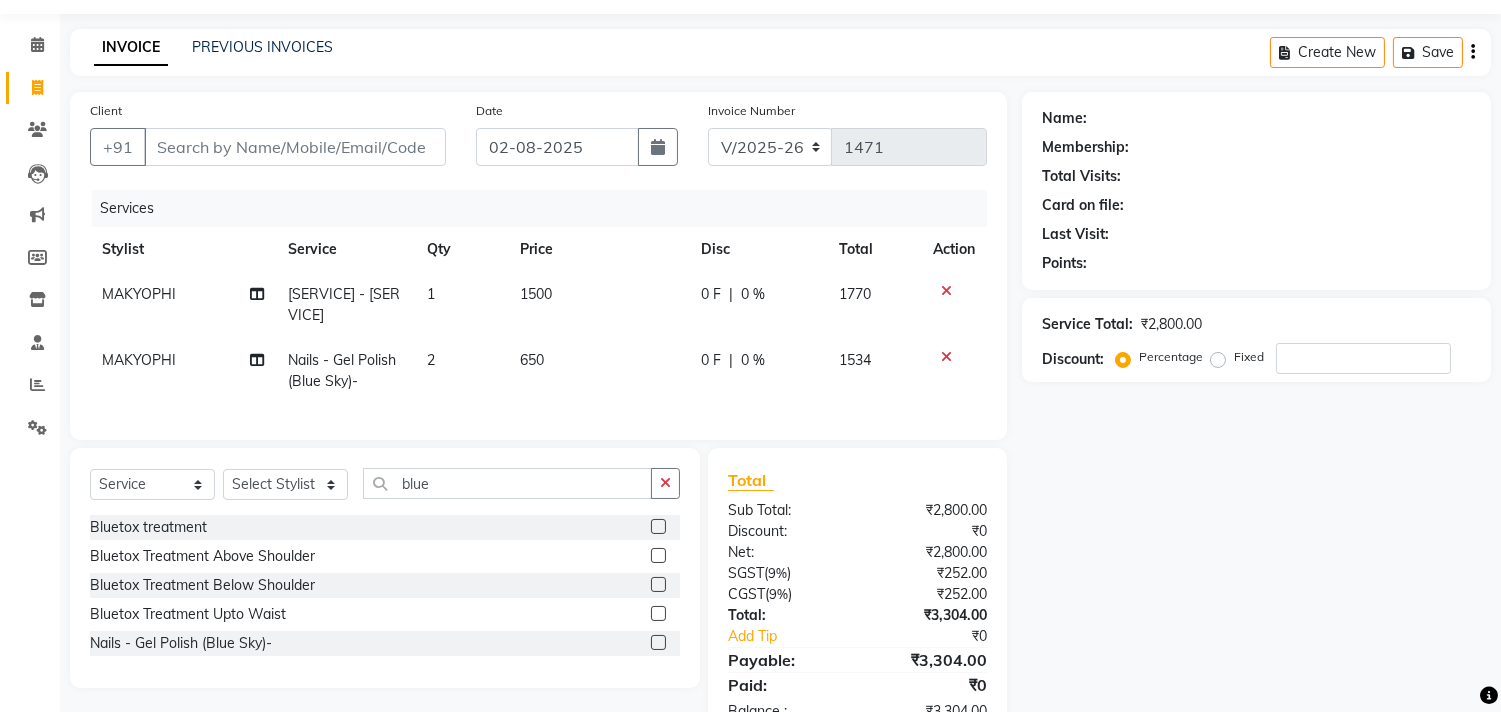 scroll, scrollTop: 111, scrollLeft: 0, axis: vertical 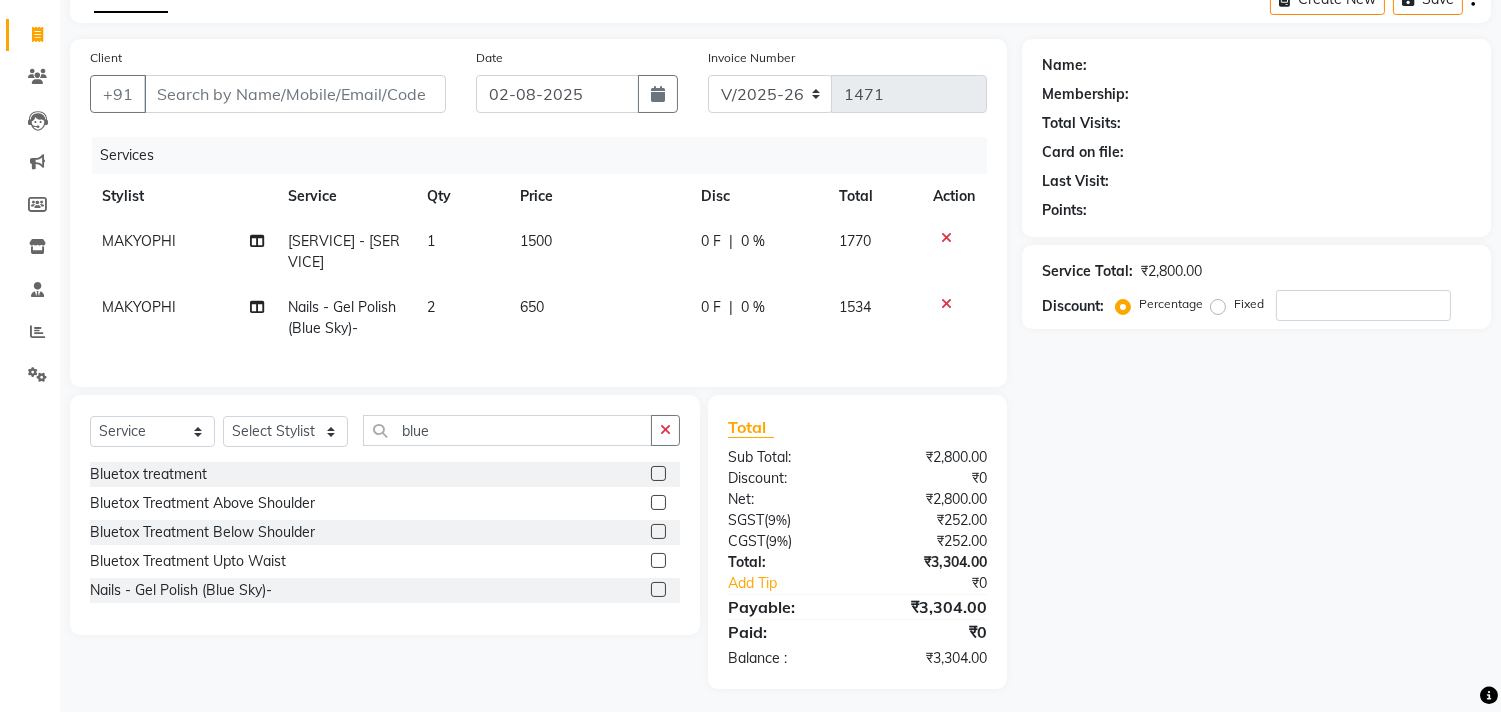 click on "1500" 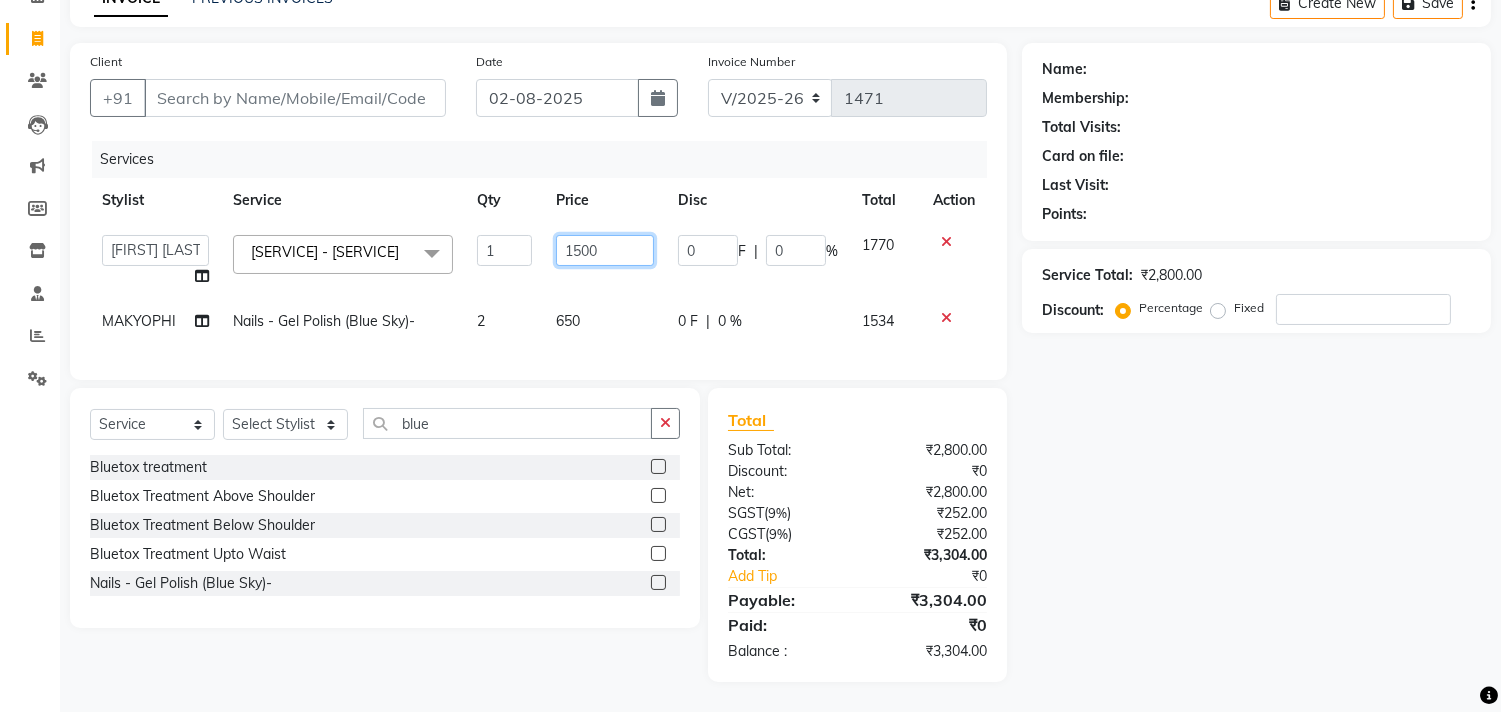 click on "1500" 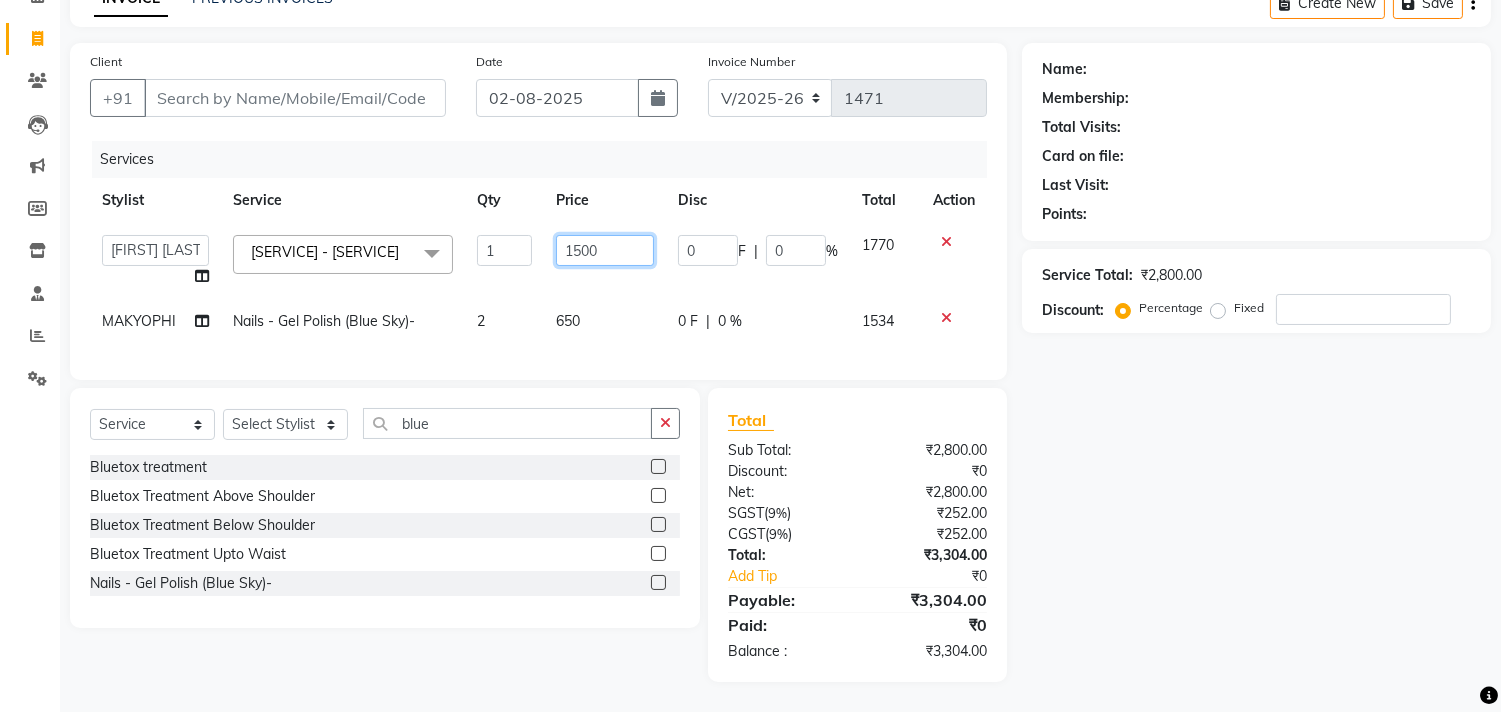 click on "1500" 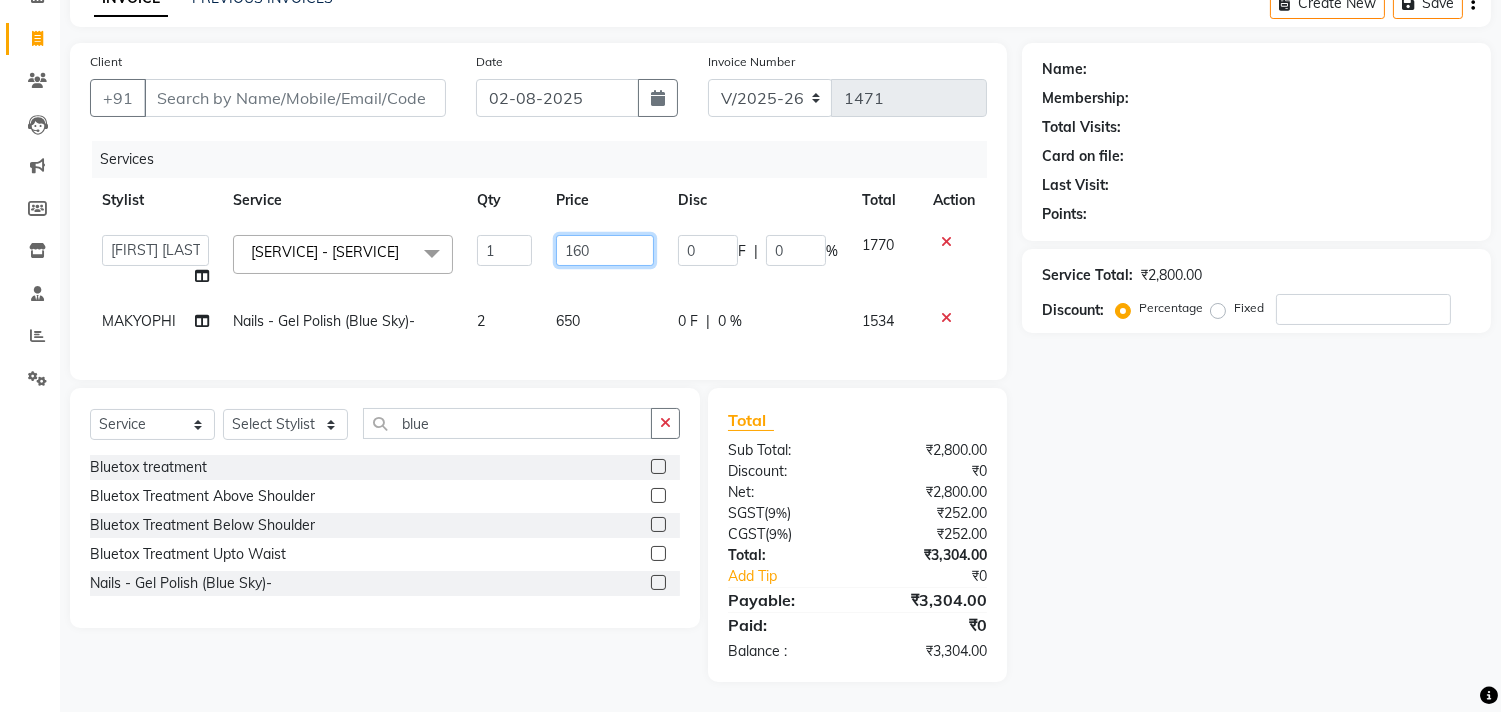 type on "1600" 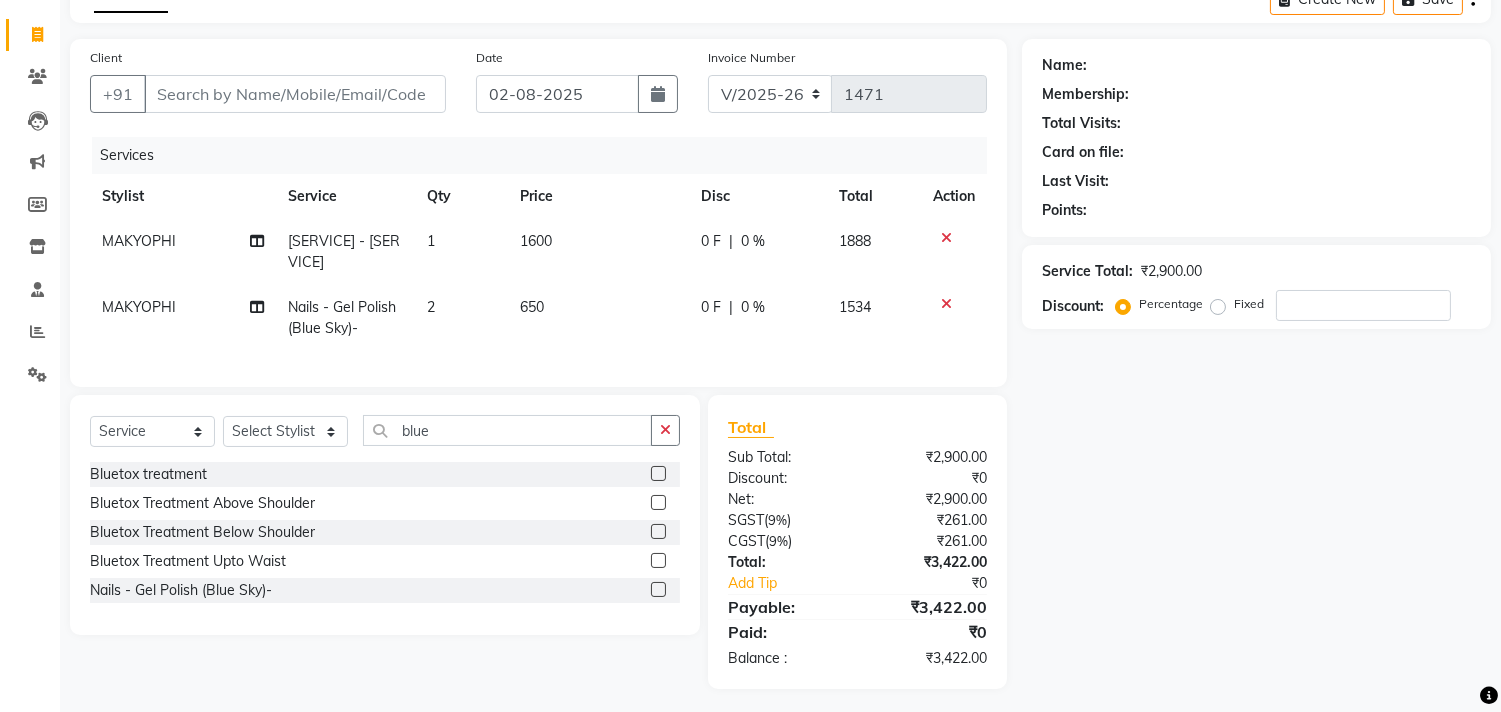 click on "1600" 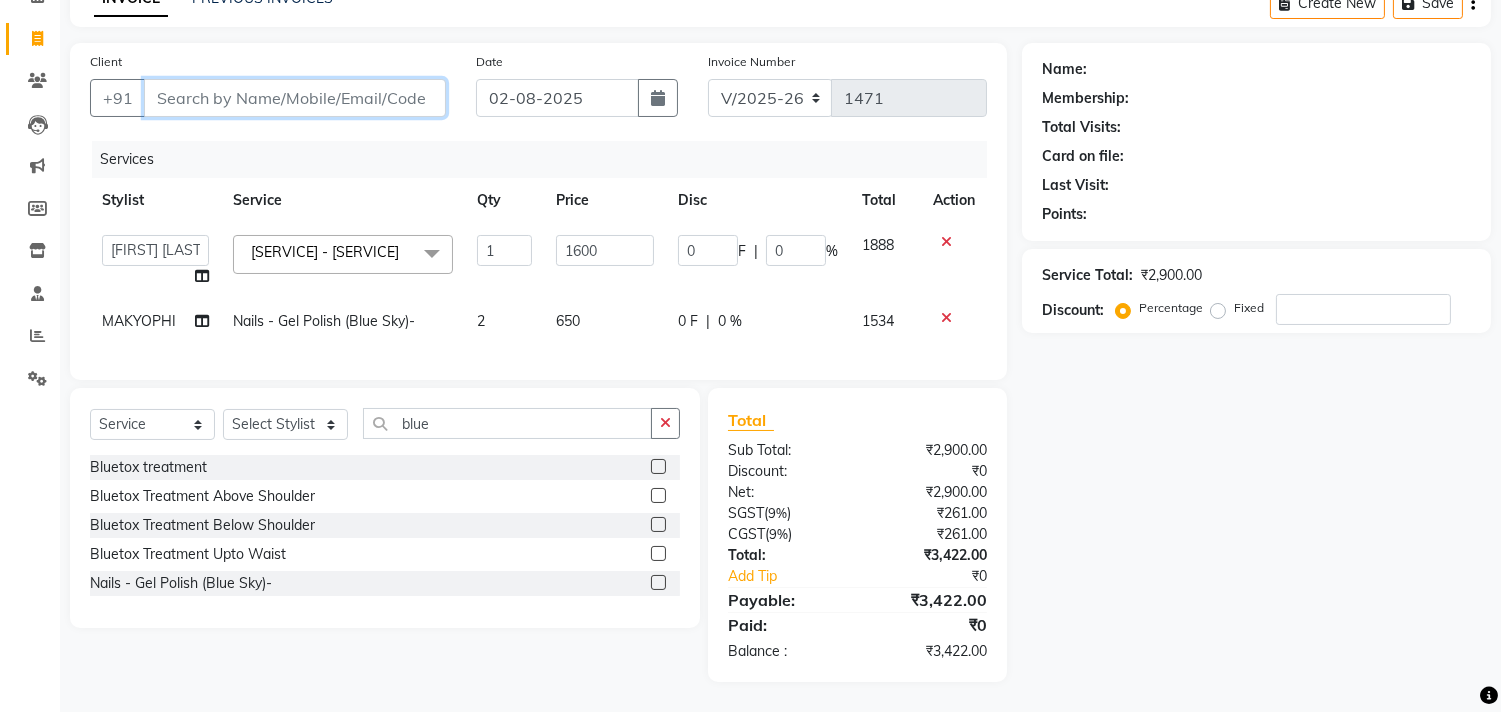 click on "Client" at bounding box center [295, 98] 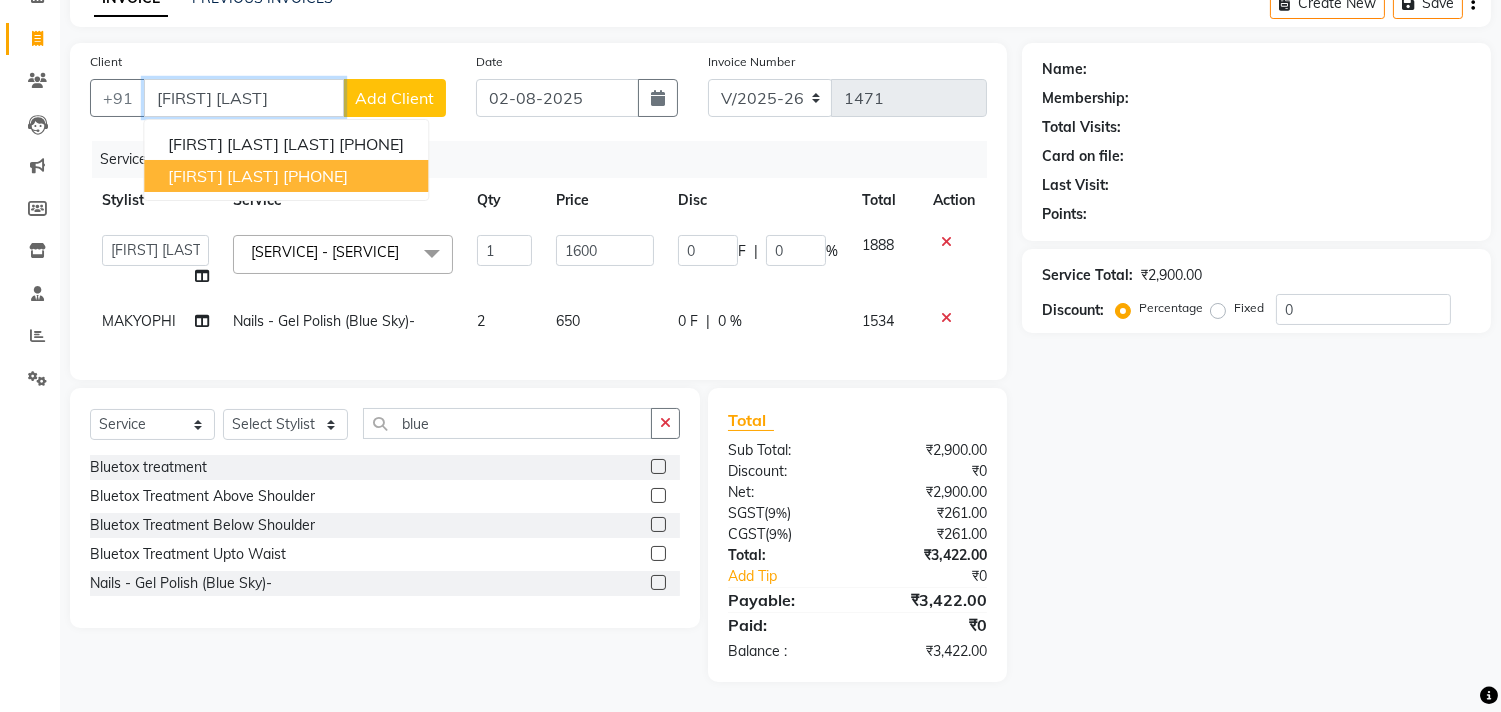 click on "[PHONE]" at bounding box center (315, 176) 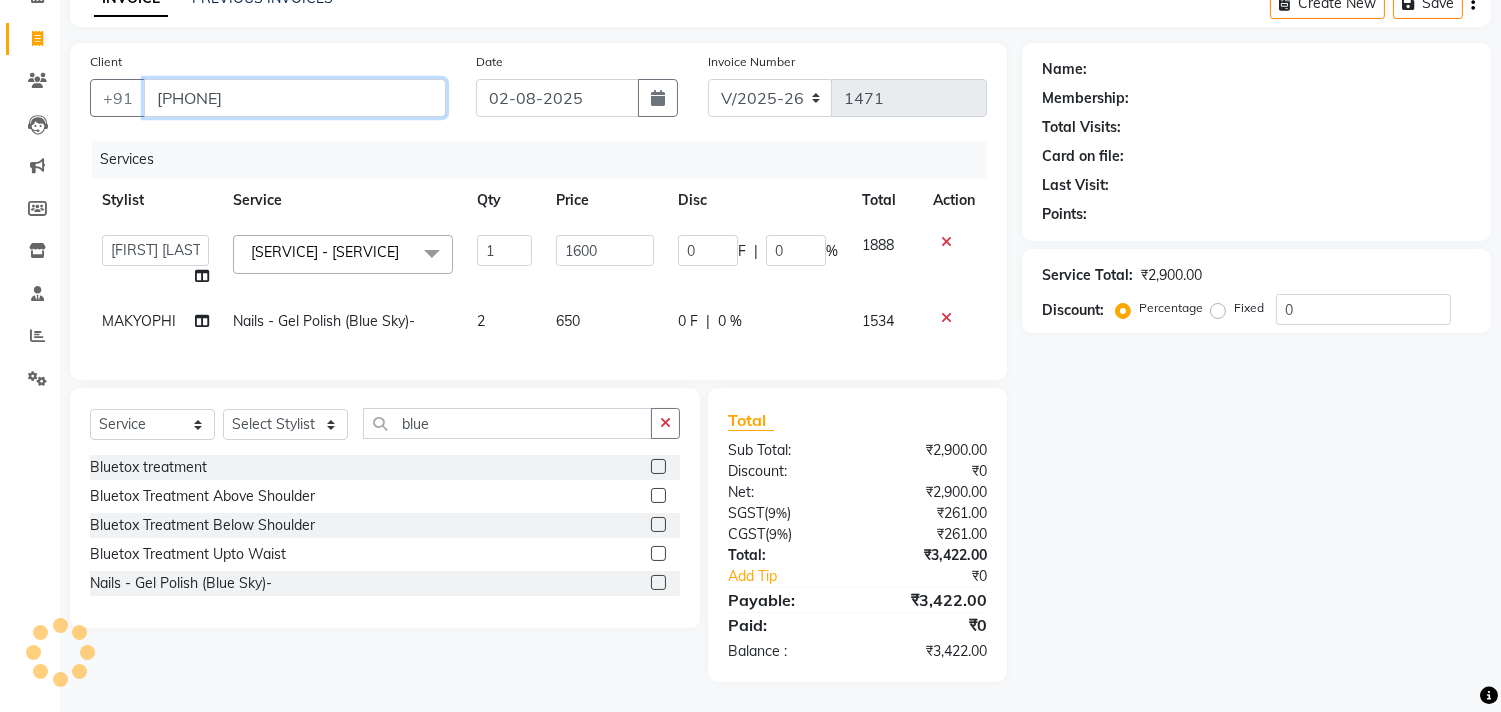 type on "[PHONE]" 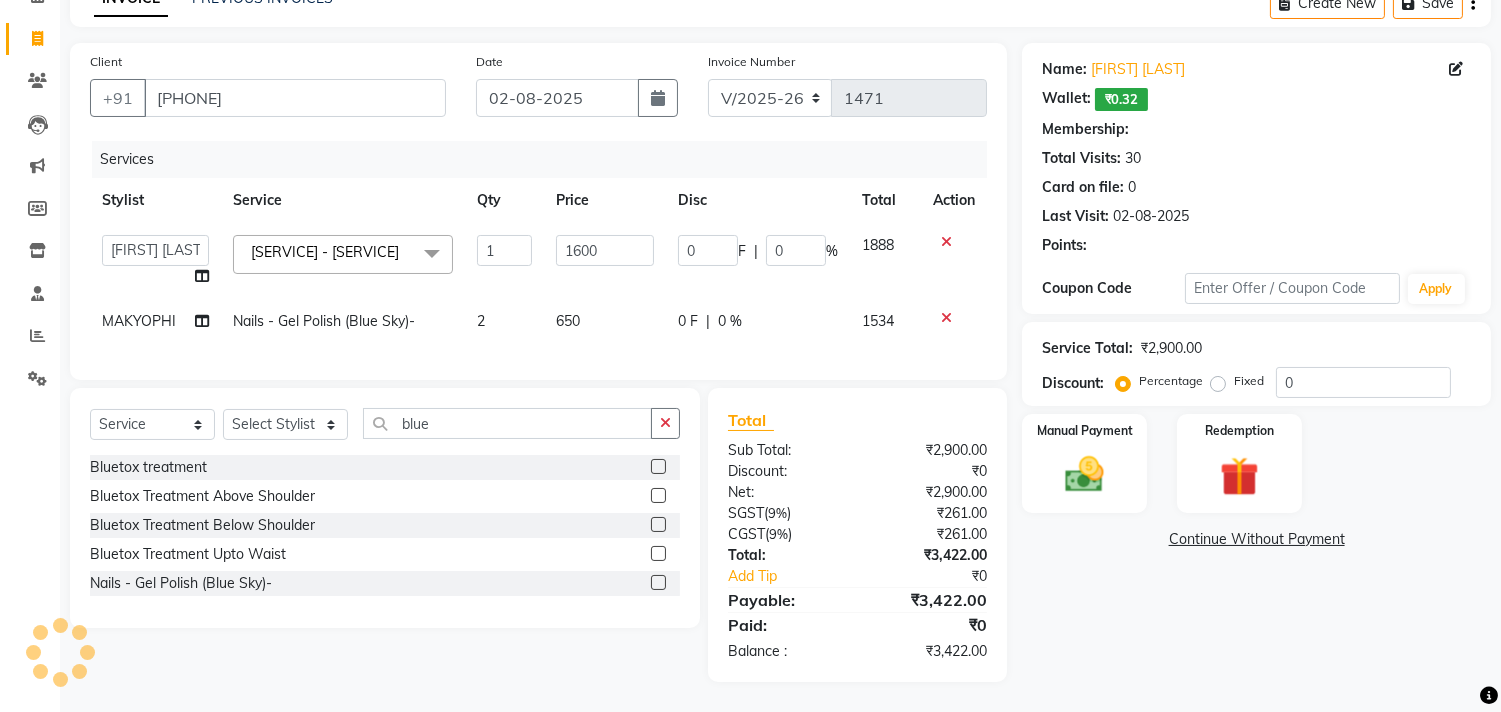 type on "800" 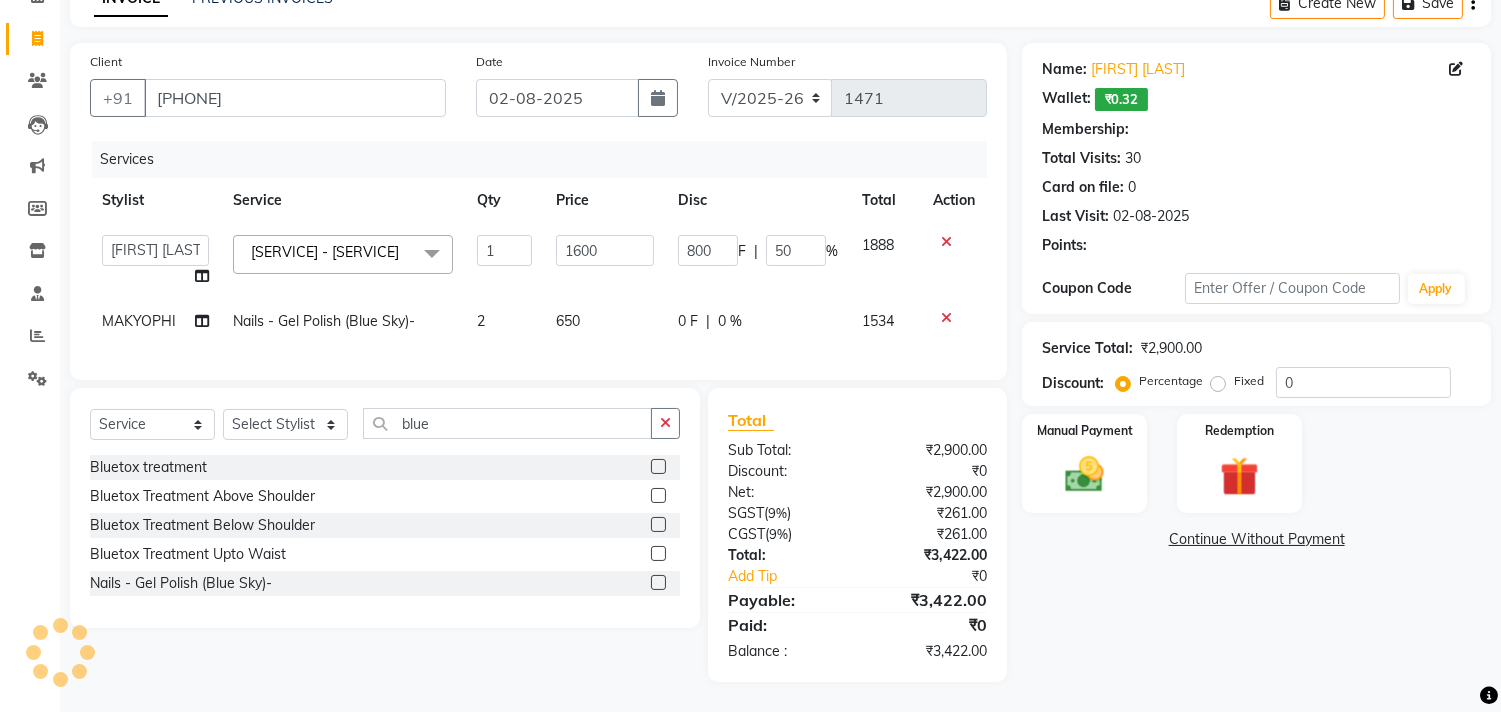 select on "1: Object" 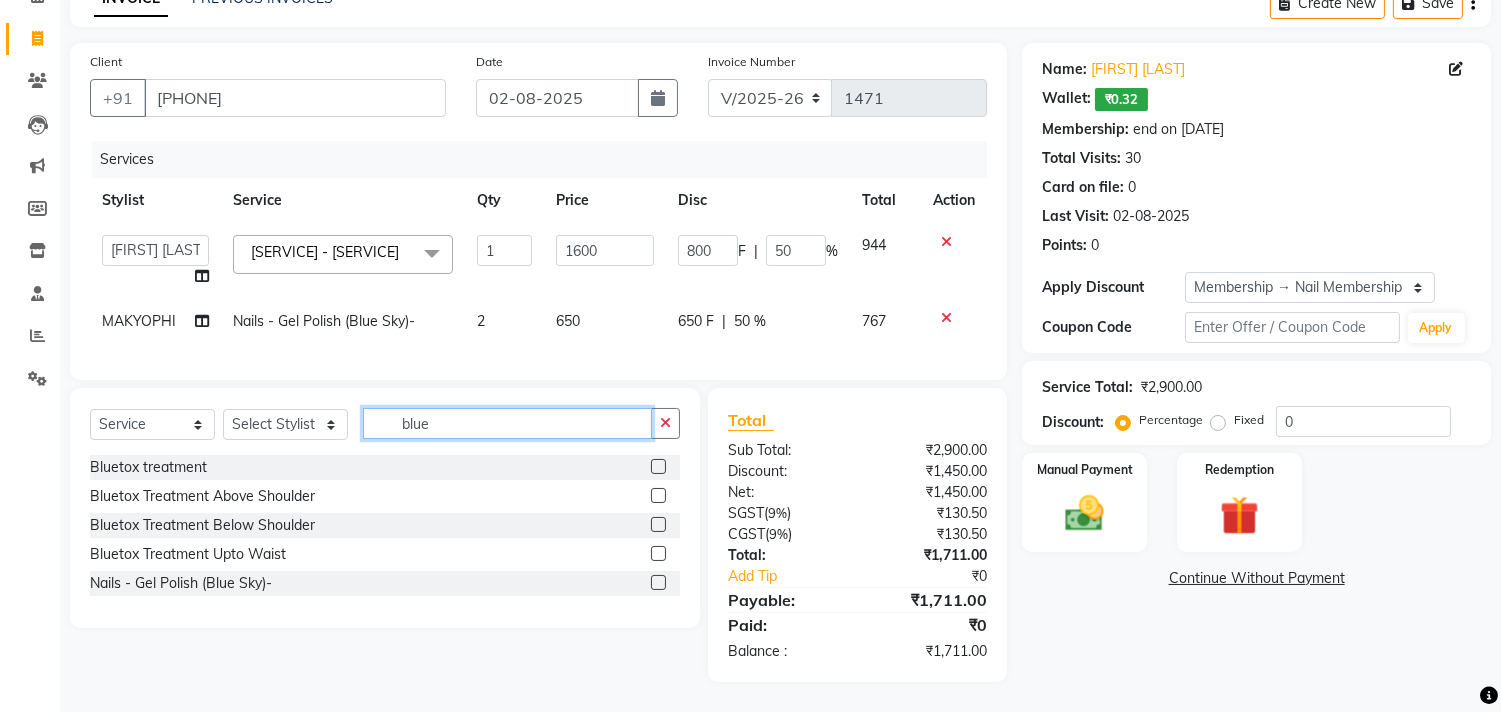 click on "blue" 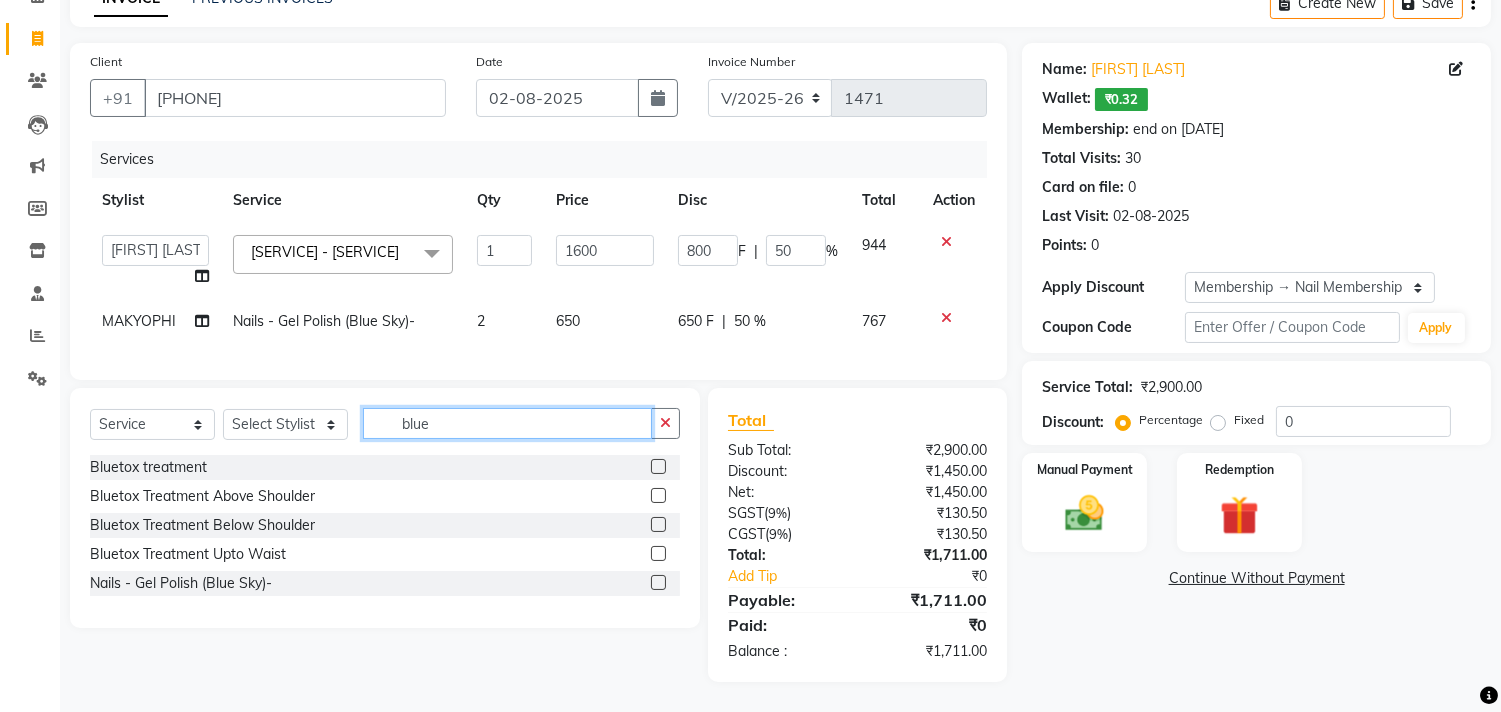 click on "blue" 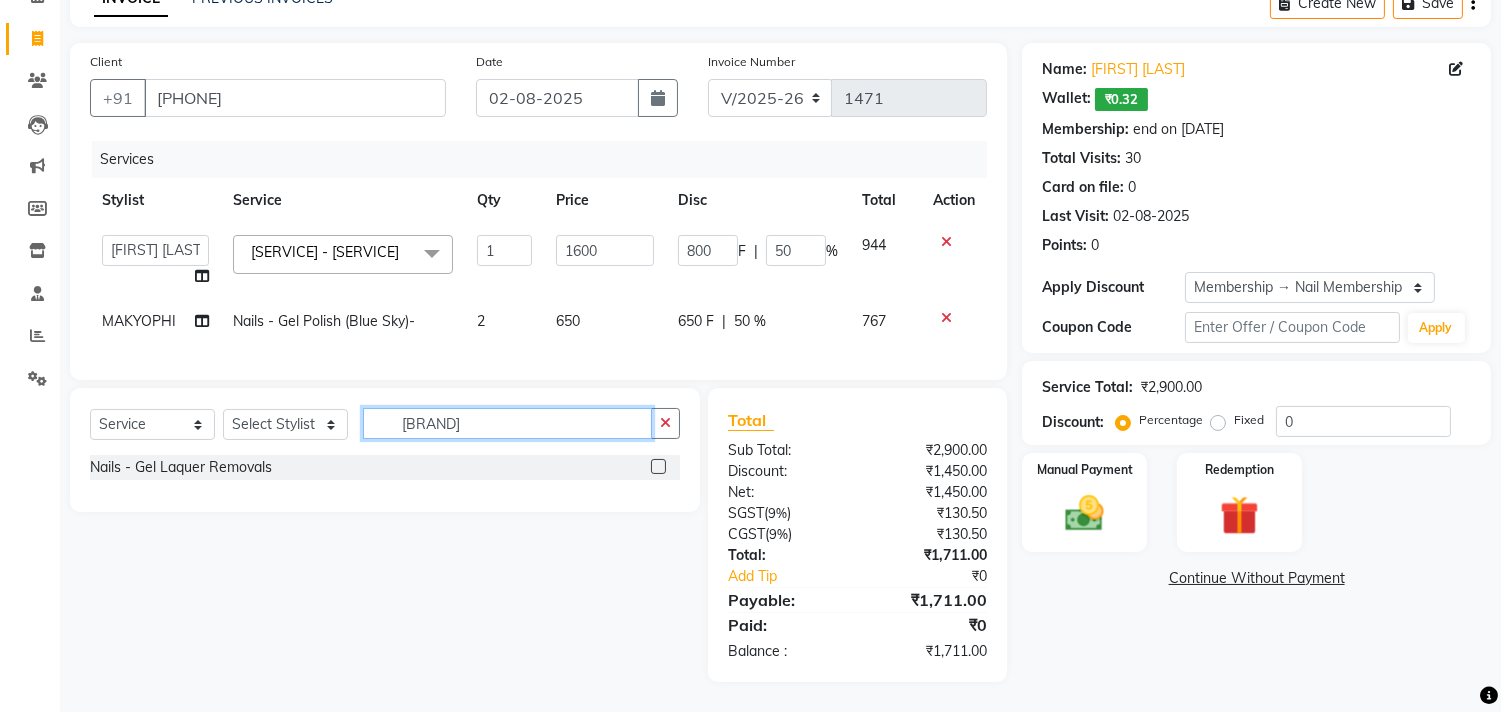 type on "[BRAND]" 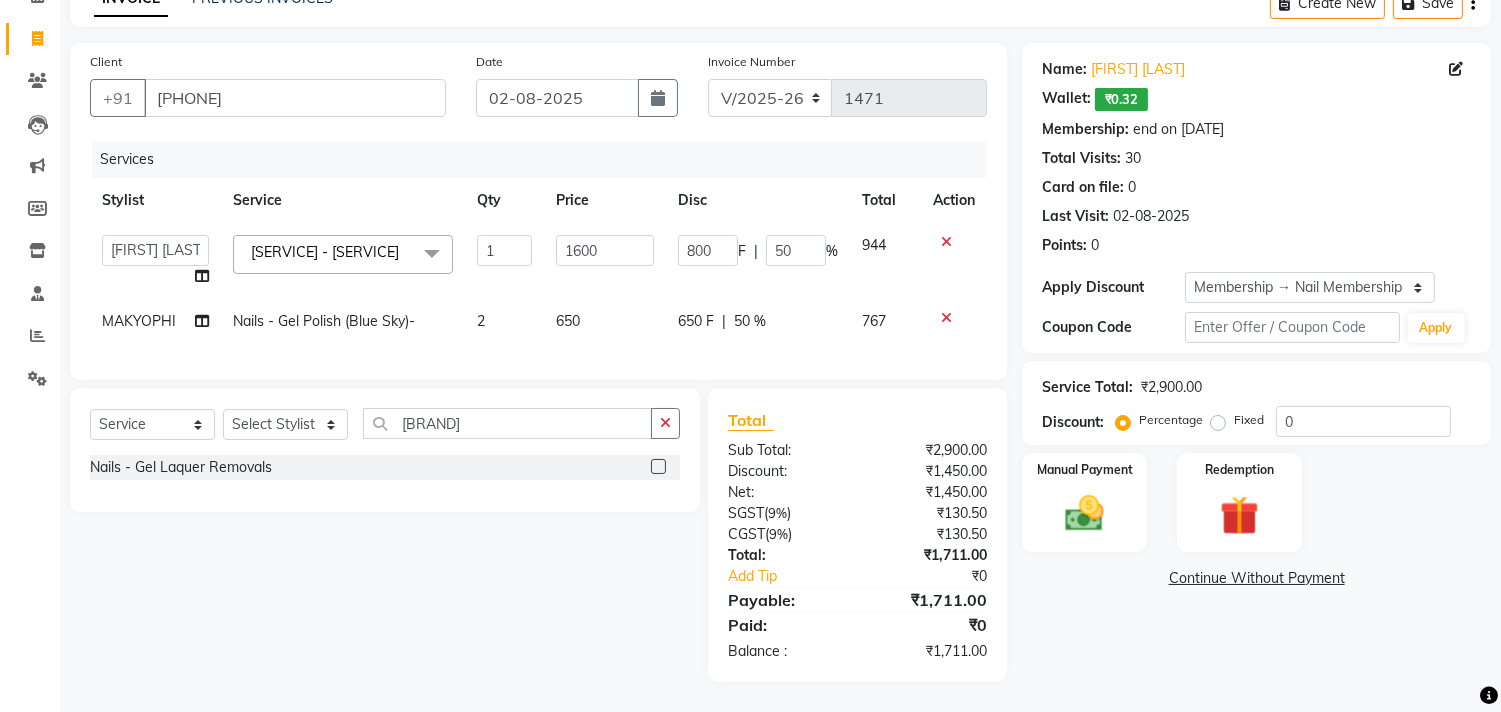 click 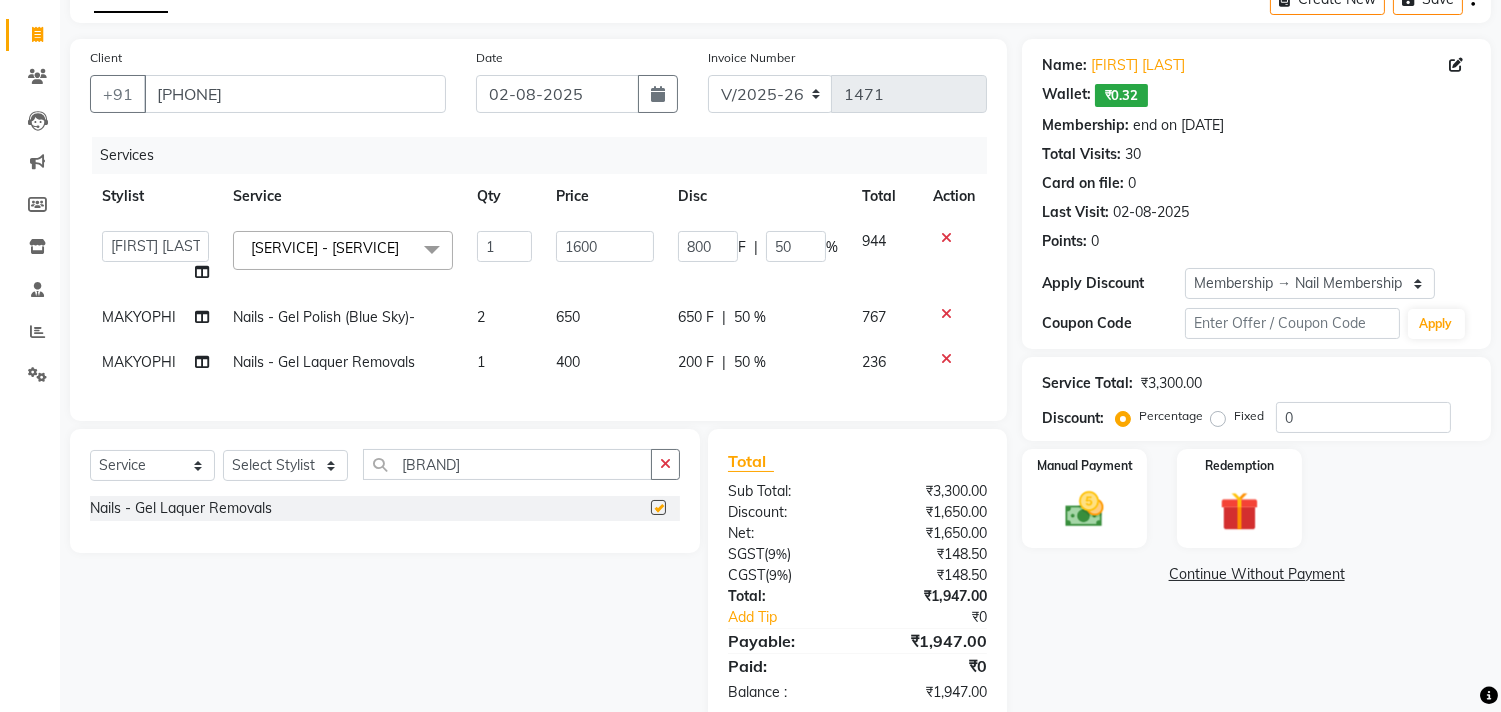 checkbox on "false" 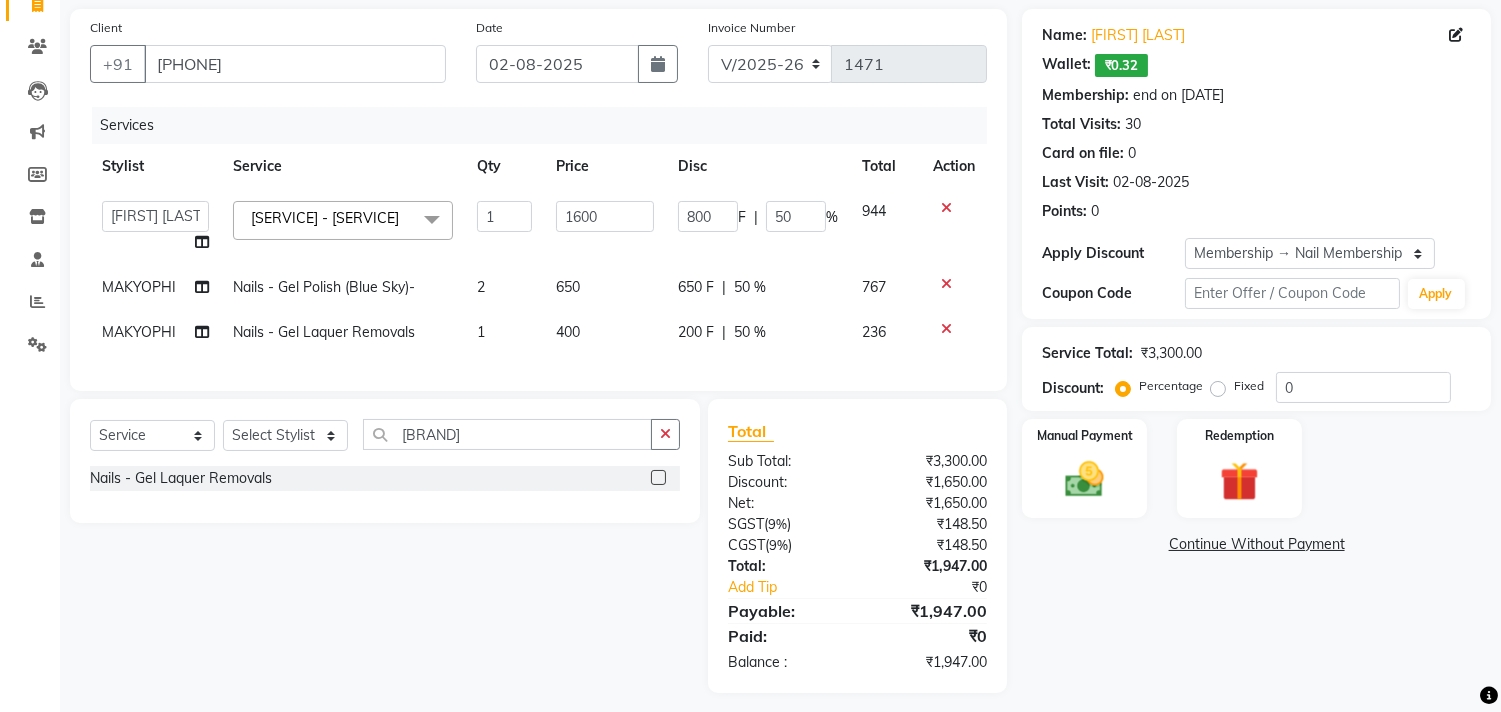 scroll, scrollTop: 168, scrollLeft: 0, axis: vertical 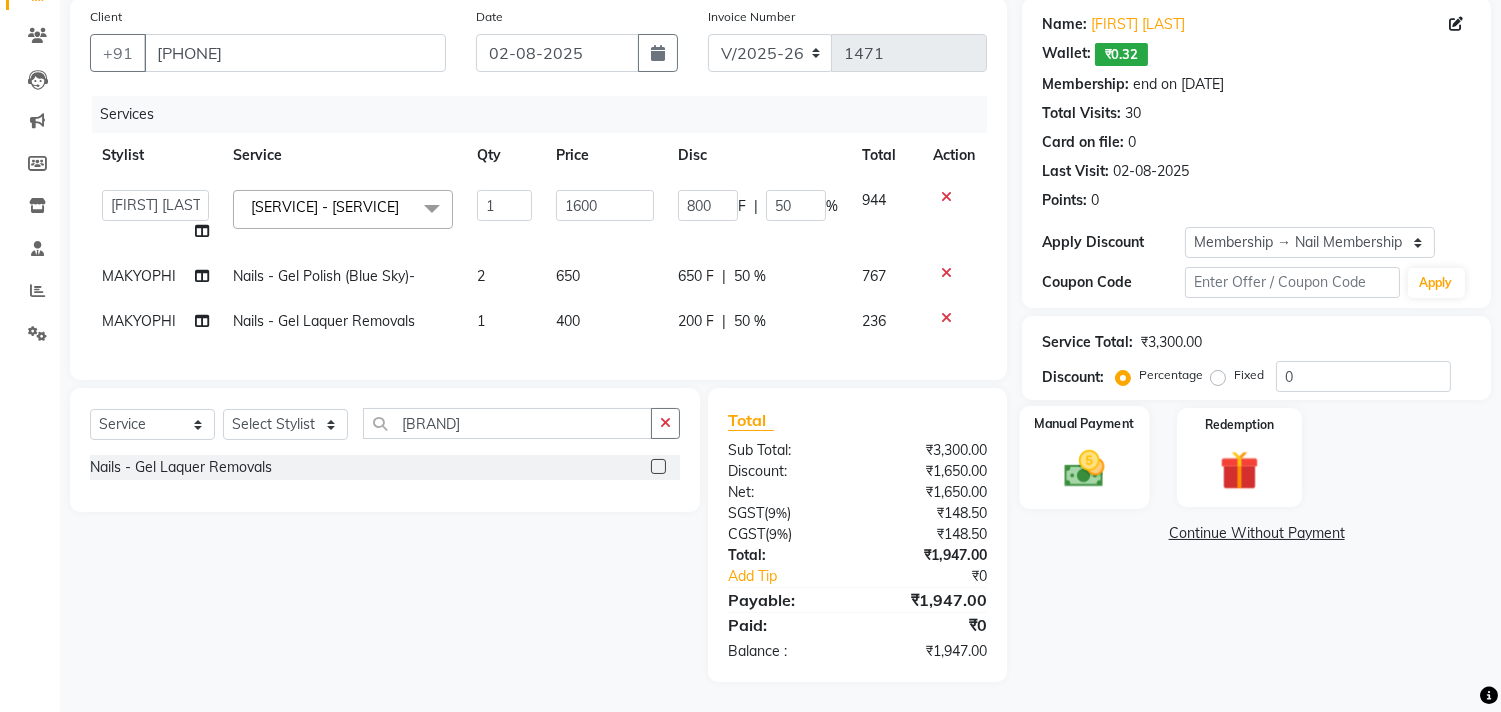 click 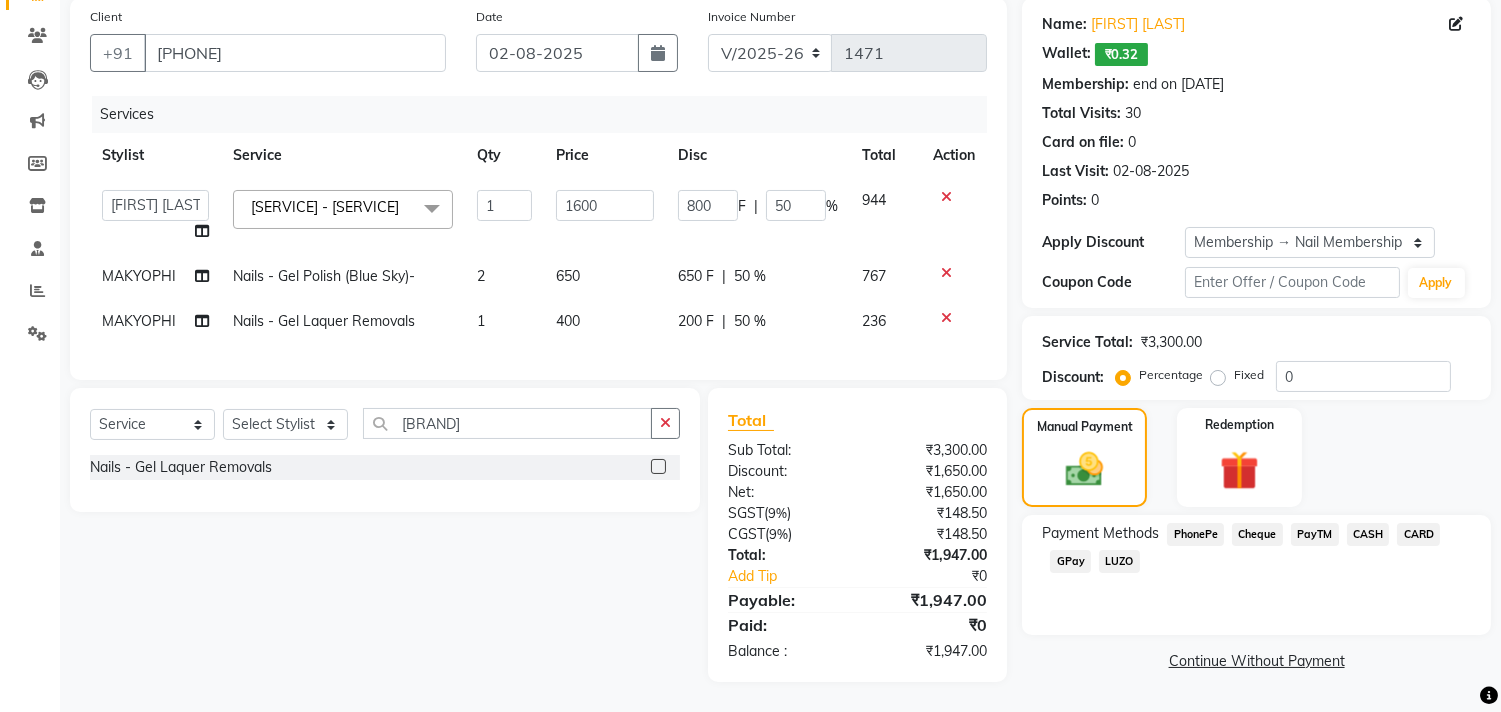 click on "CARD" 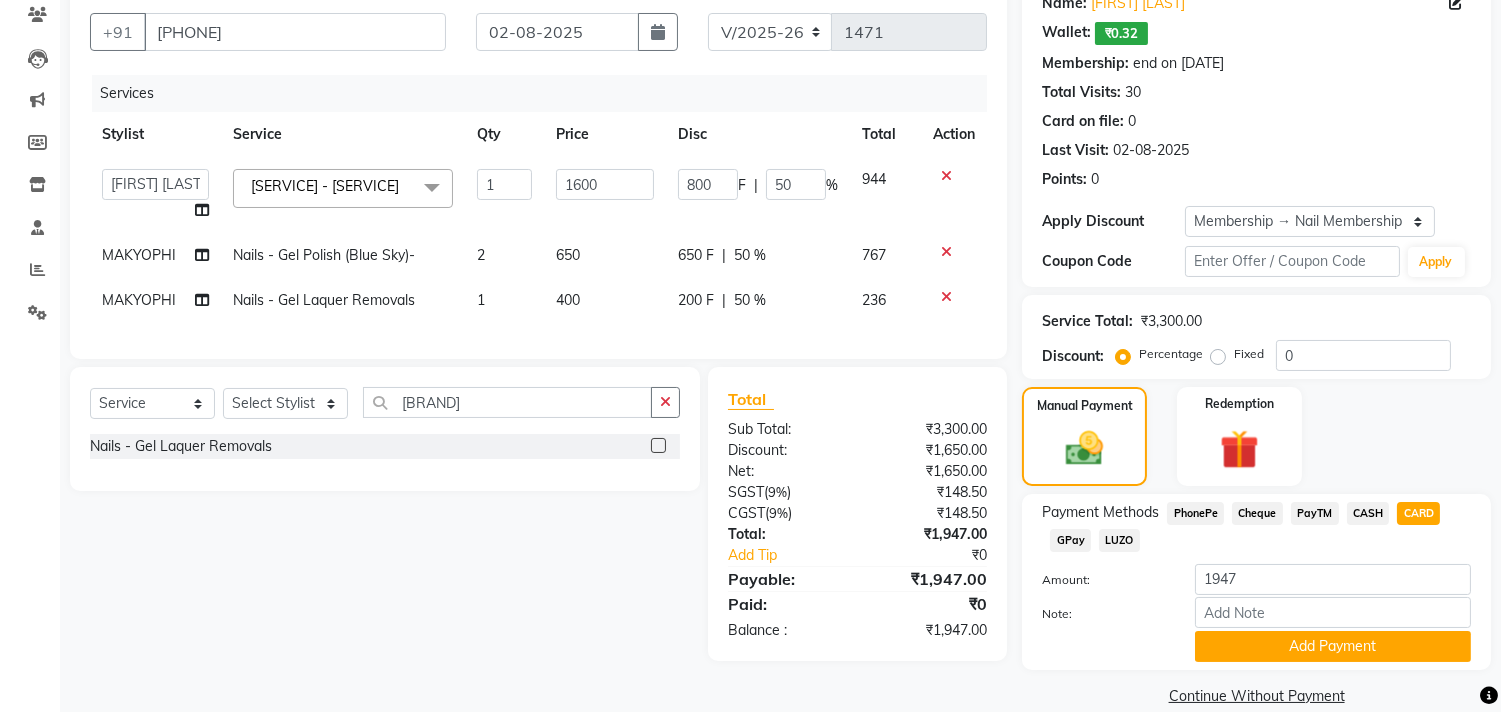 scroll, scrollTop: 202, scrollLeft: 0, axis: vertical 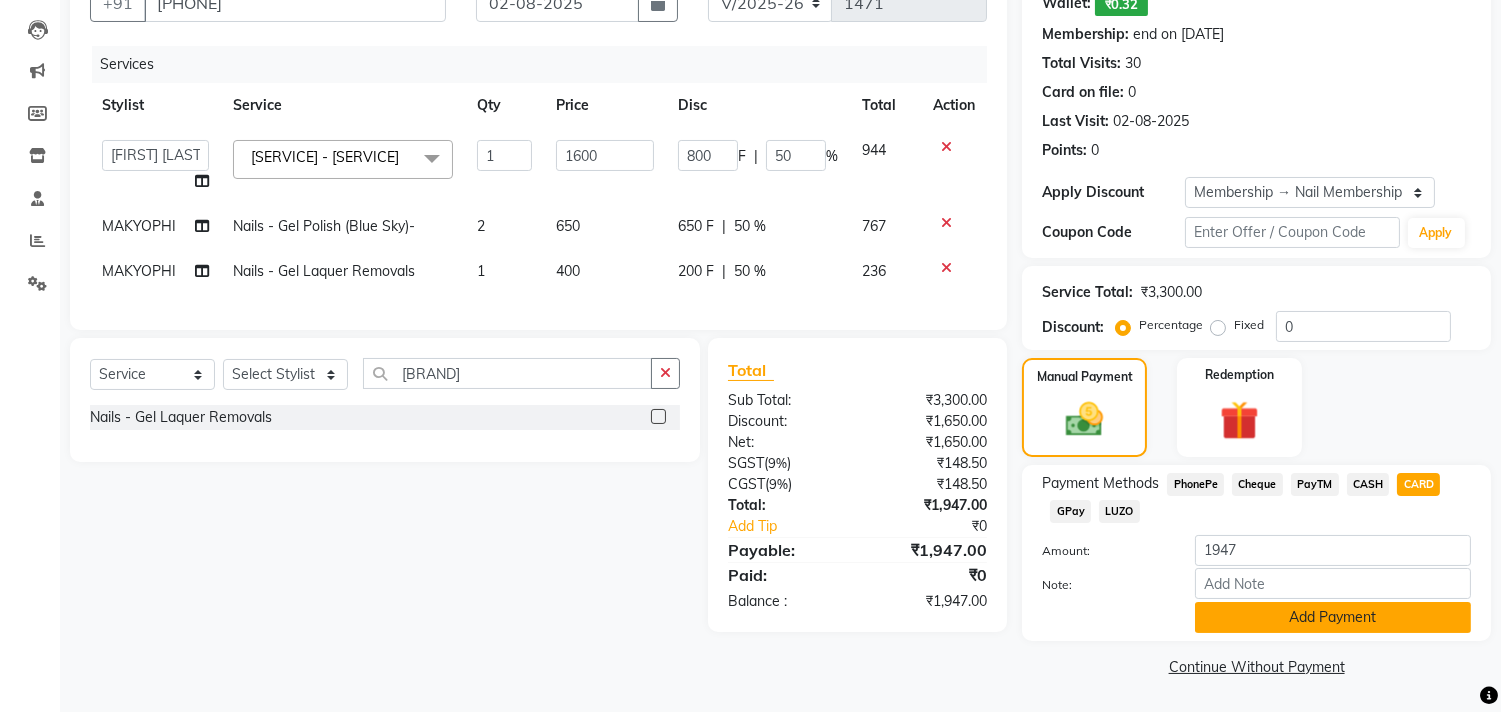 click on "Add Payment" 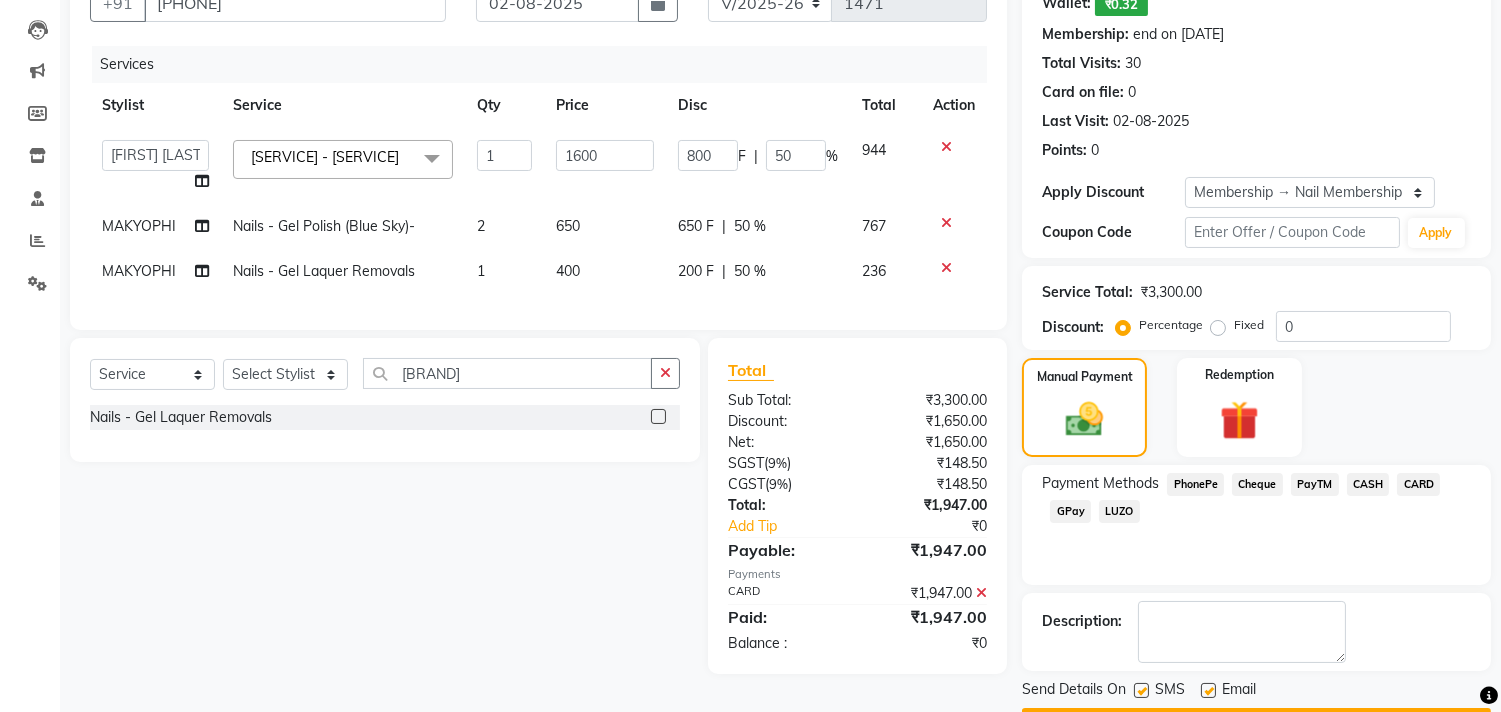 scroll, scrollTop: 257, scrollLeft: 0, axis: vertical 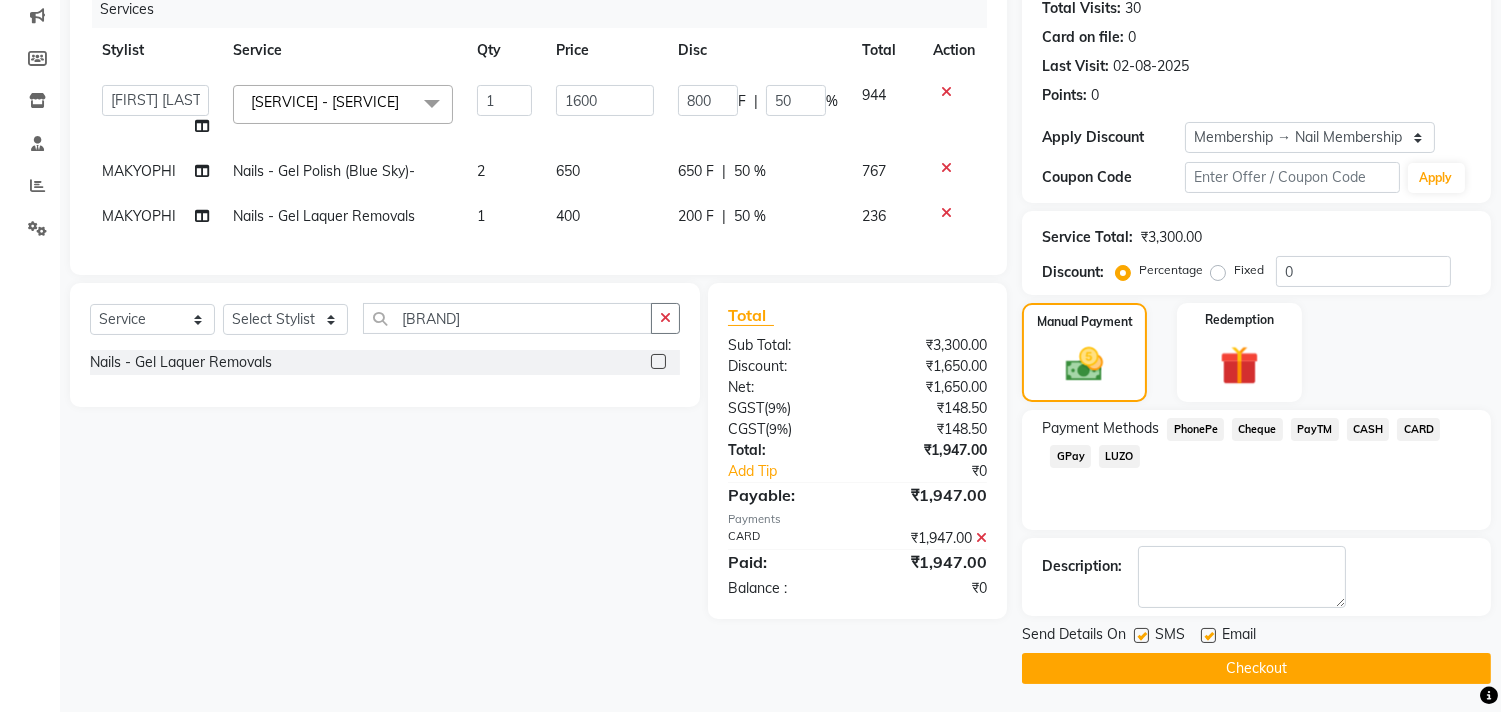 click 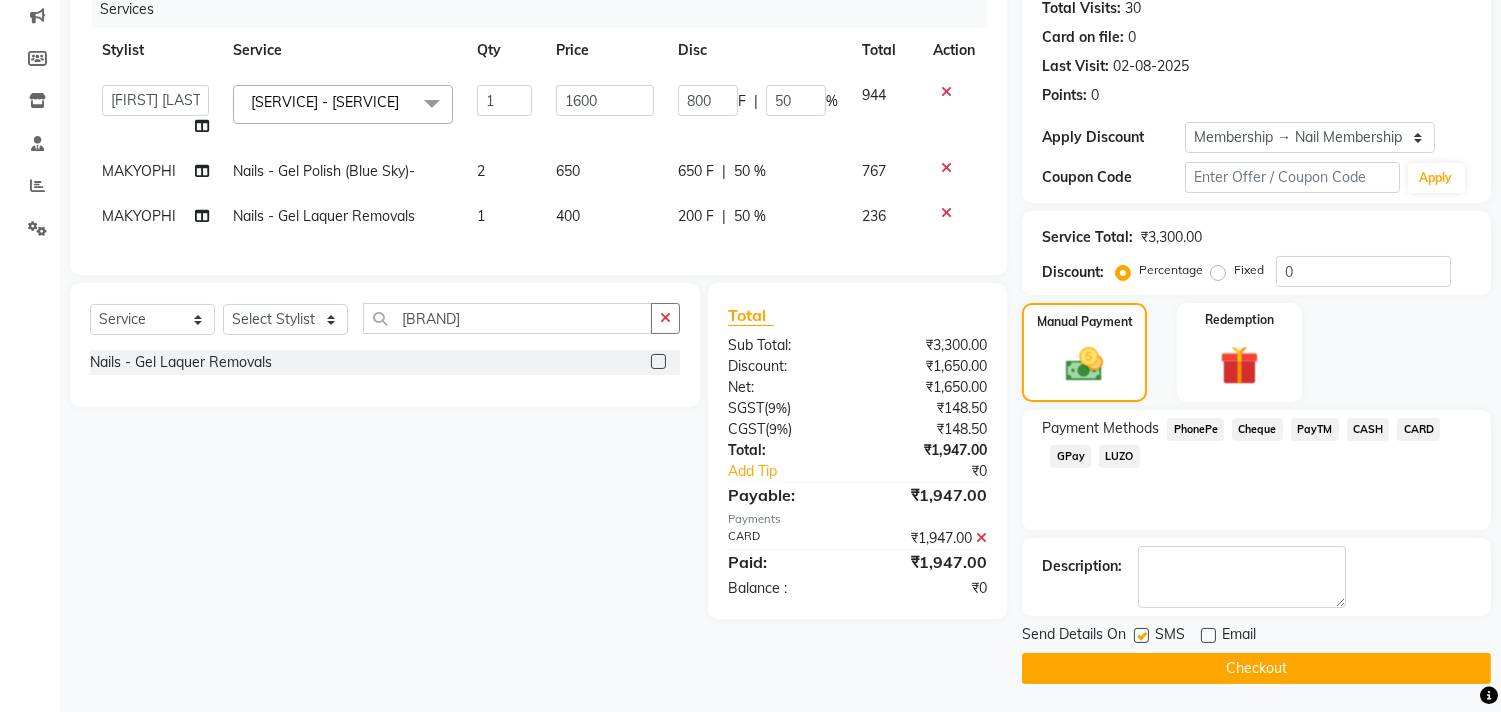 click on "Checkout" 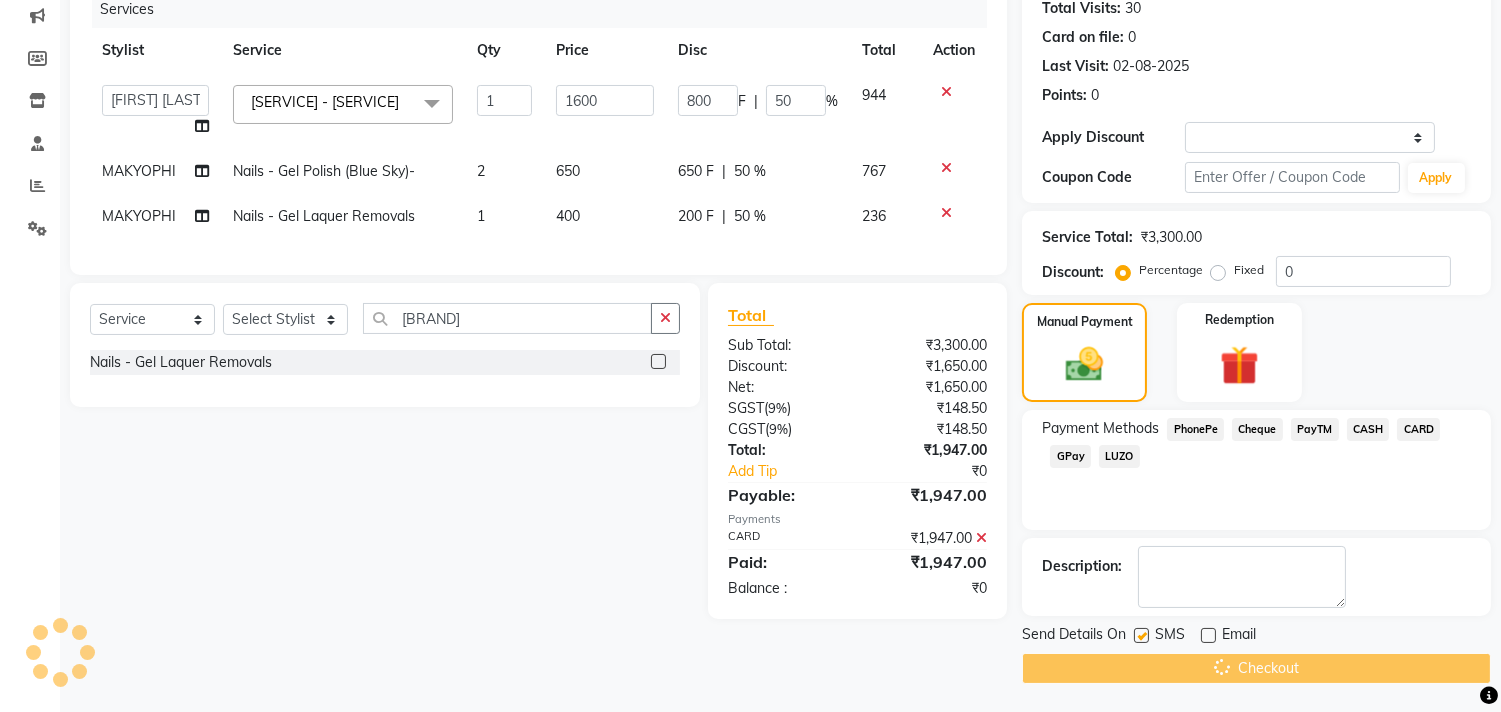 scroll, scrollTop: 0, scrollLeft: 0, axis: both 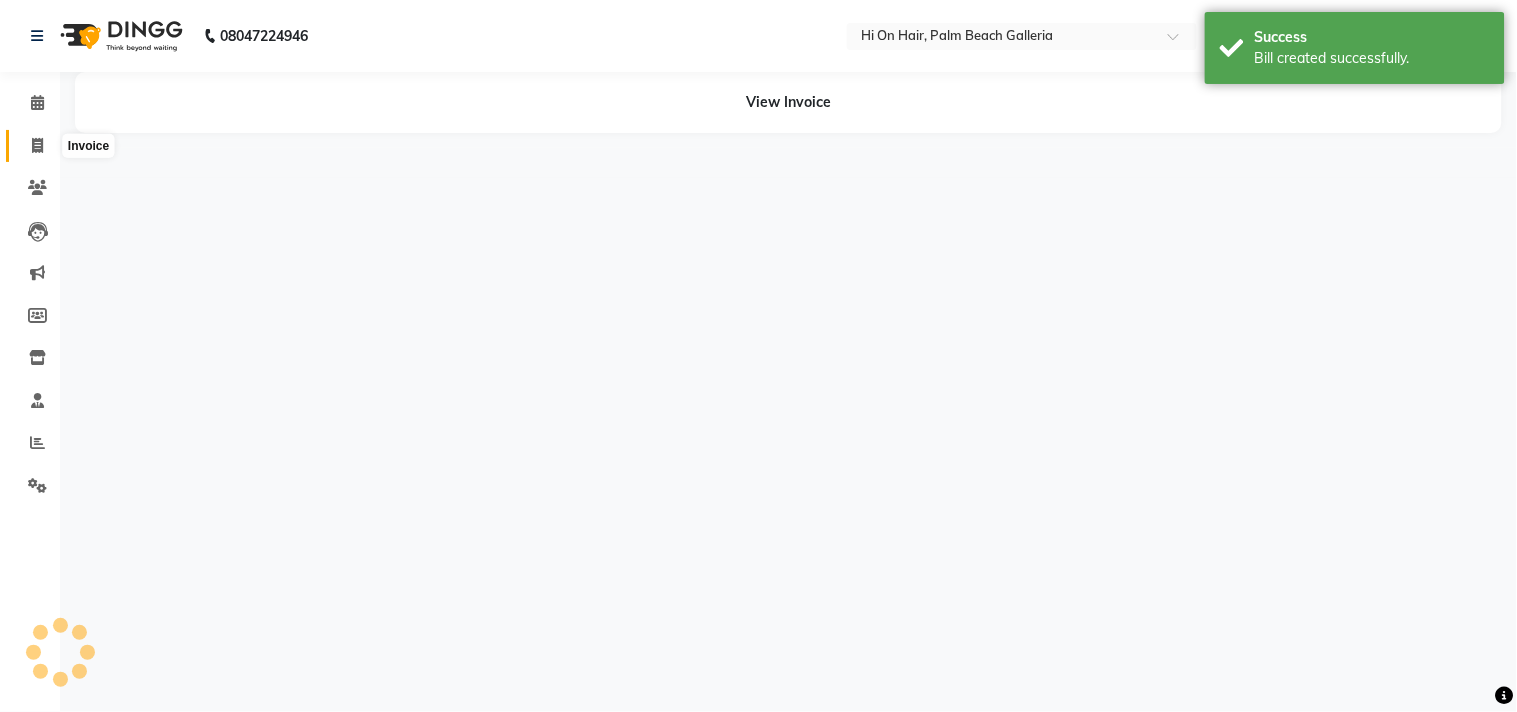 click 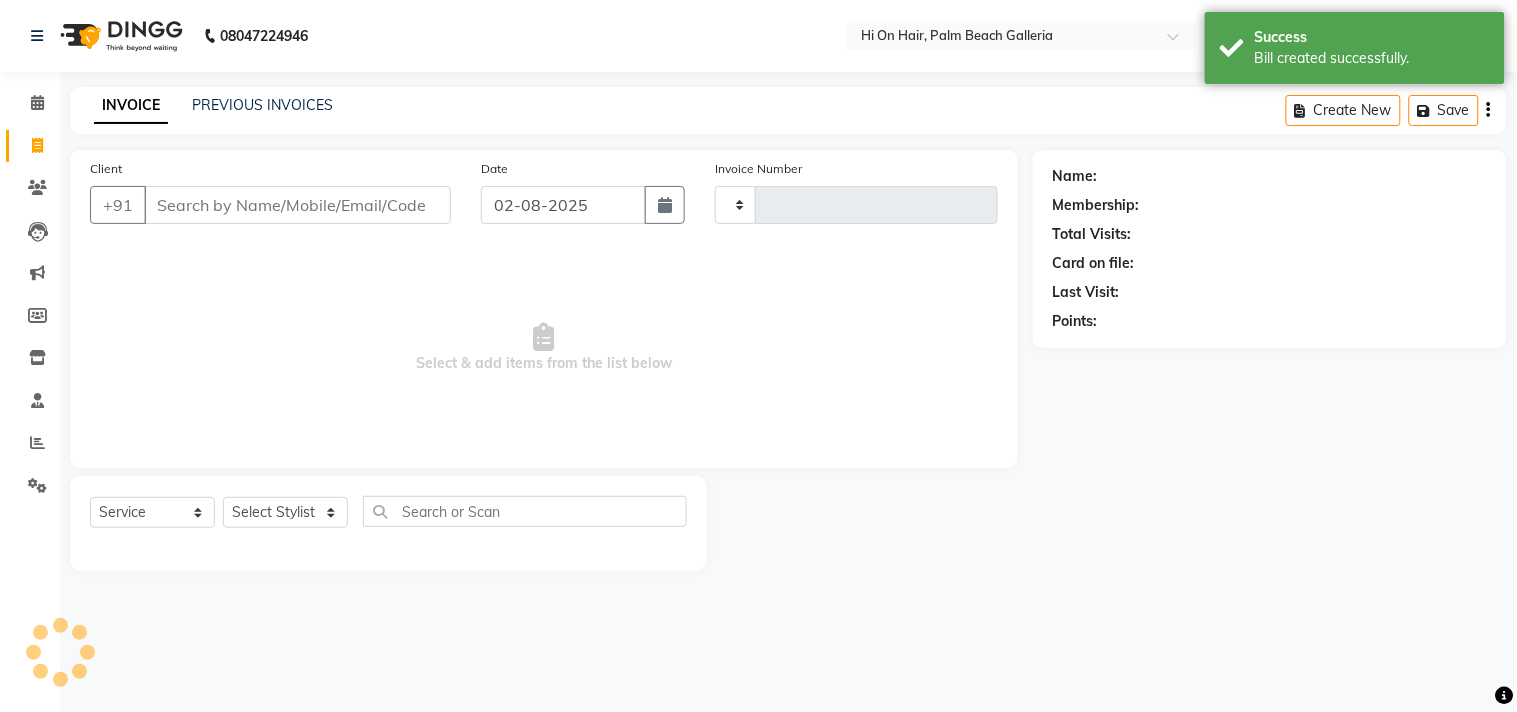 type on "1472" 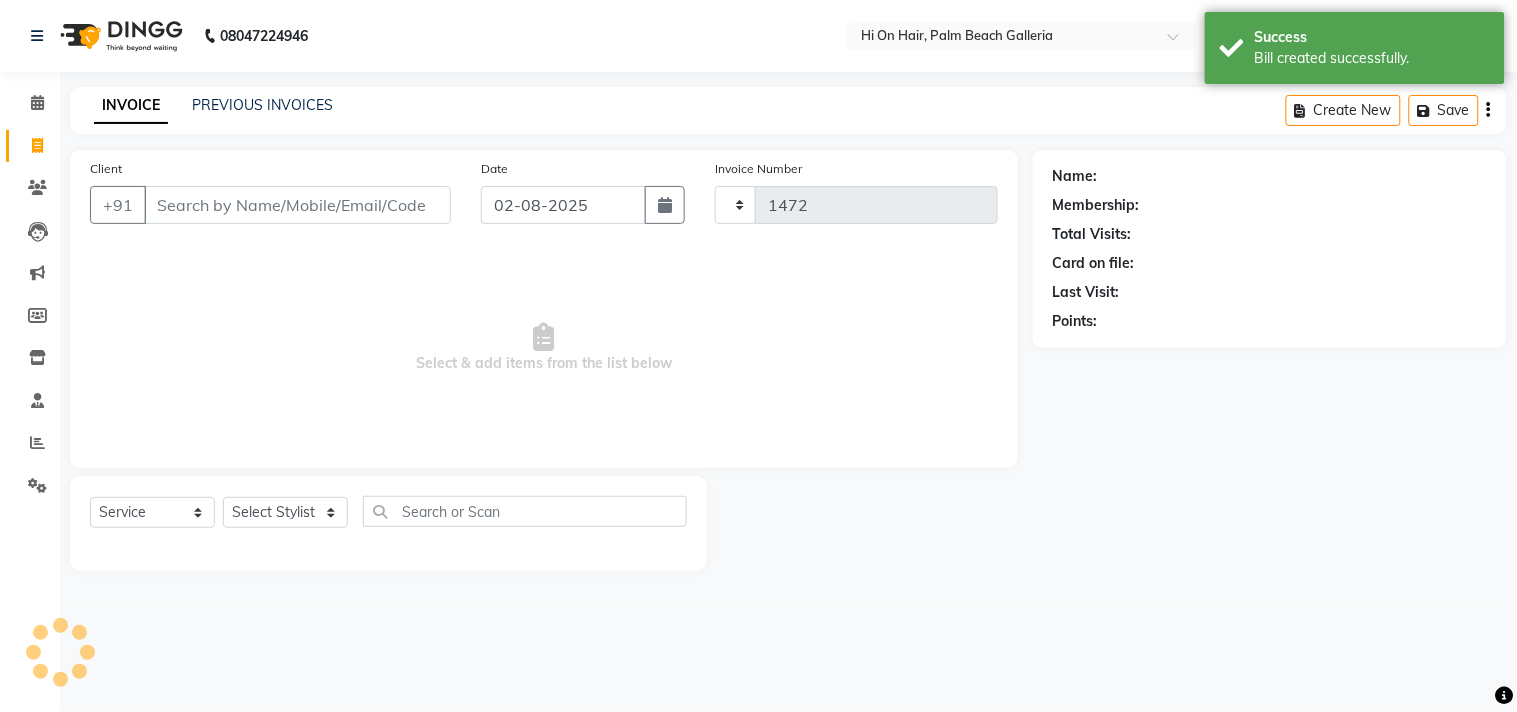select on "535" 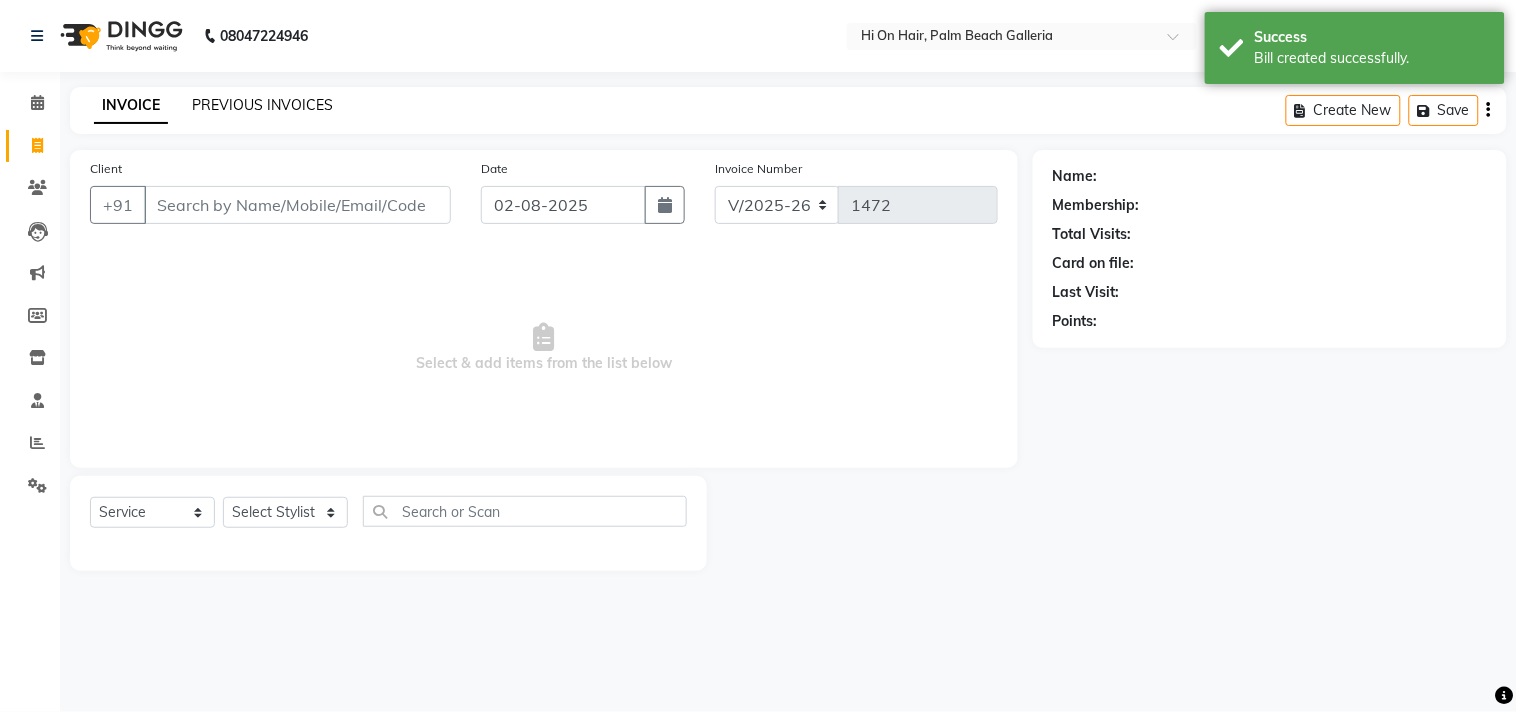 click on "PREVIOUS INVOICES" 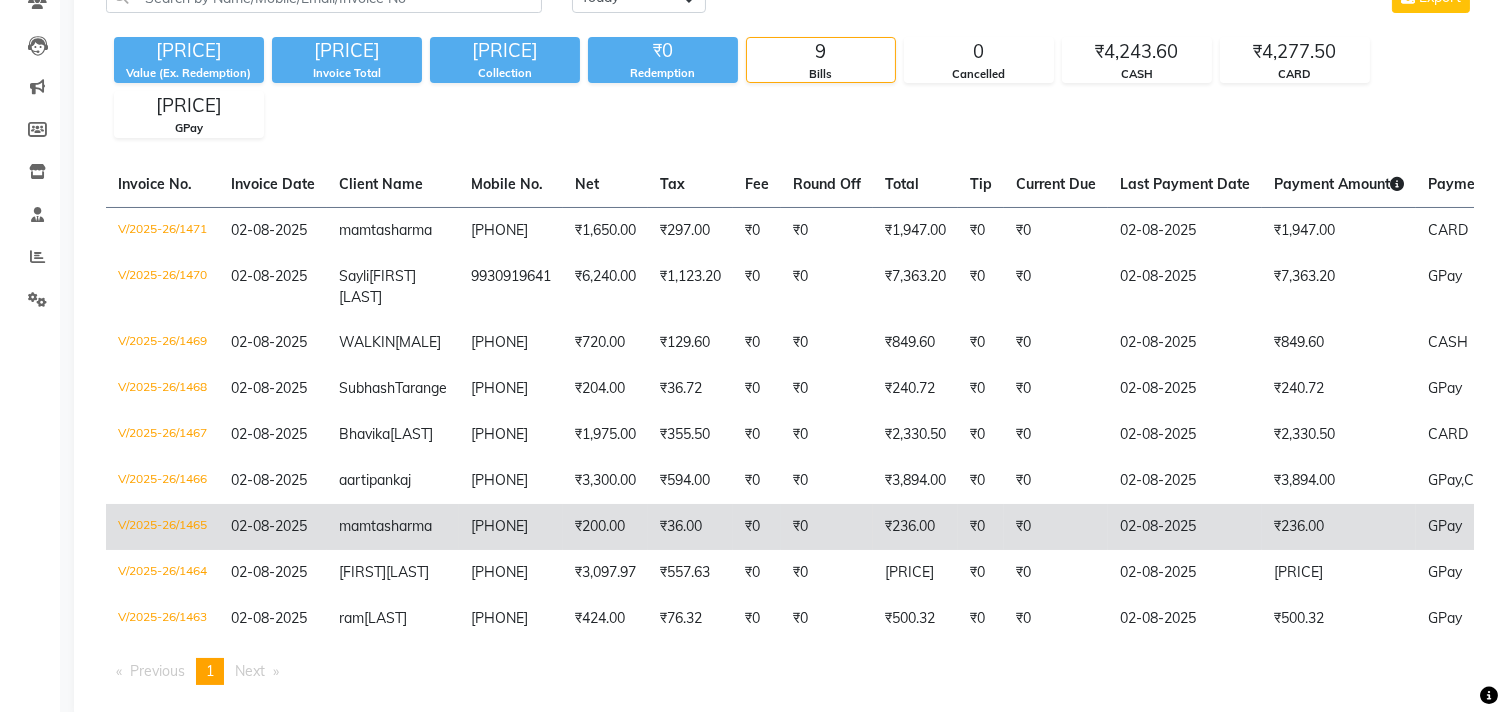 scroll, scrollTop: 138, scrollLeft: 0, axis: vertical 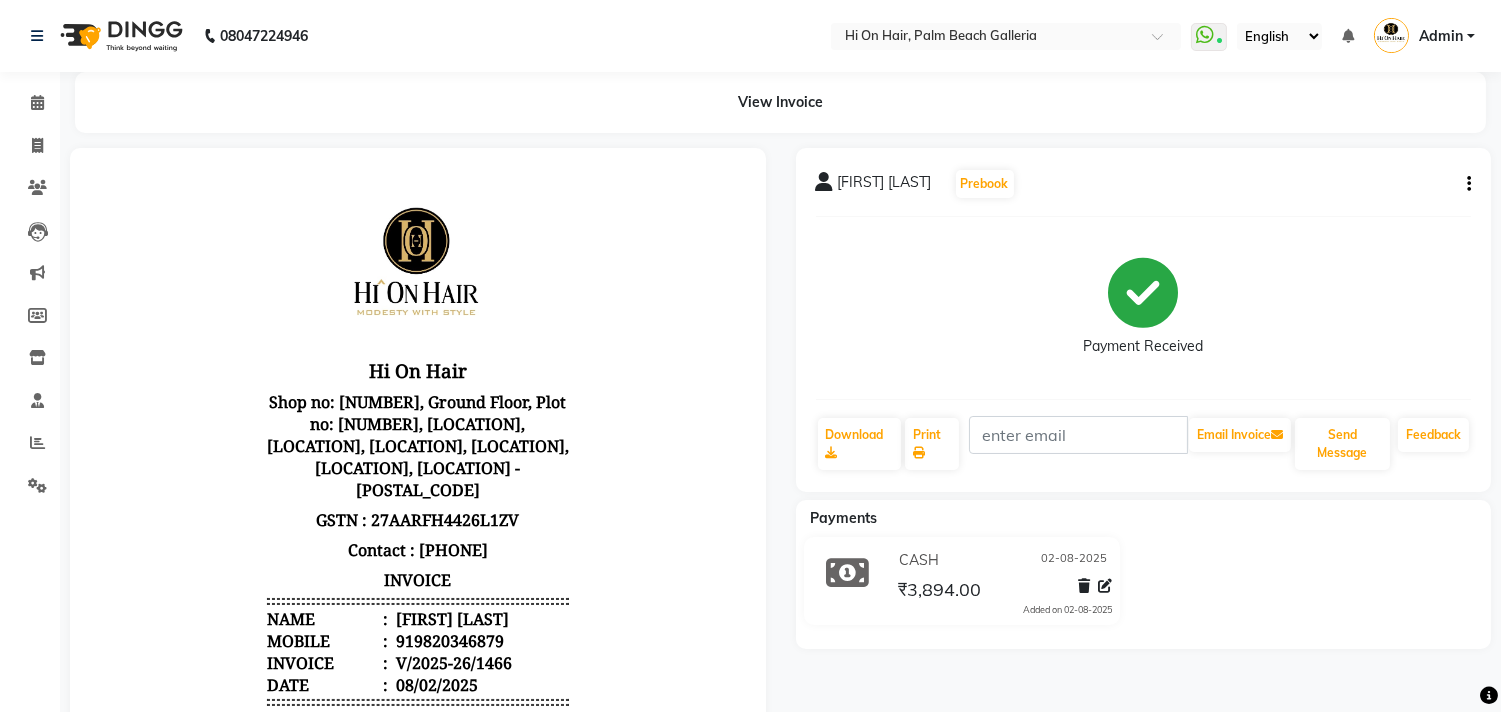 click 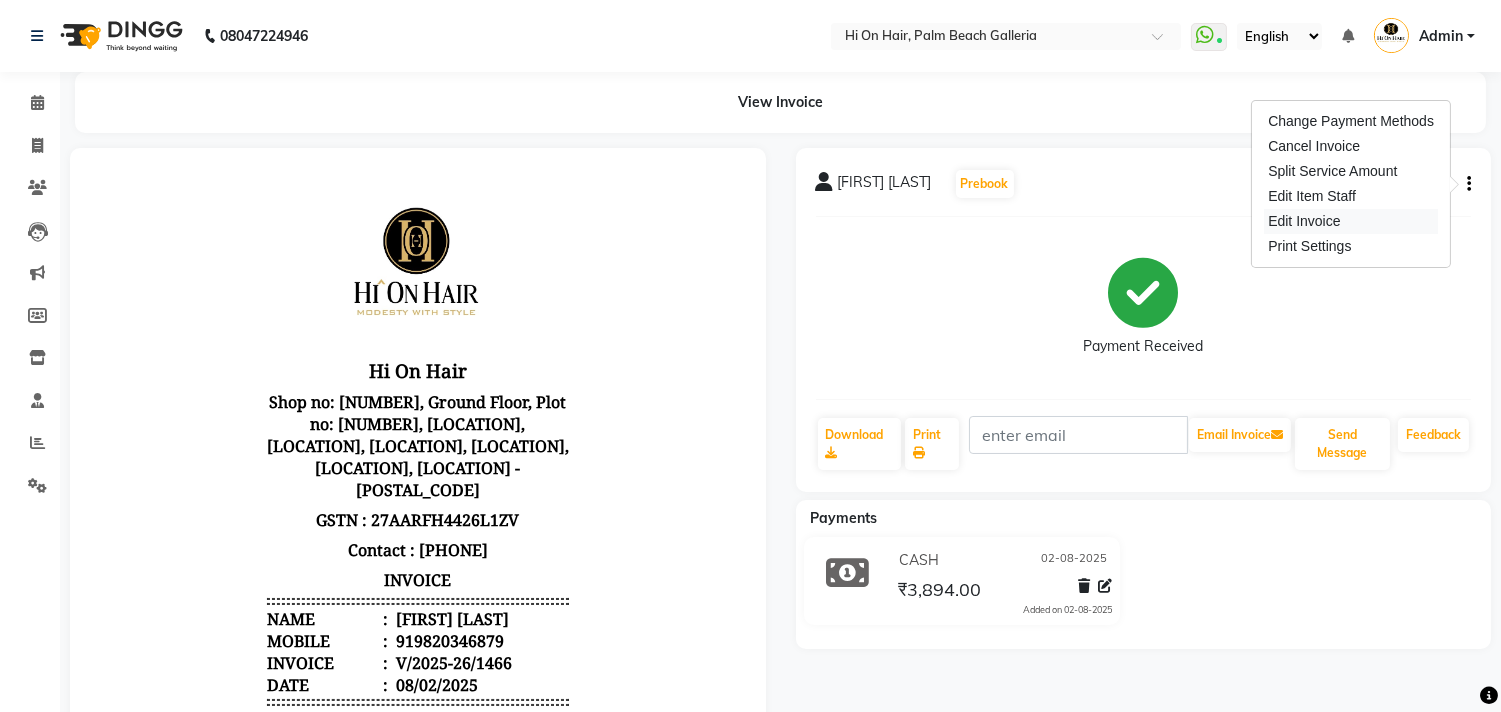 click on "Edit Invoice" at bounding box center [1351, 221] 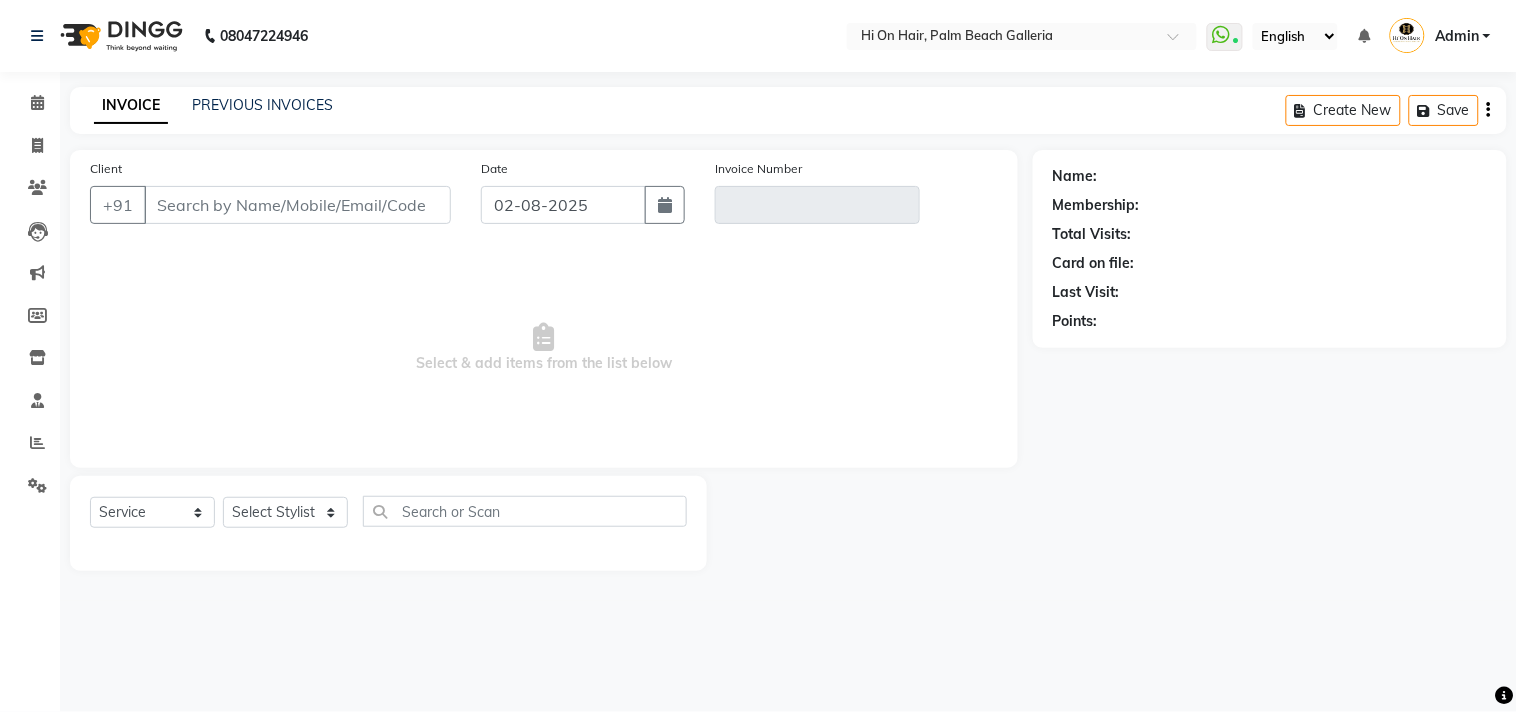 type on "[PHONE]" 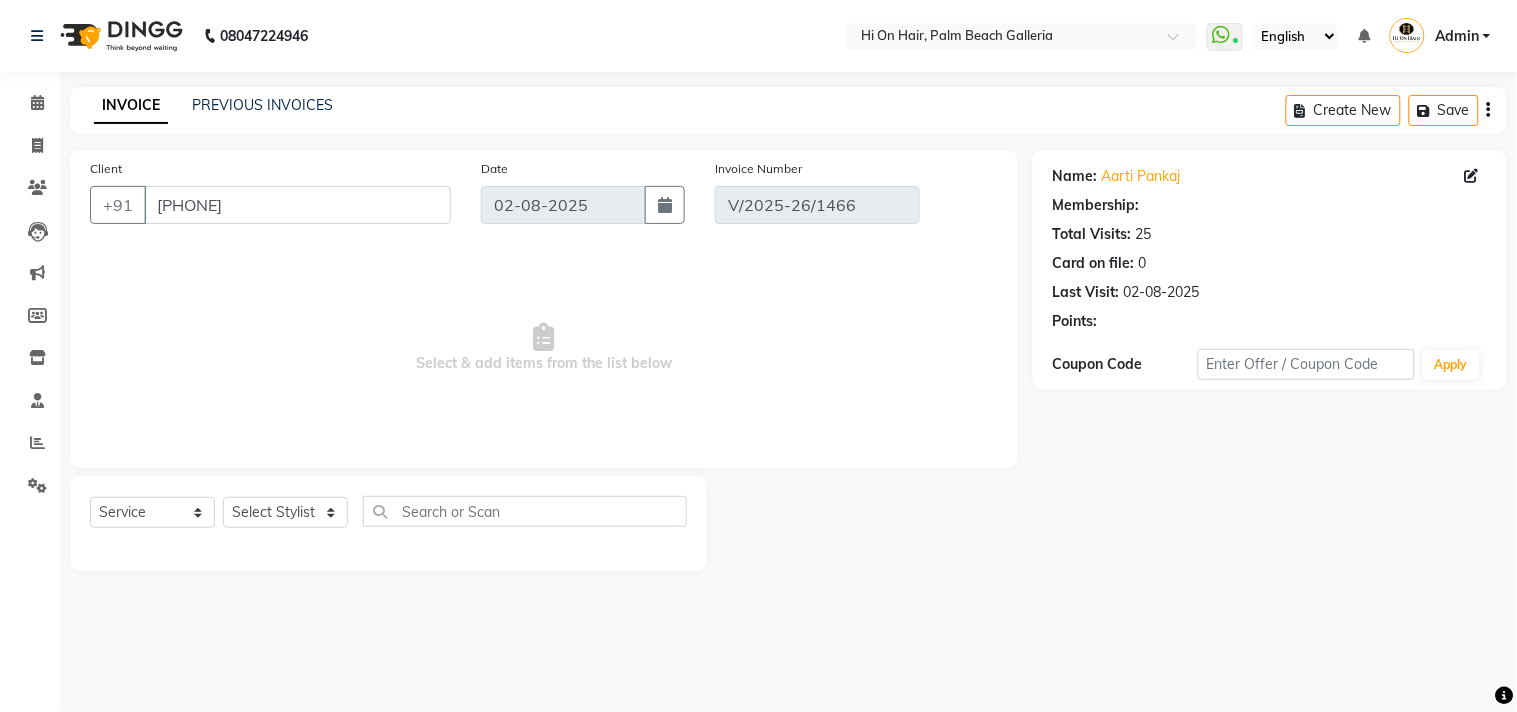 select on "select" 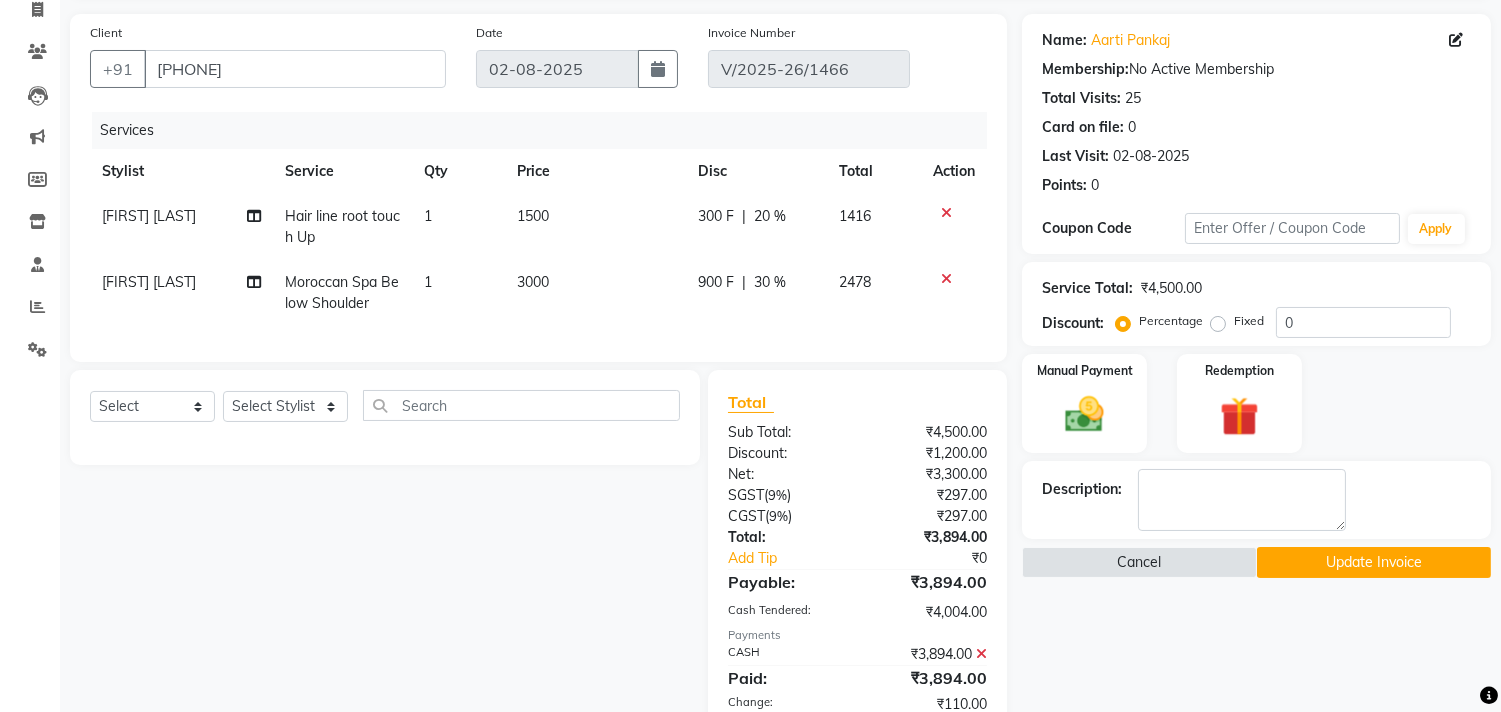 scroll, scrollTop: 247, scrollLeft: 0, axis: vertical 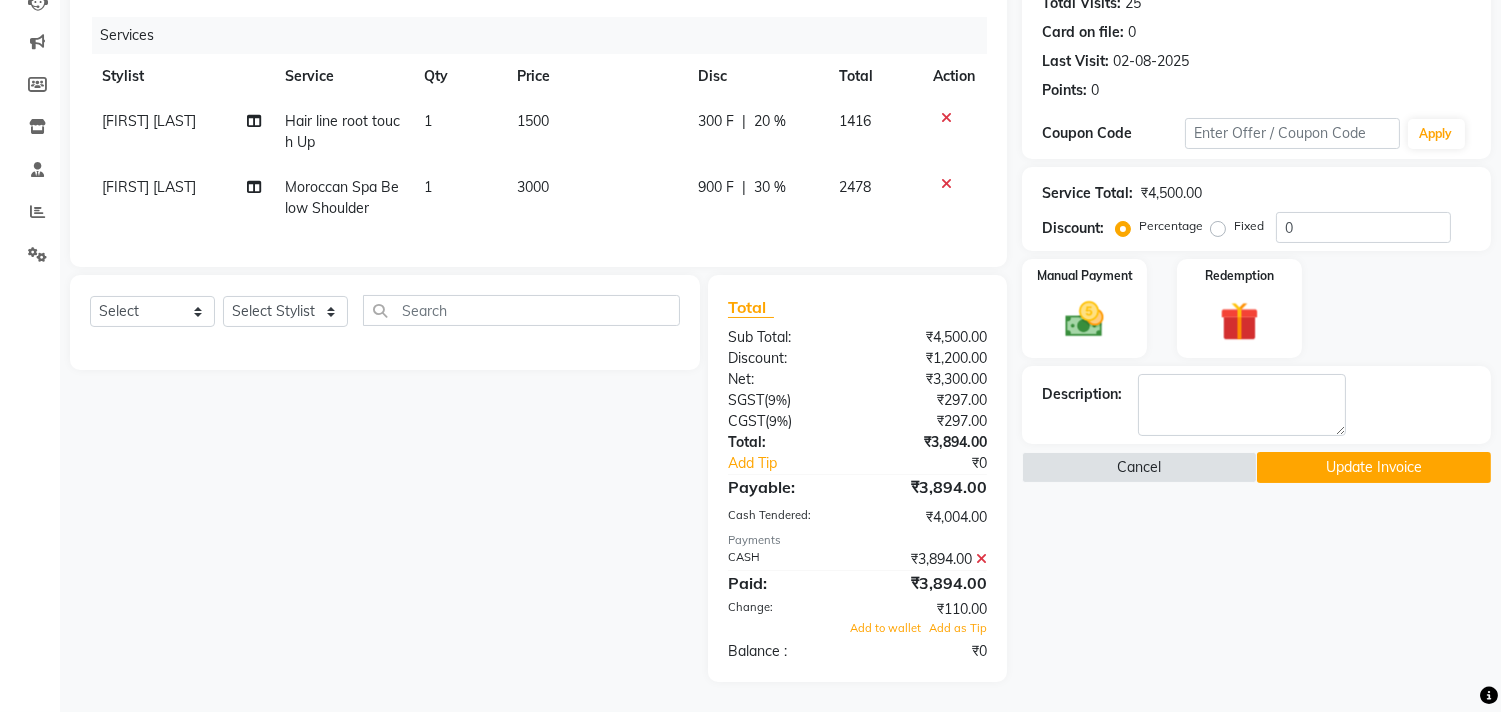 click 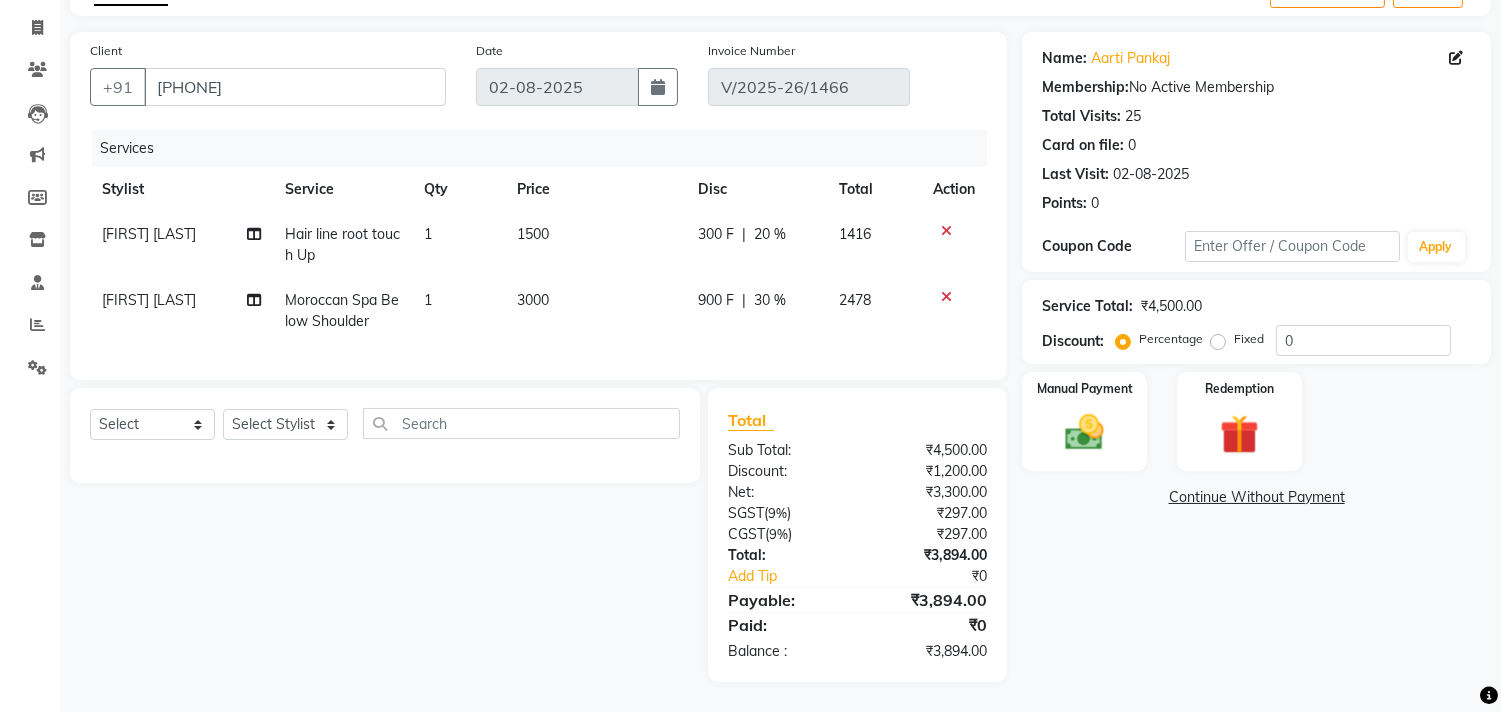 scroll, scrollTop: 134, scrollLeft: 0, axis: vertical 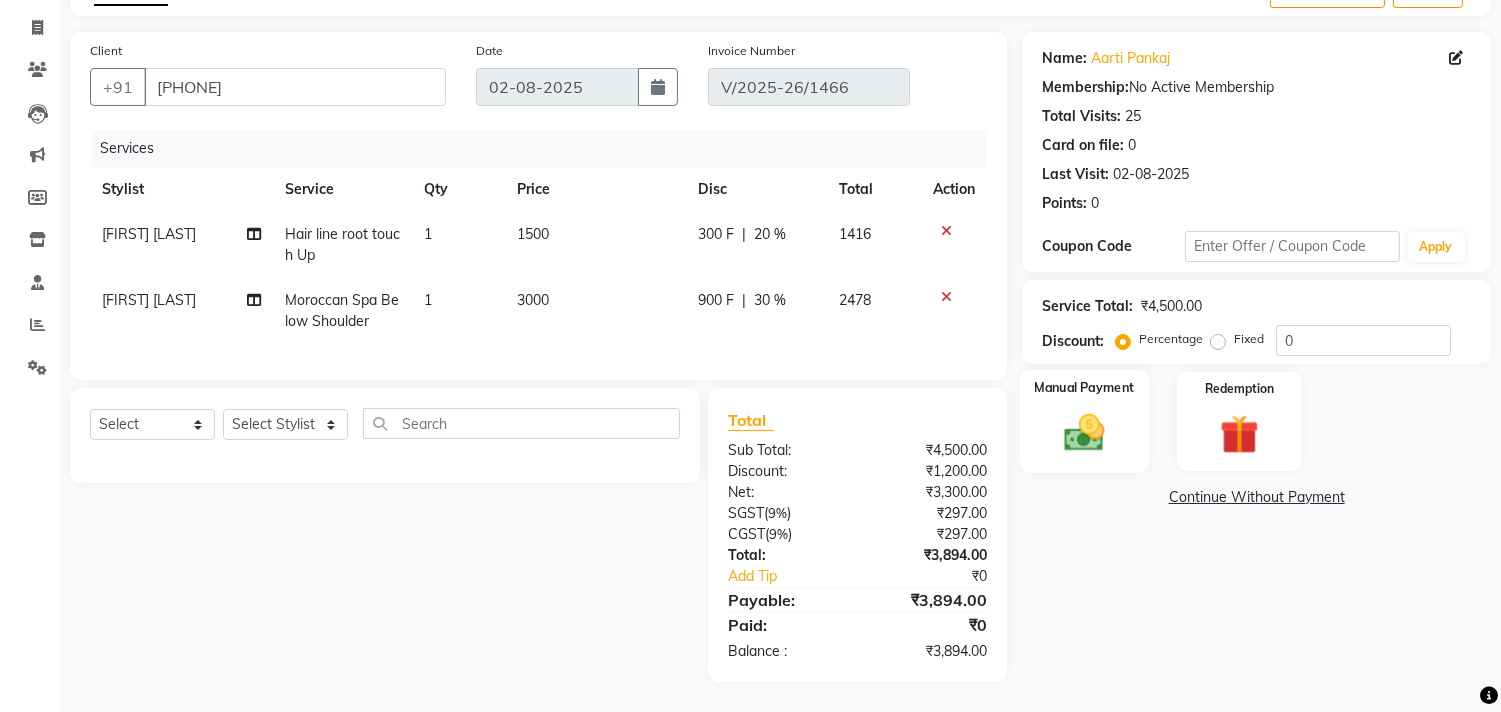 click 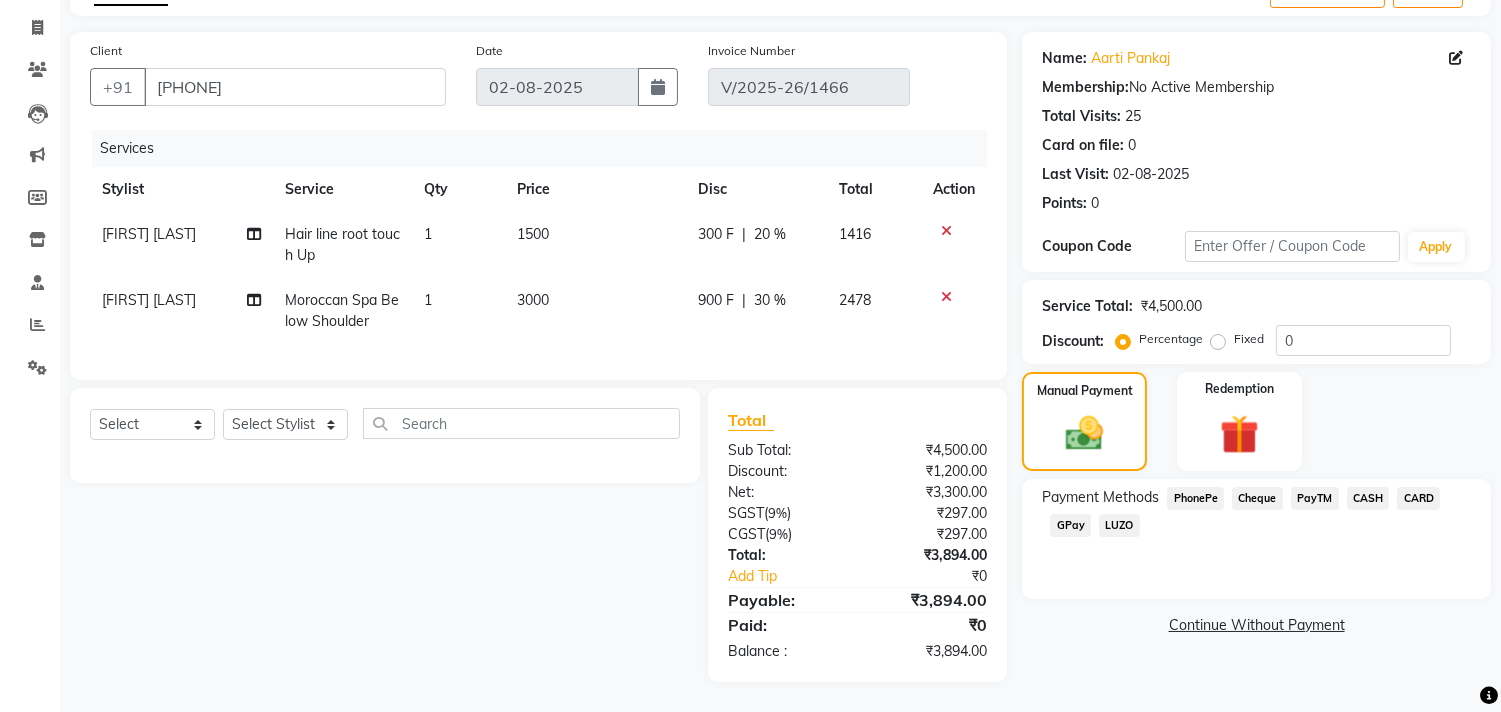 click on "GPay" 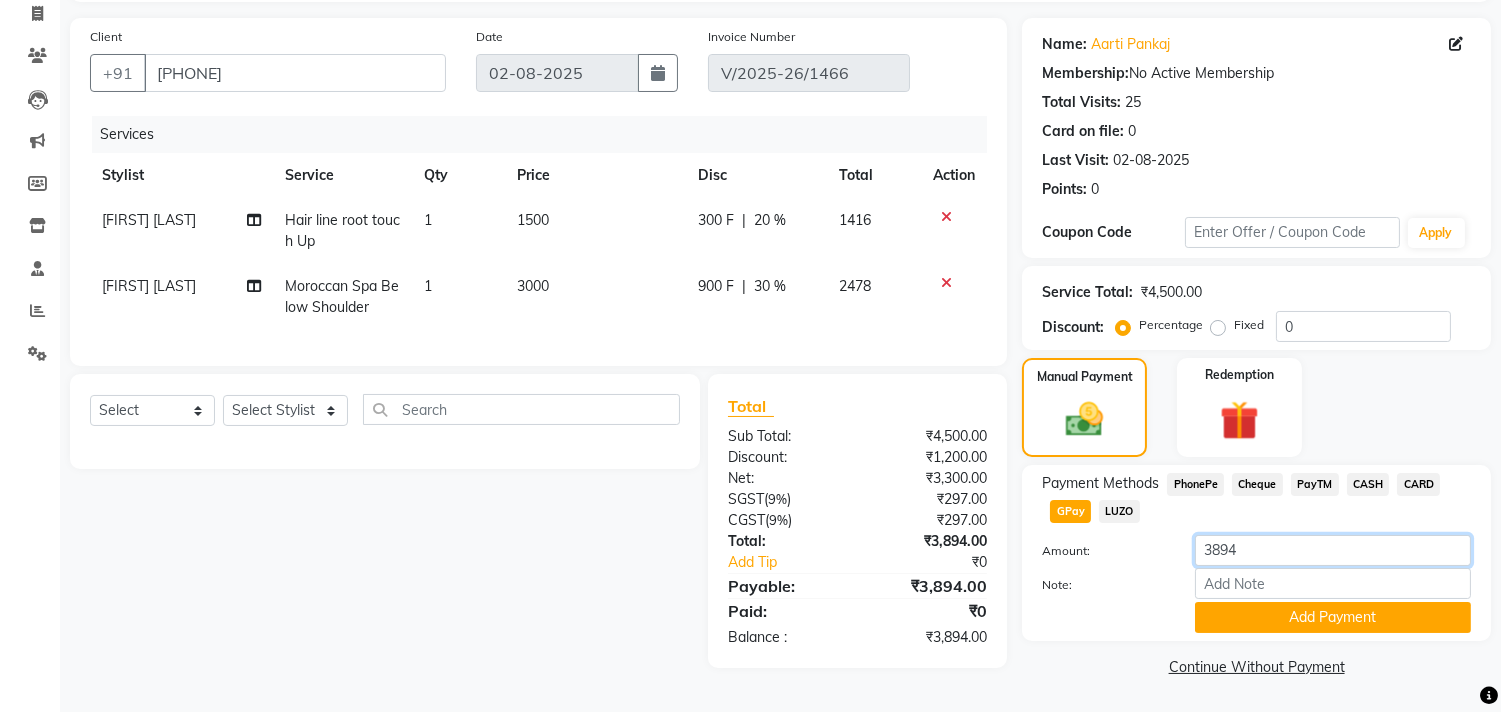 click on "3894" 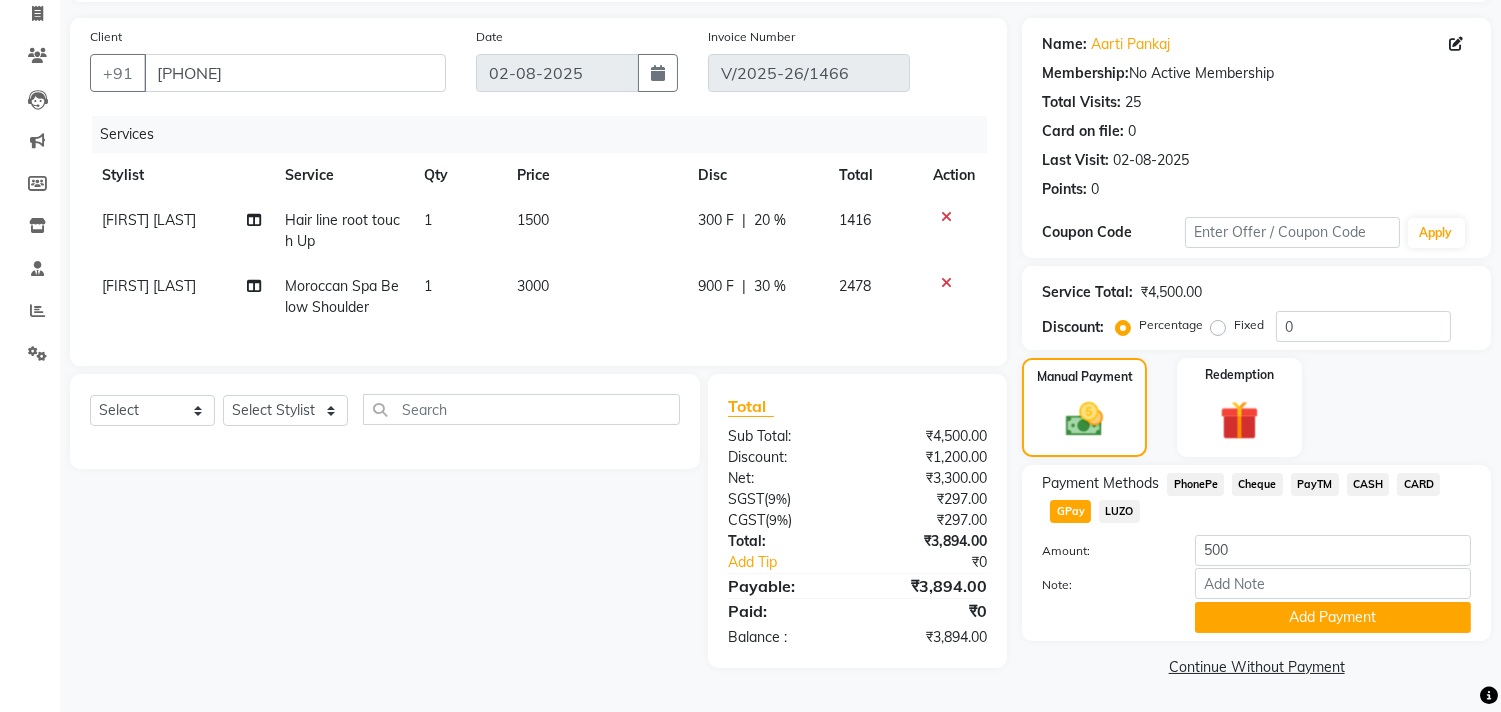 click on "CASH" 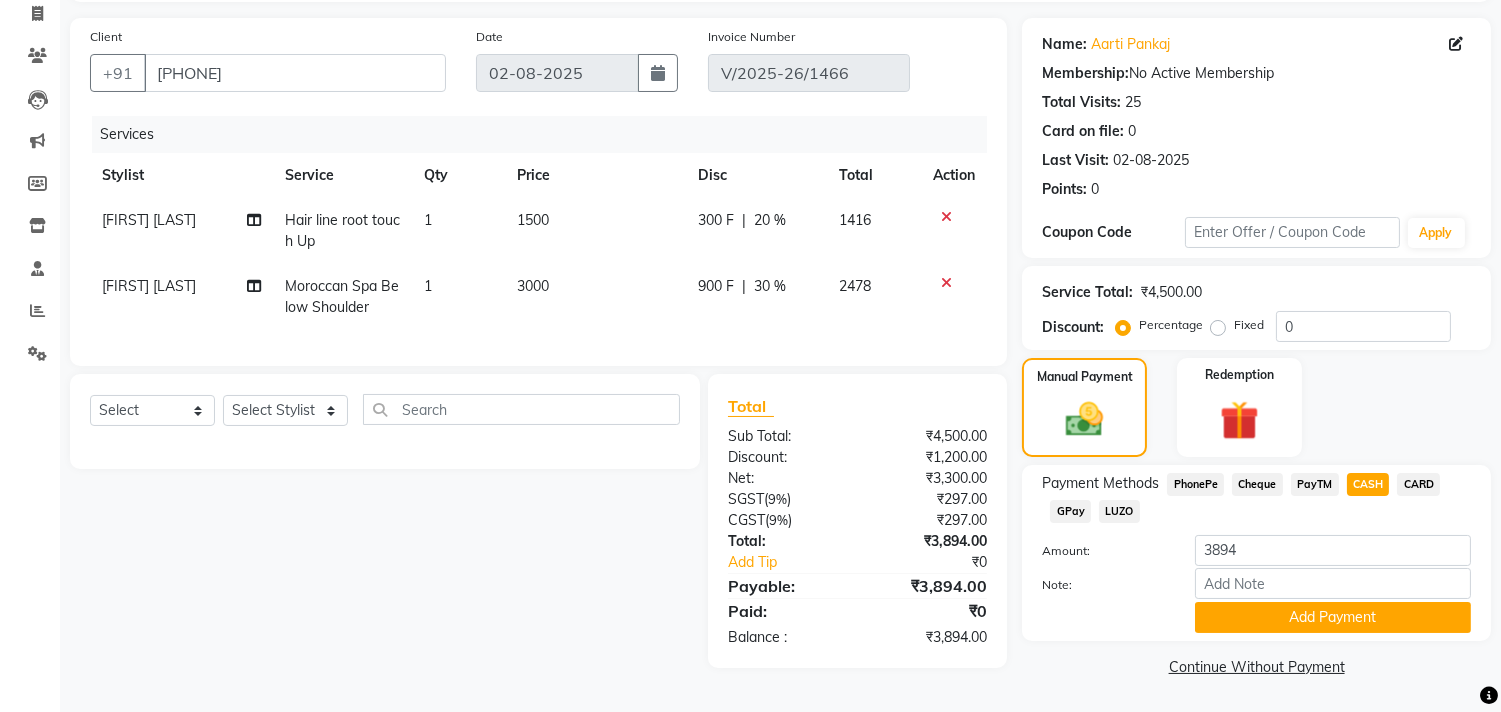 click on "GPay" 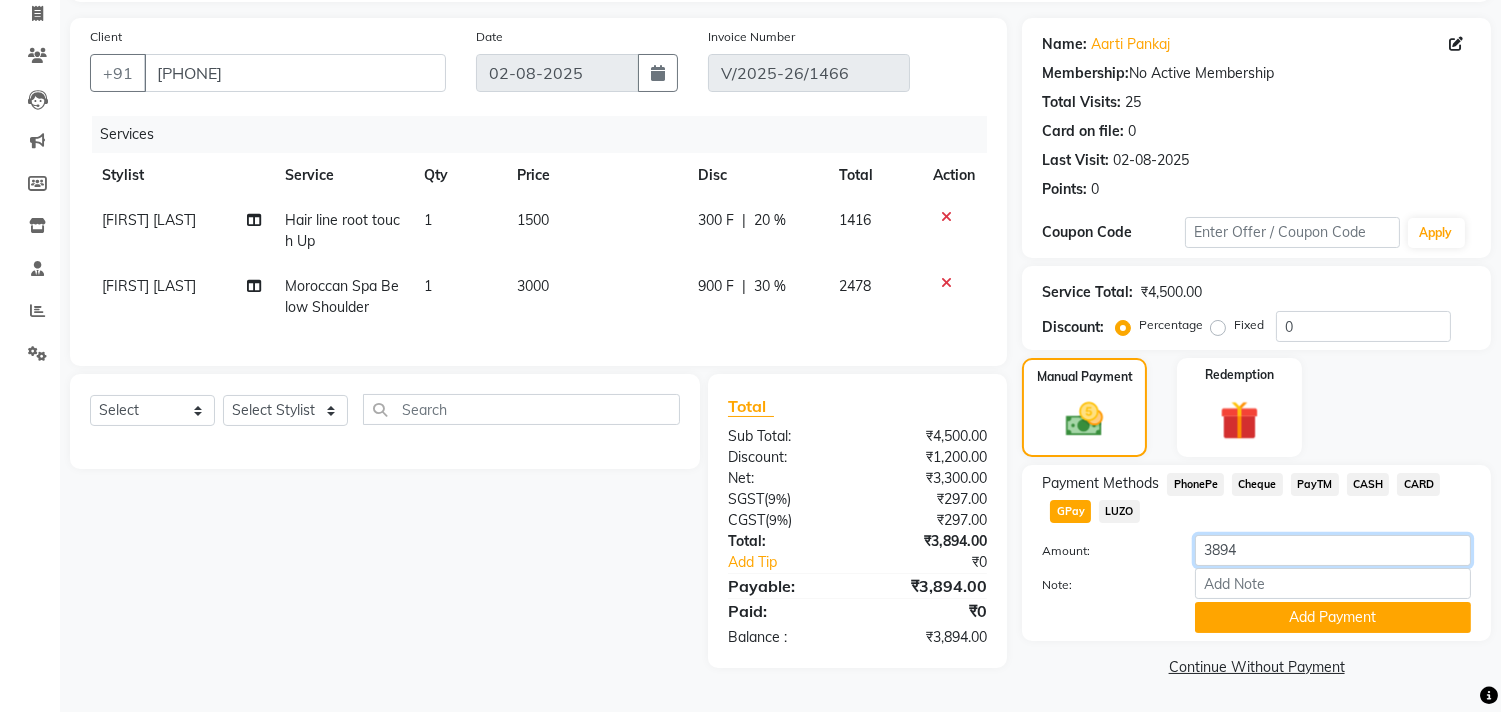 click on "3894" 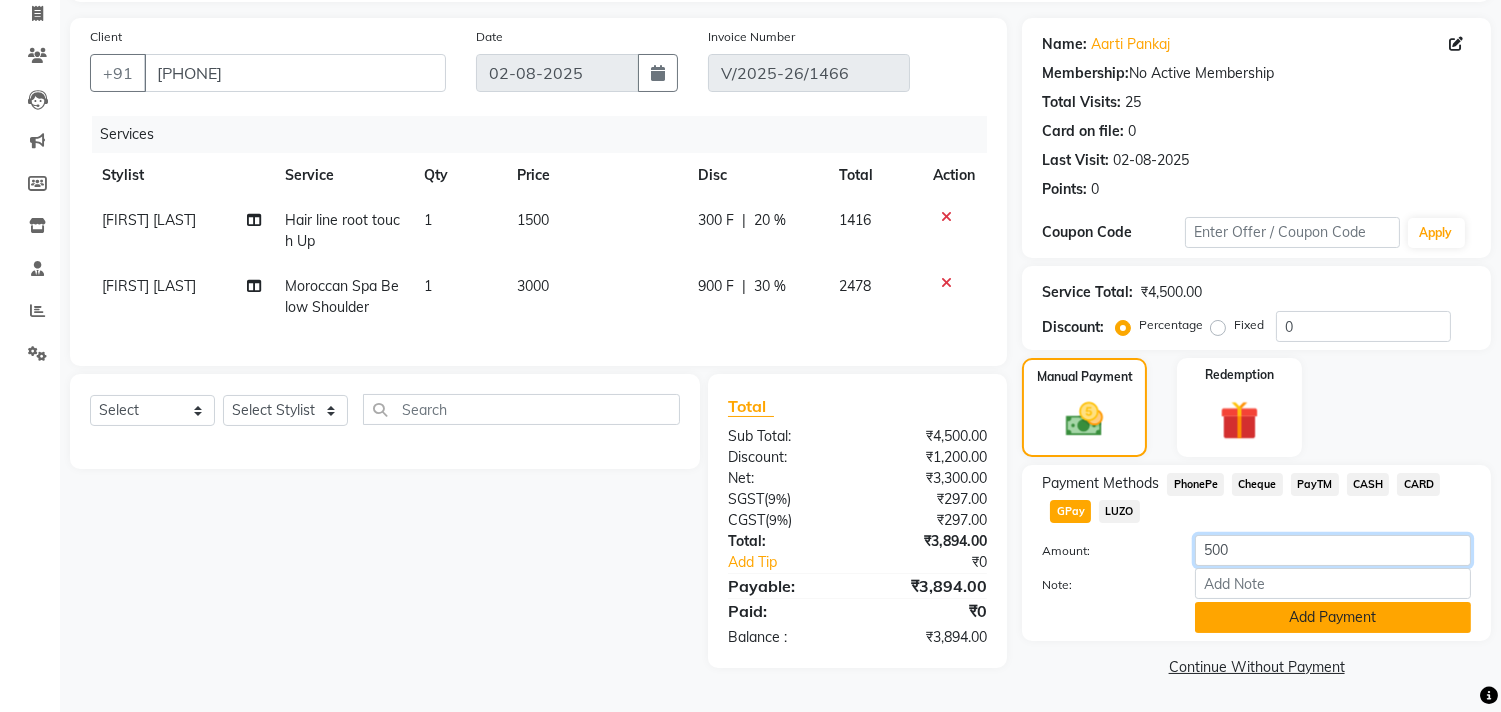 type on "500" 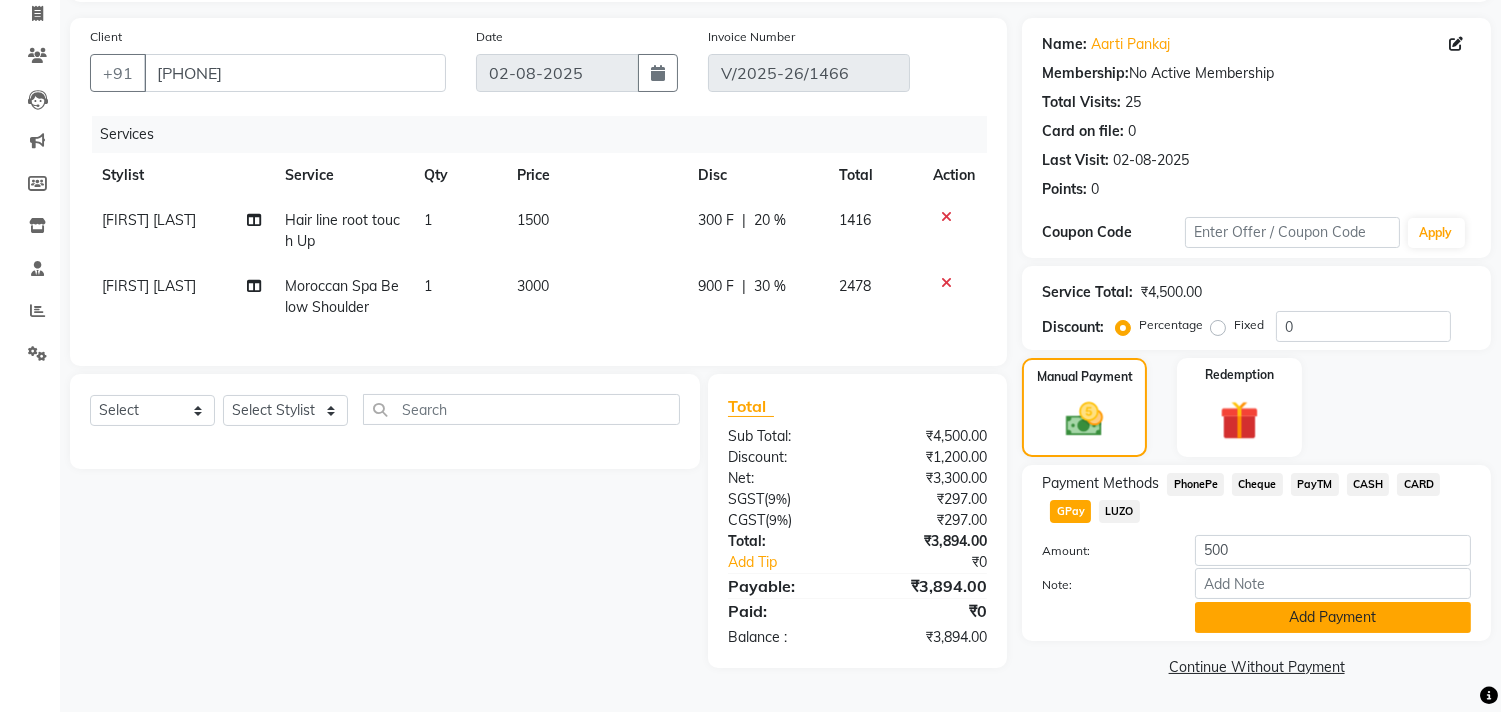 click on "Add Payment" 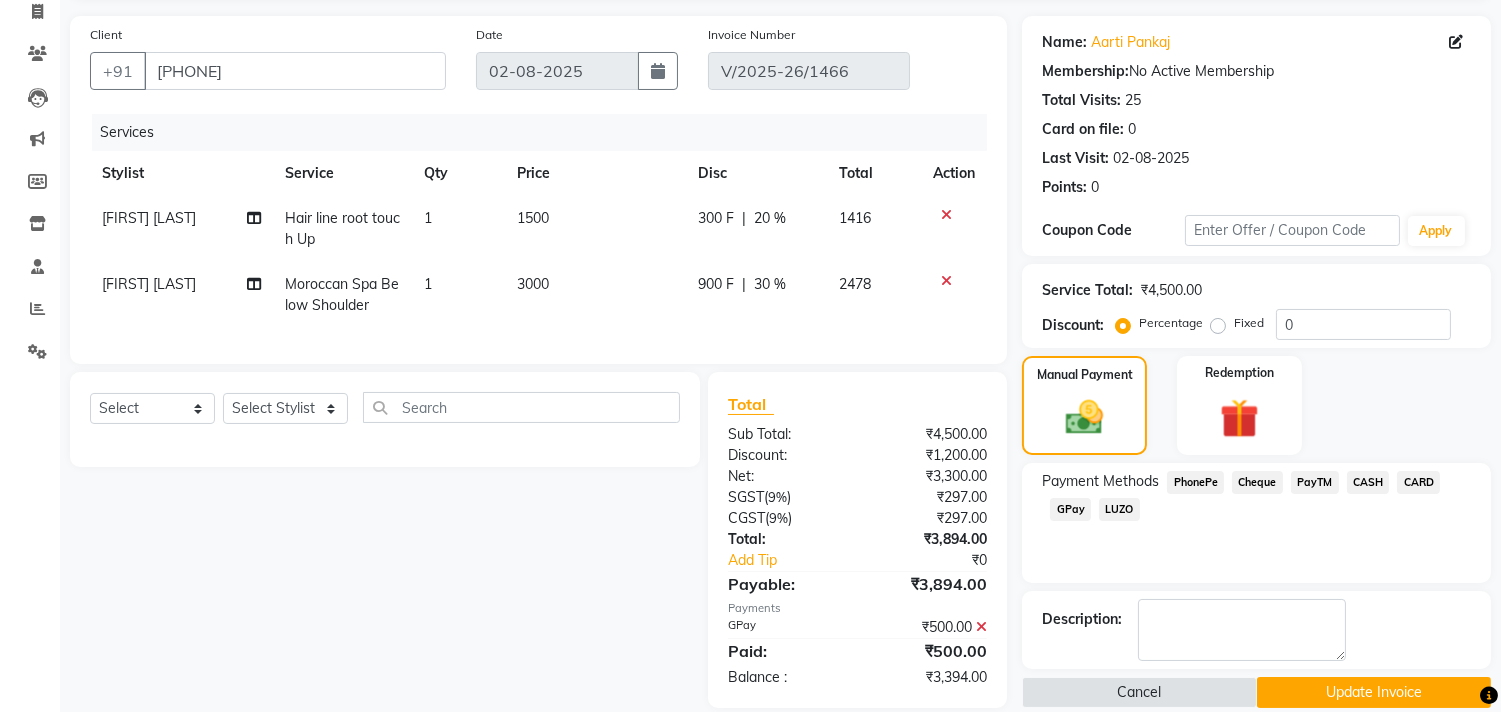 click on "CASH" 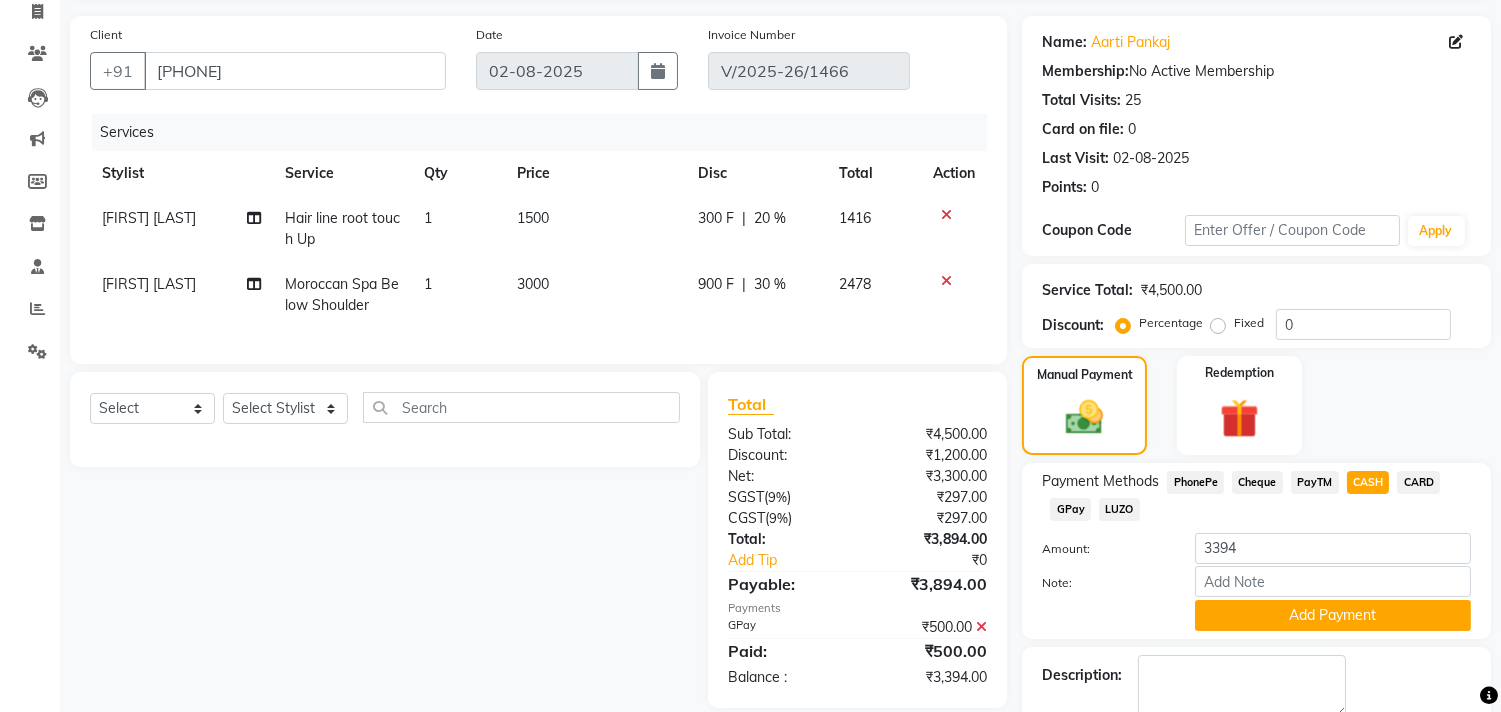 scroll, scrollTop: 216, scrollLeft: 0, axis: vertical 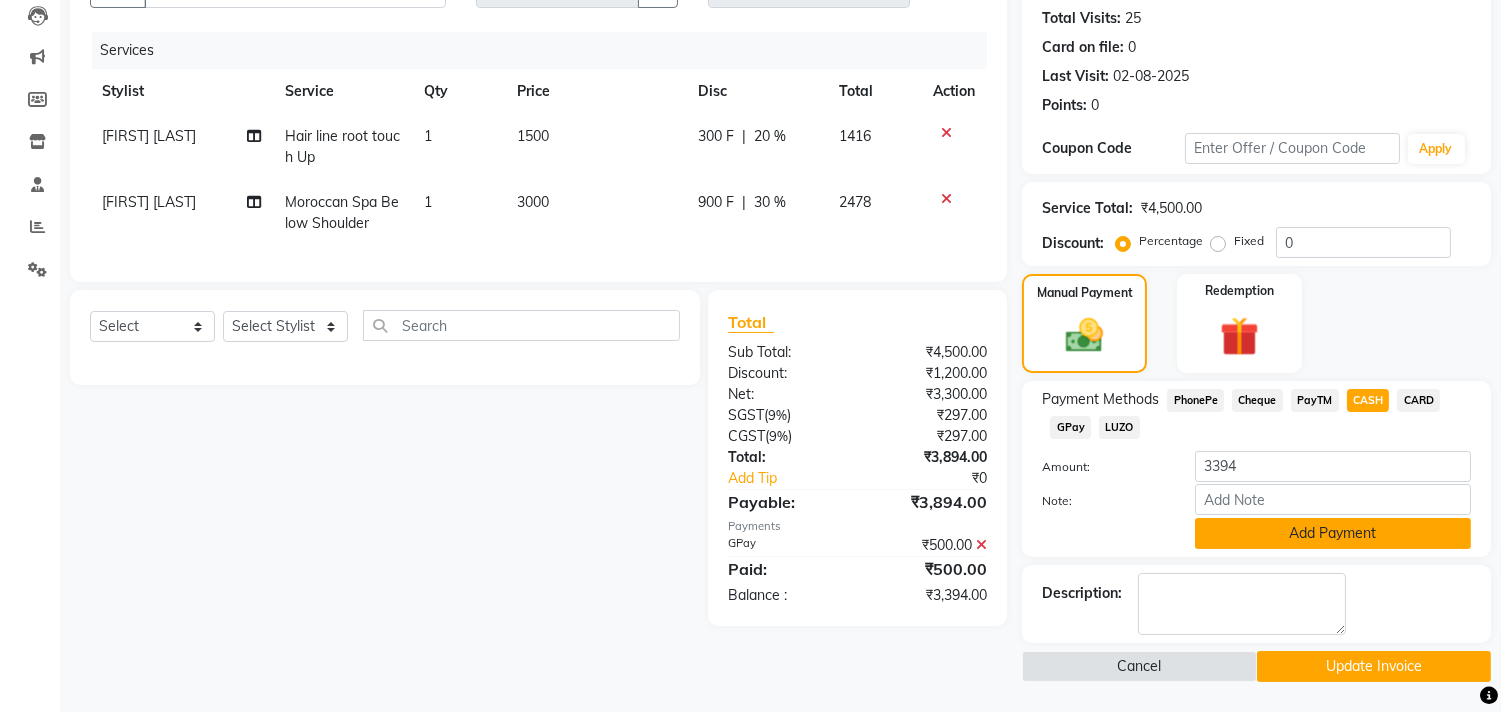 click on "Add Payment" 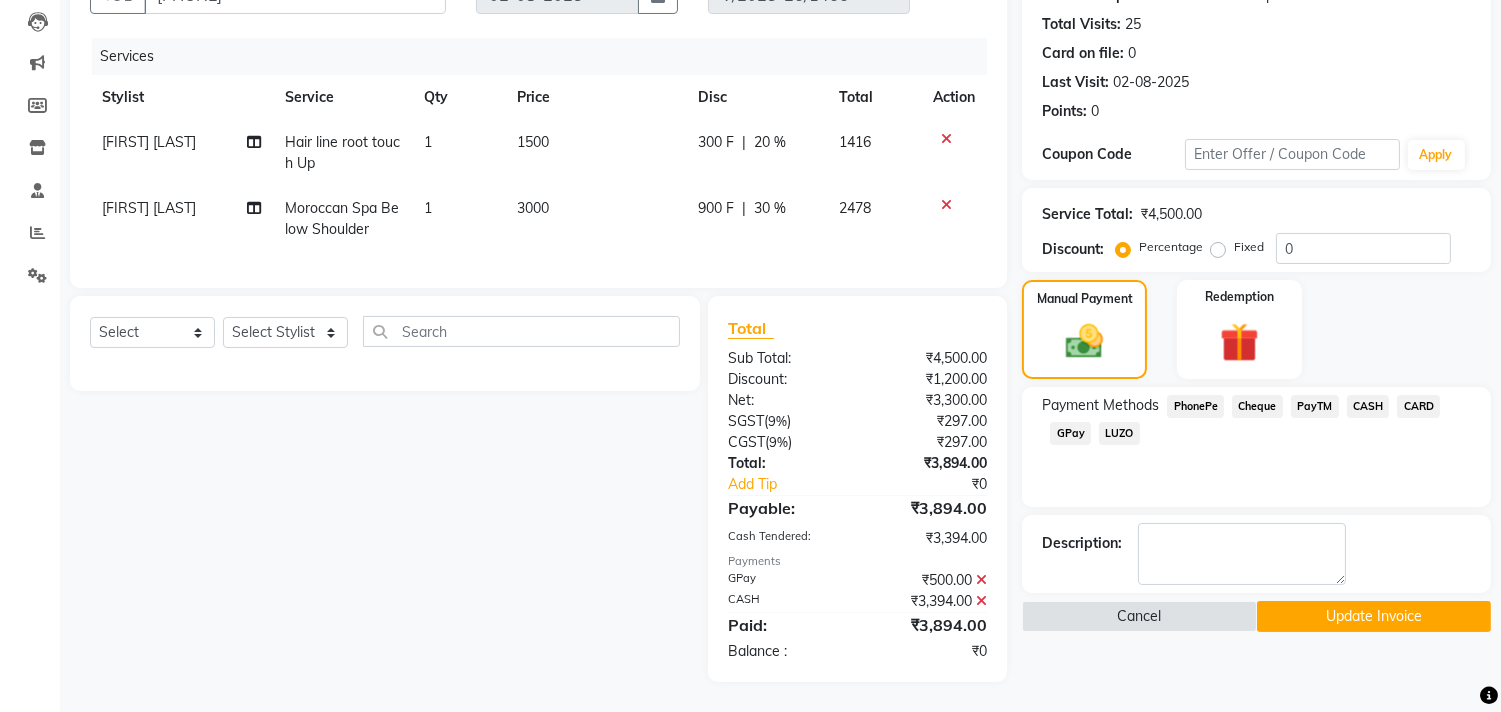 scroll, scrollTop: 226, scrollLeft: 0, axis: vertical 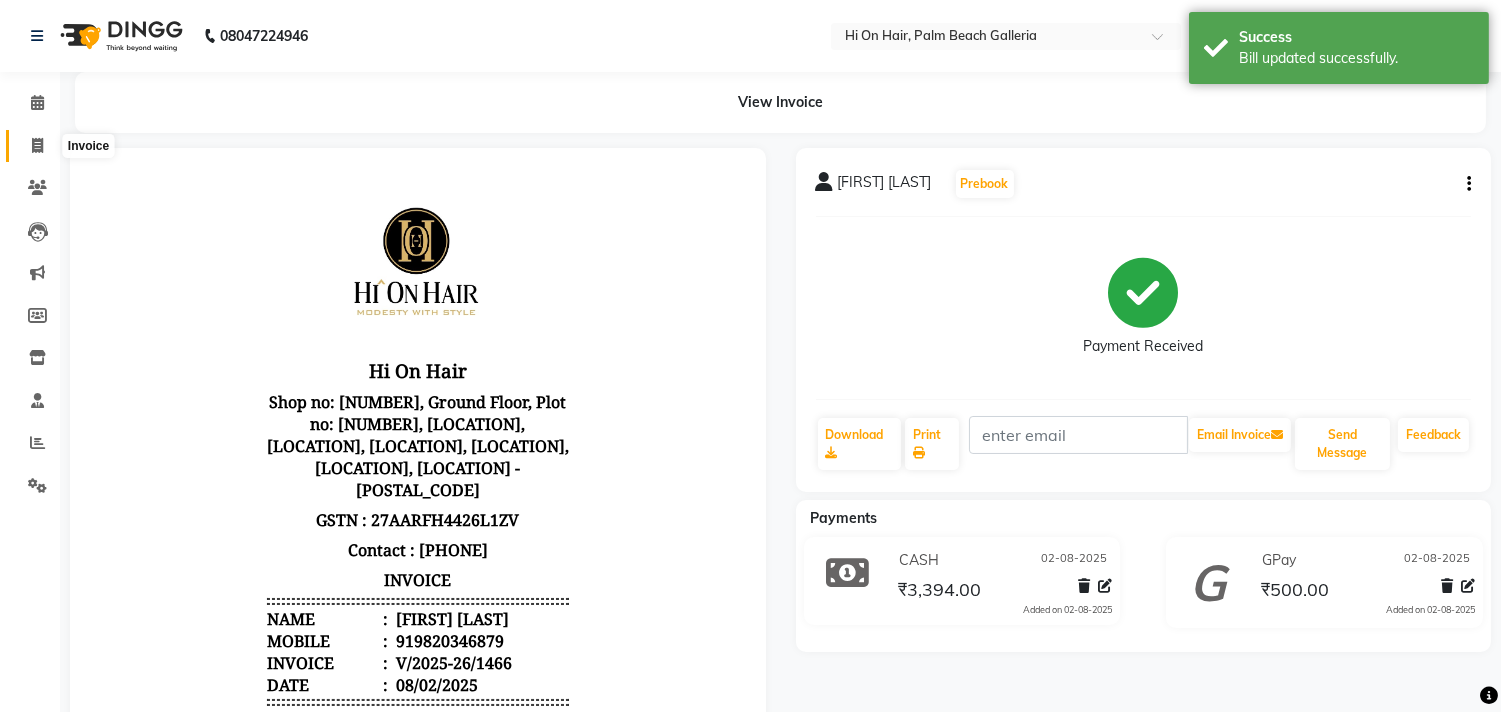 click 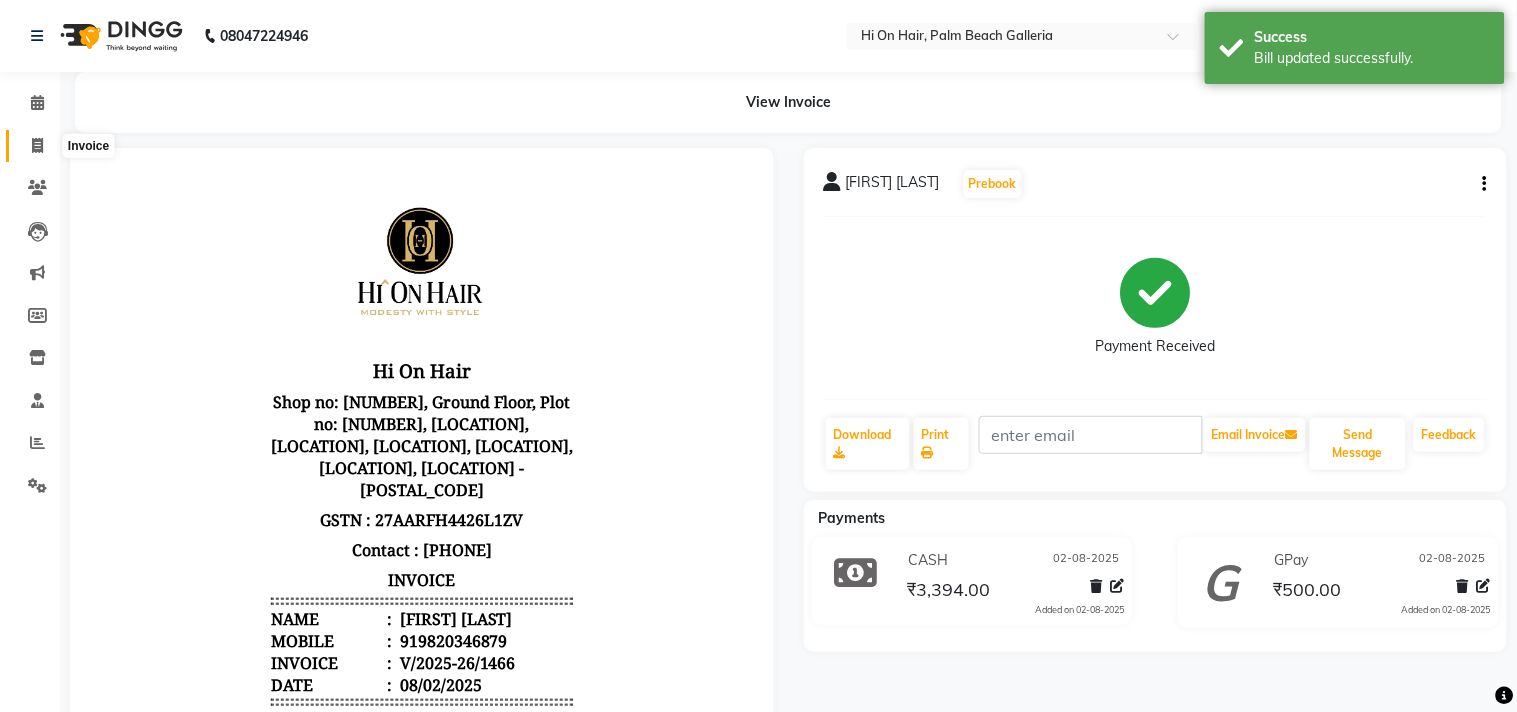 select on "535" 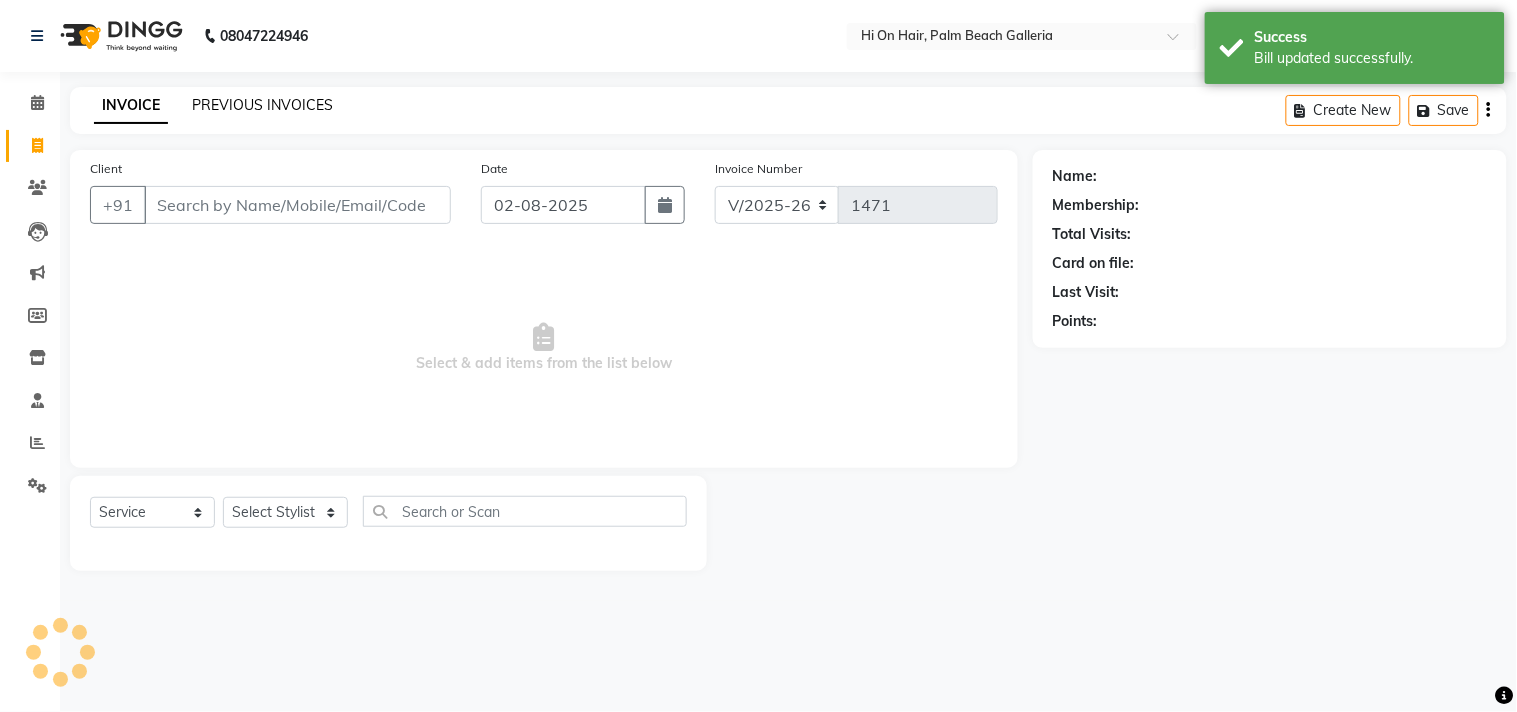 click on "PREVIOUS INVOICES" 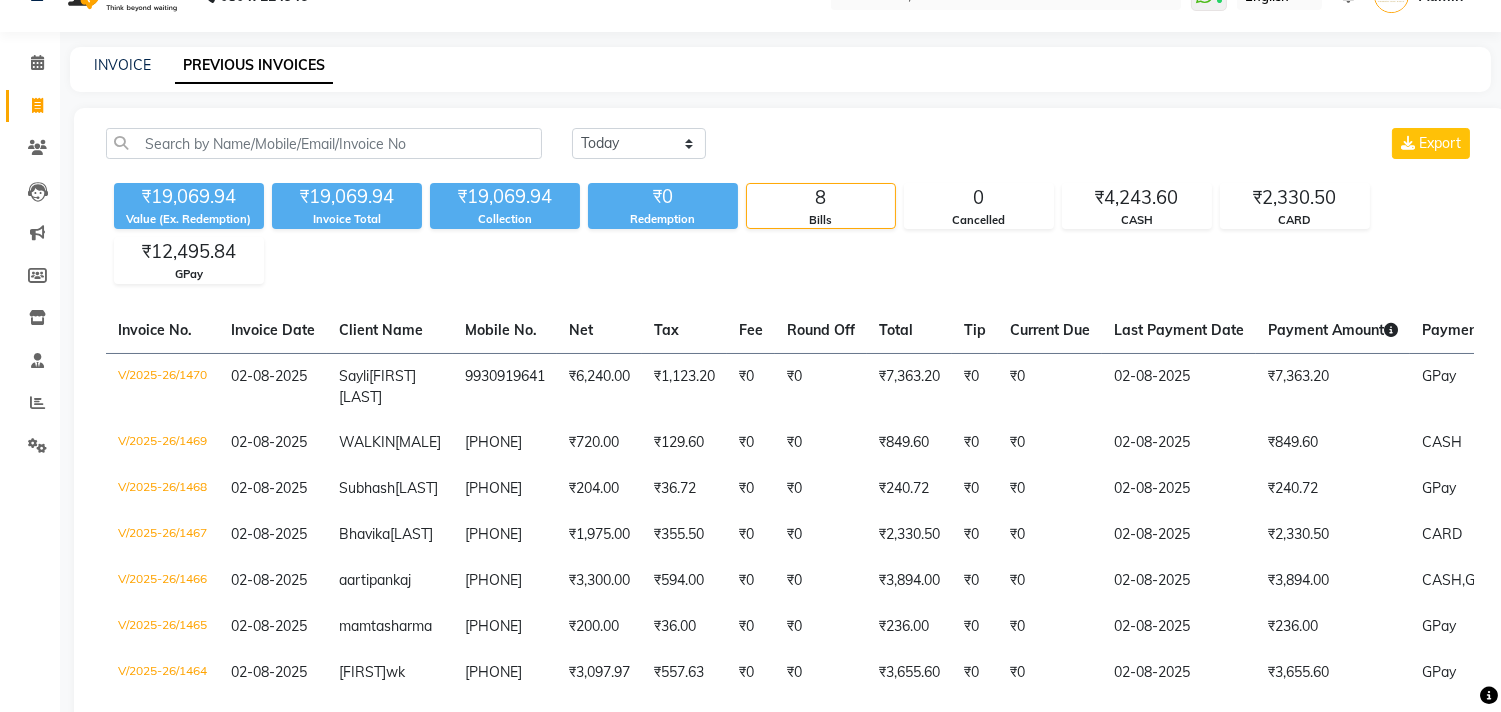 scroll, scrollTop: 0, scrollLeft: 0, axis: both 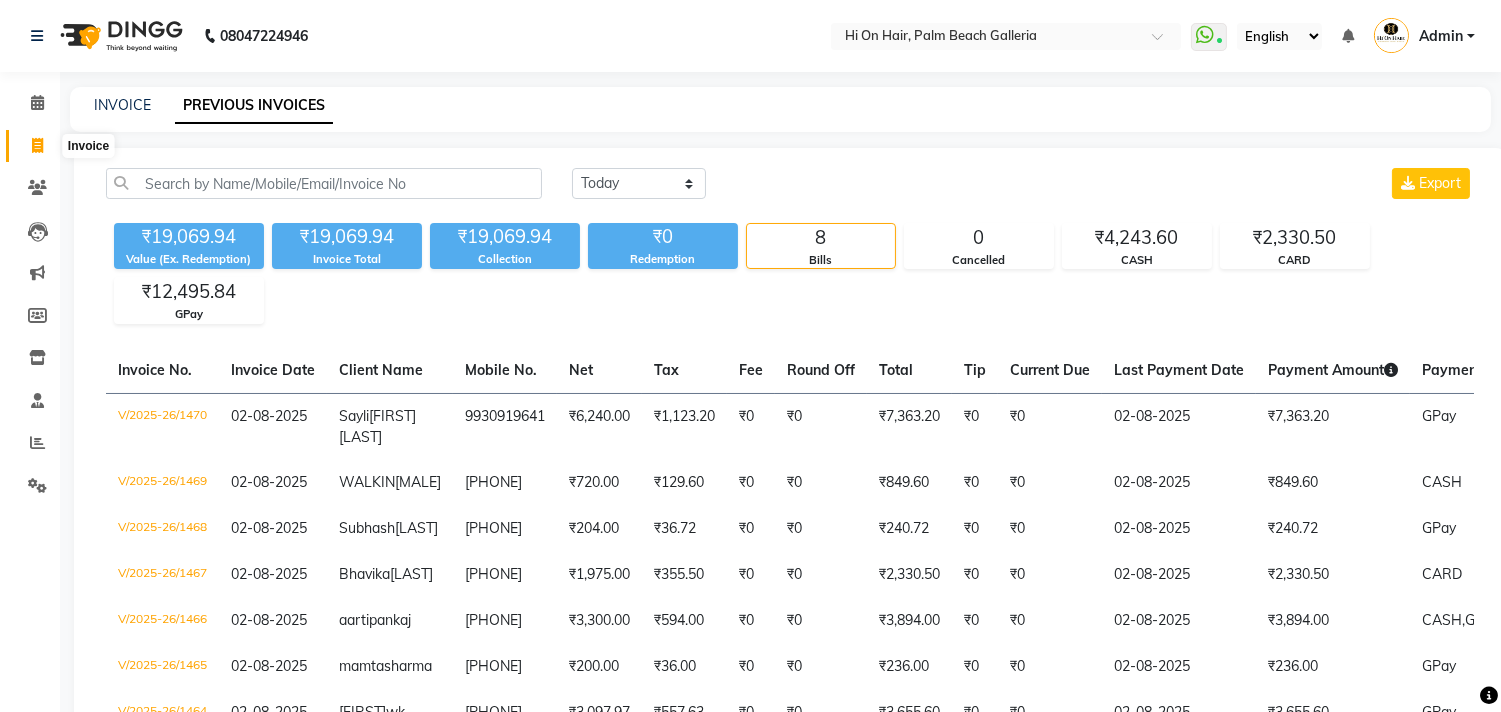 click 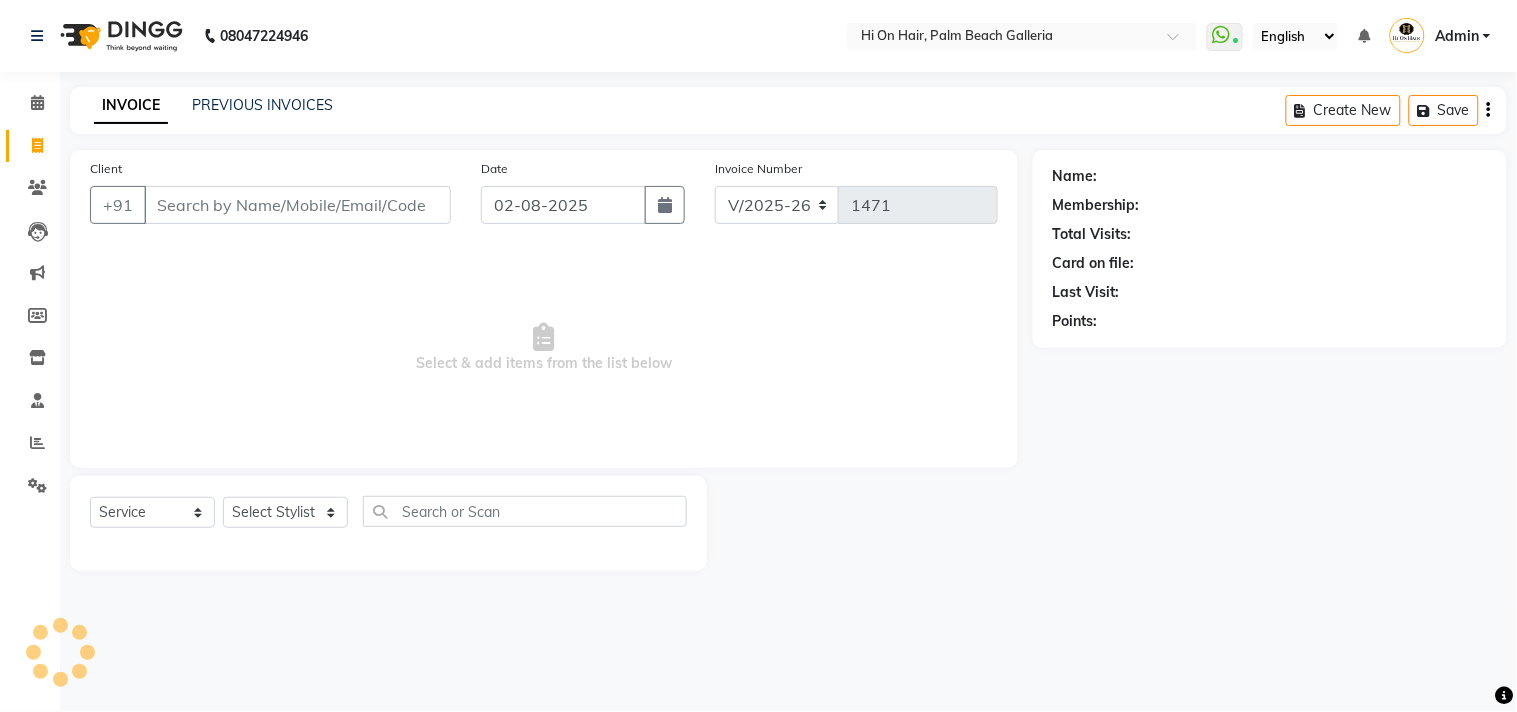 click on "INVOICE PREVIOUS INVOICES Create New   Save" 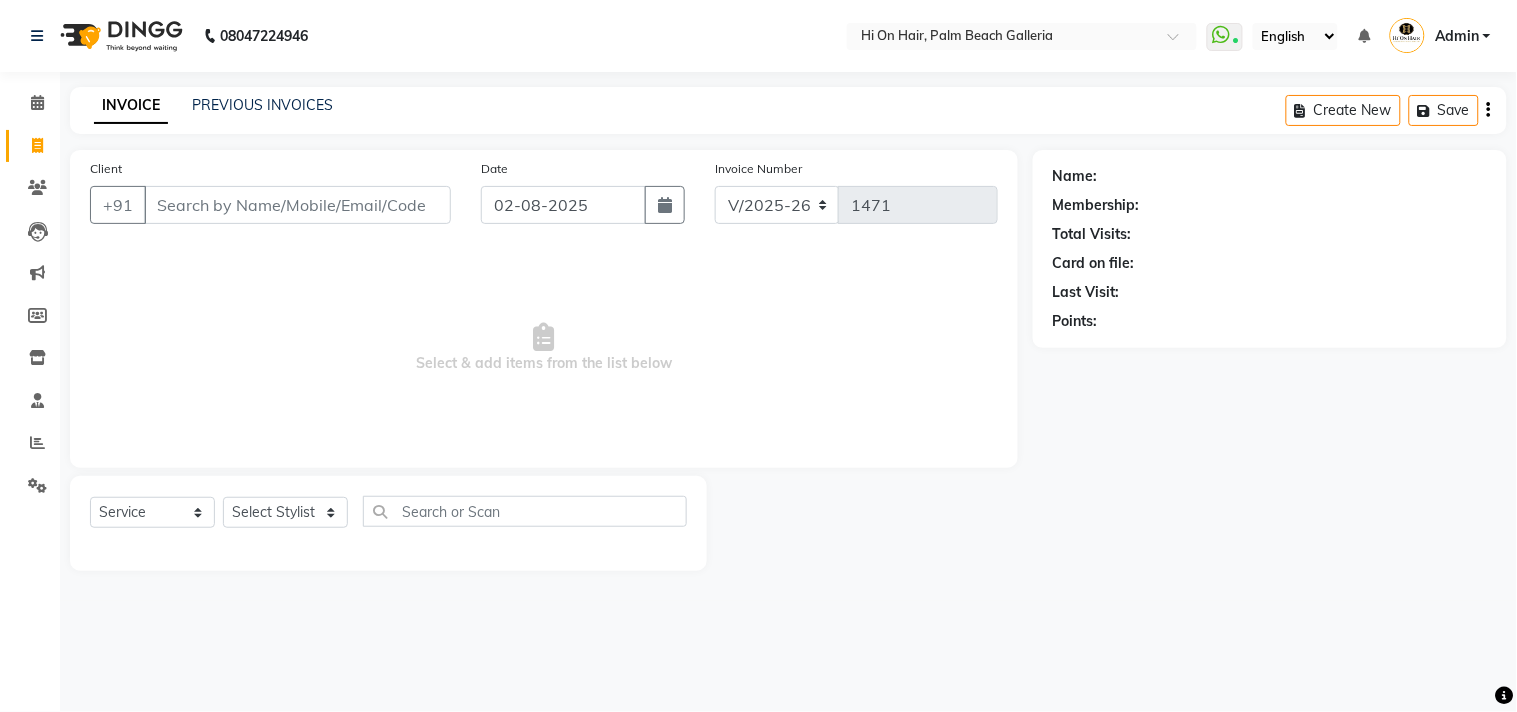 click on "PREVIOUS INVOICES" 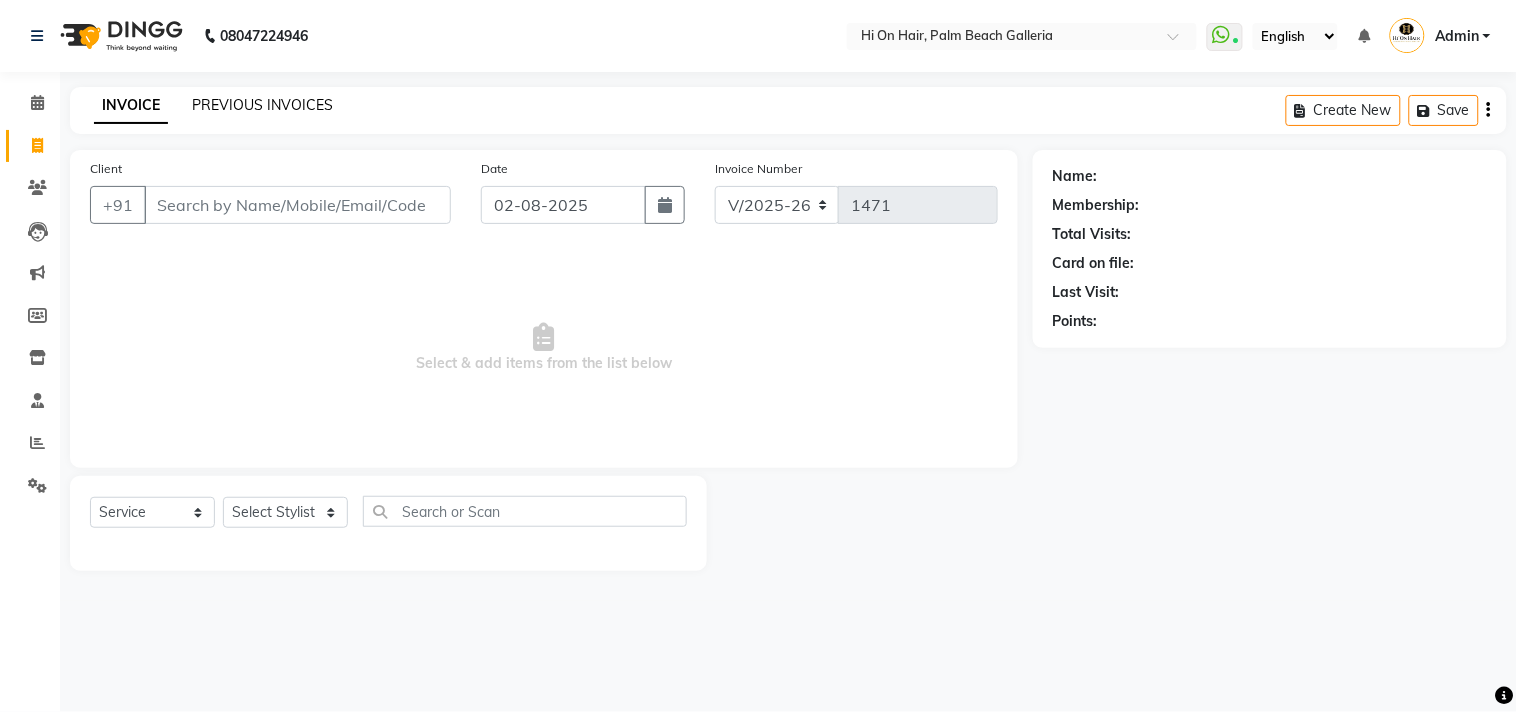 click on "PREVIOUS INVOICES" 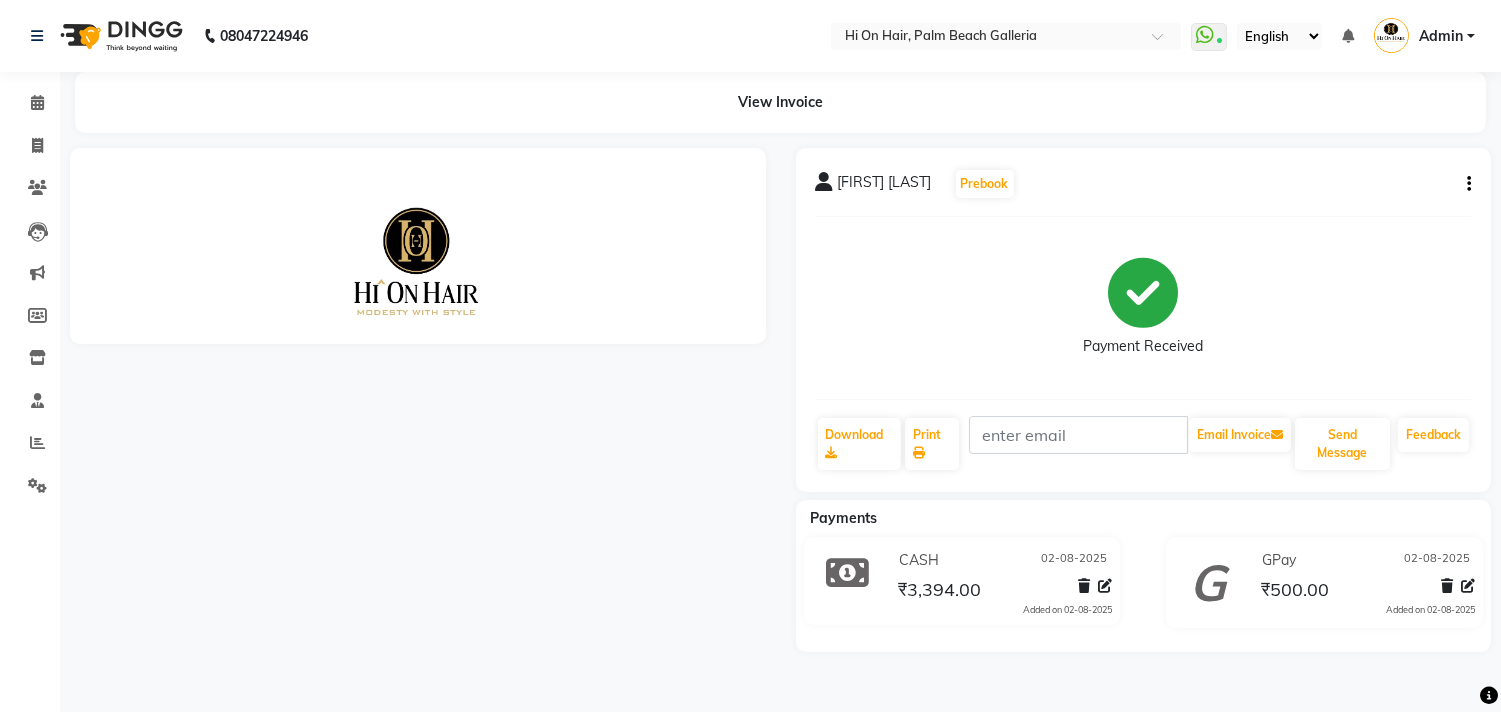scroll, scrollTop: 0, scrollLeft: 0, axis: both 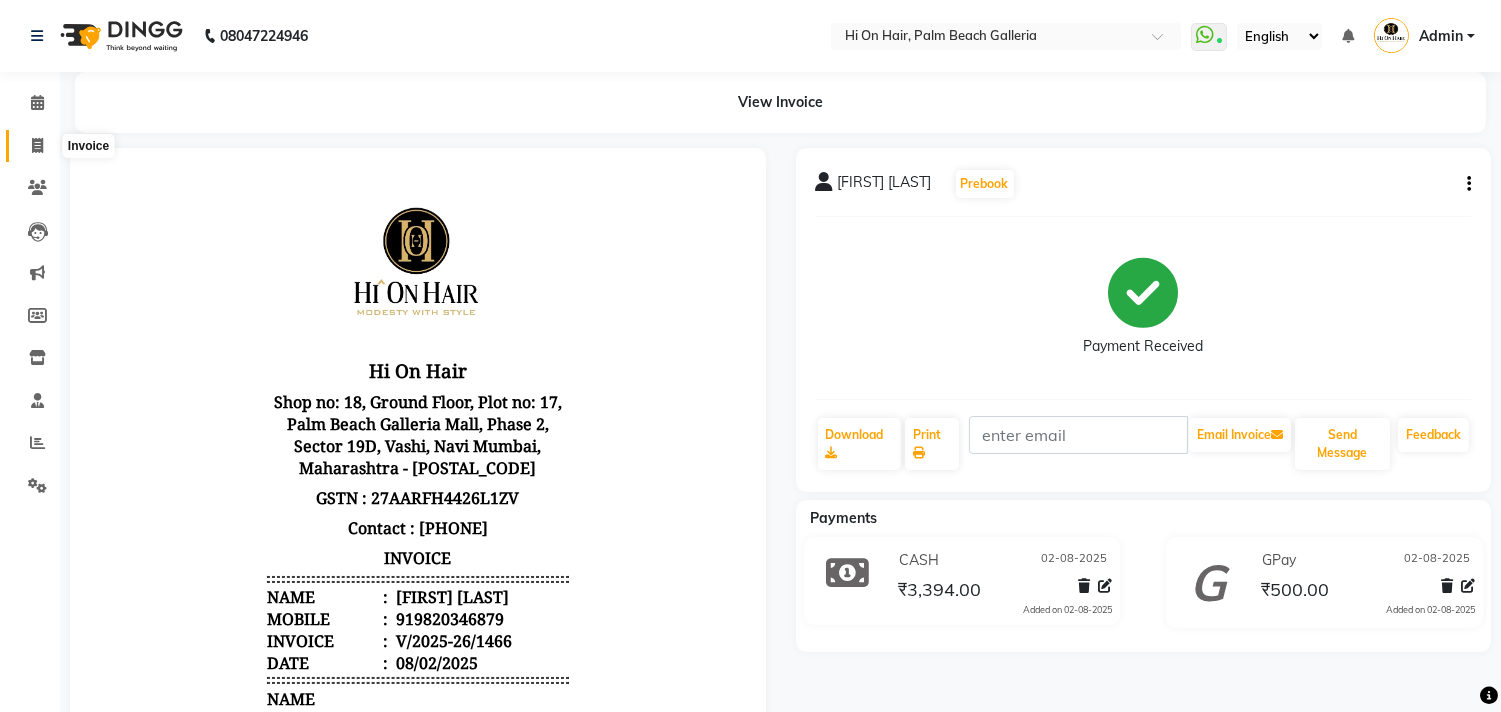 click 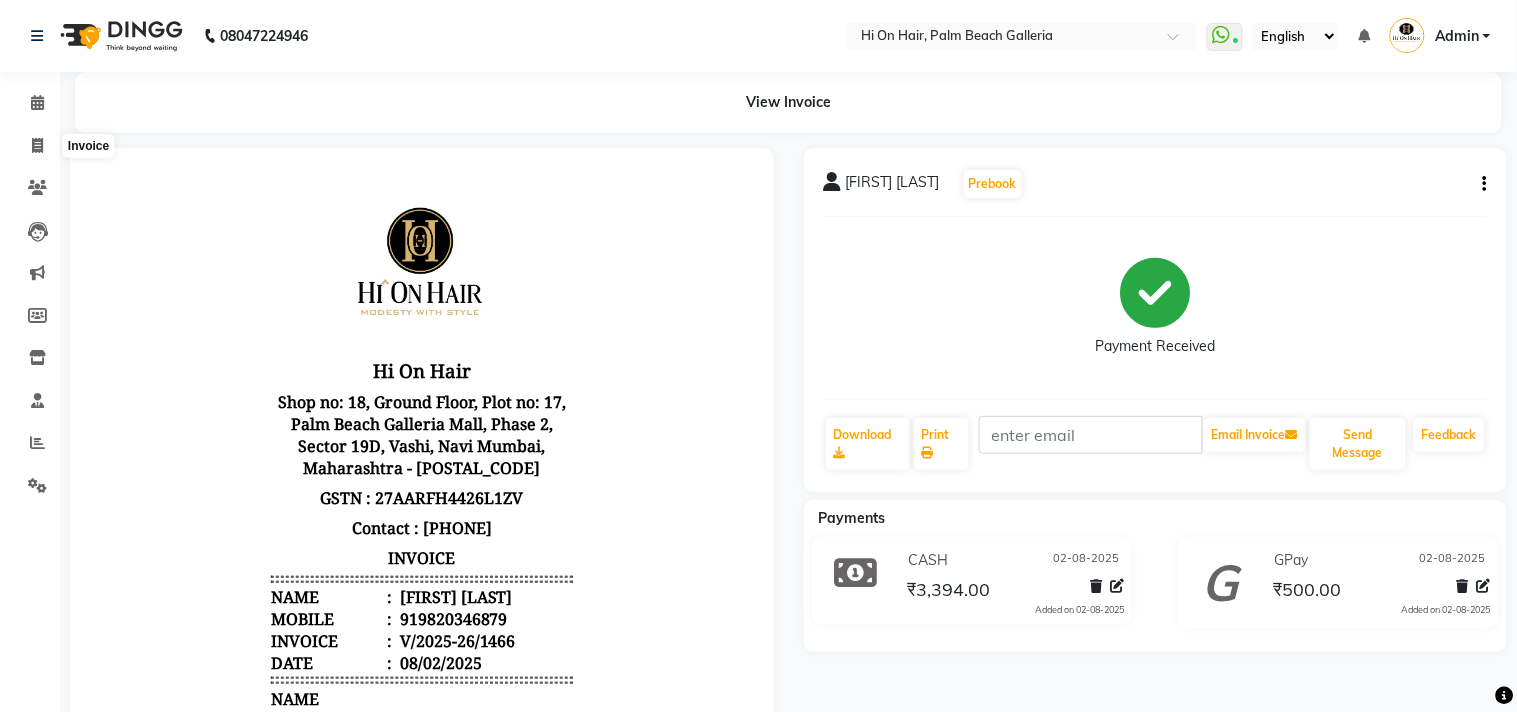 select on "535" 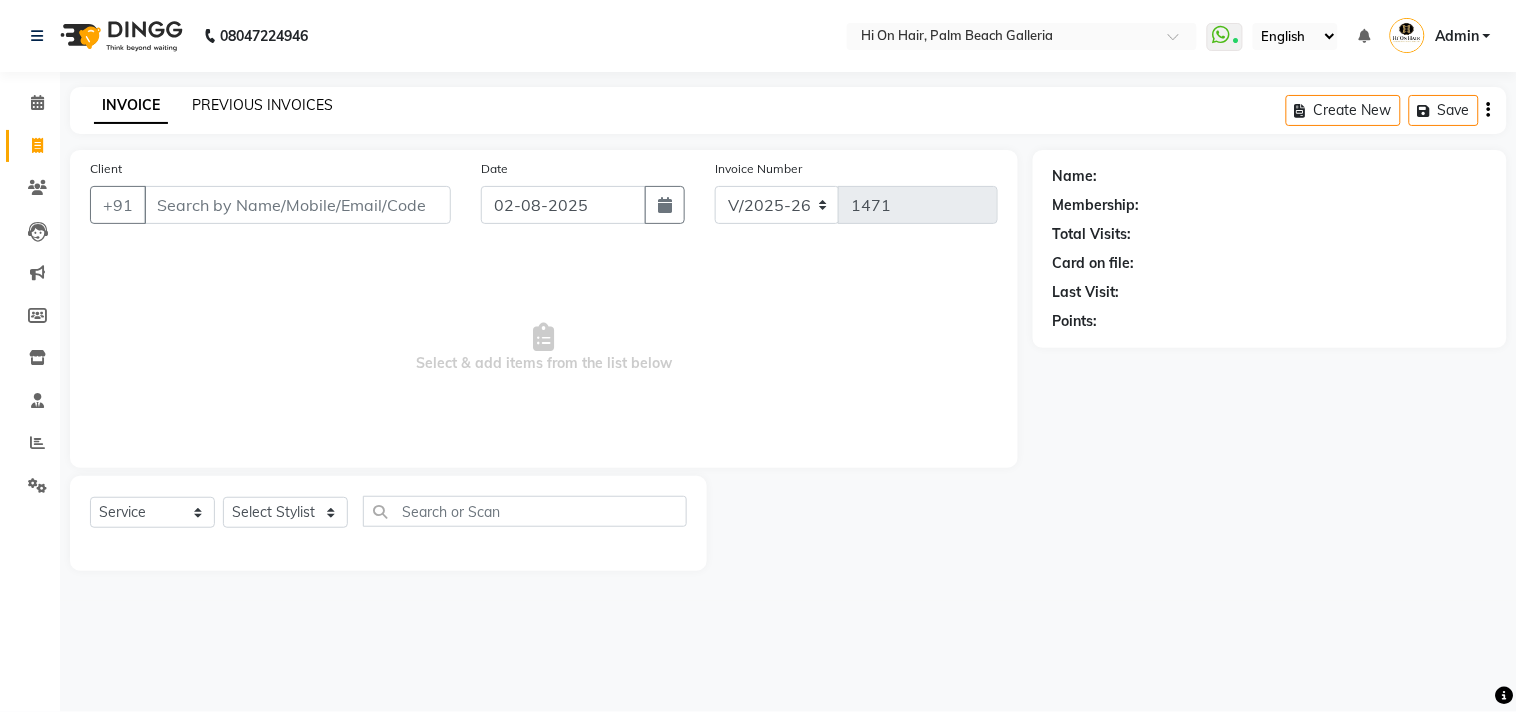 click on "PREVIOUS INVOICES" 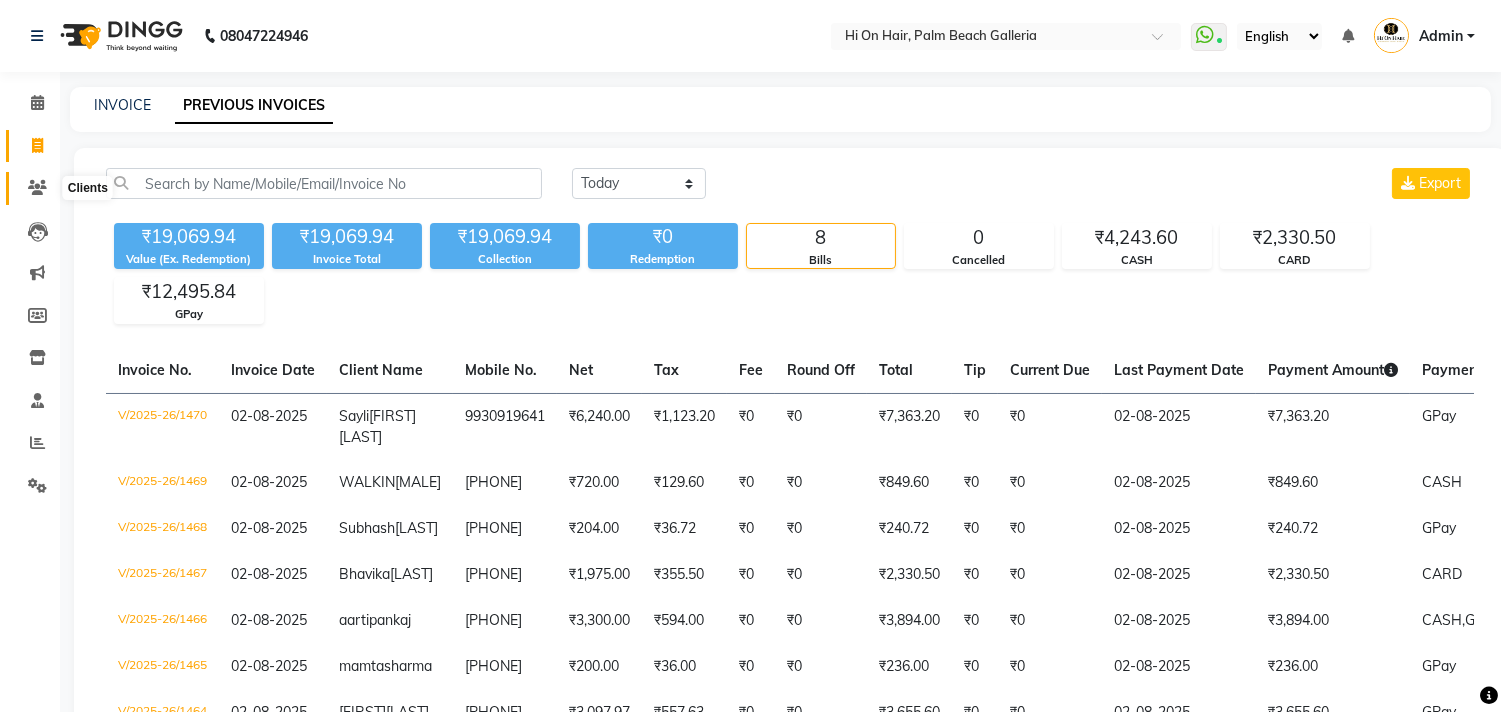 click 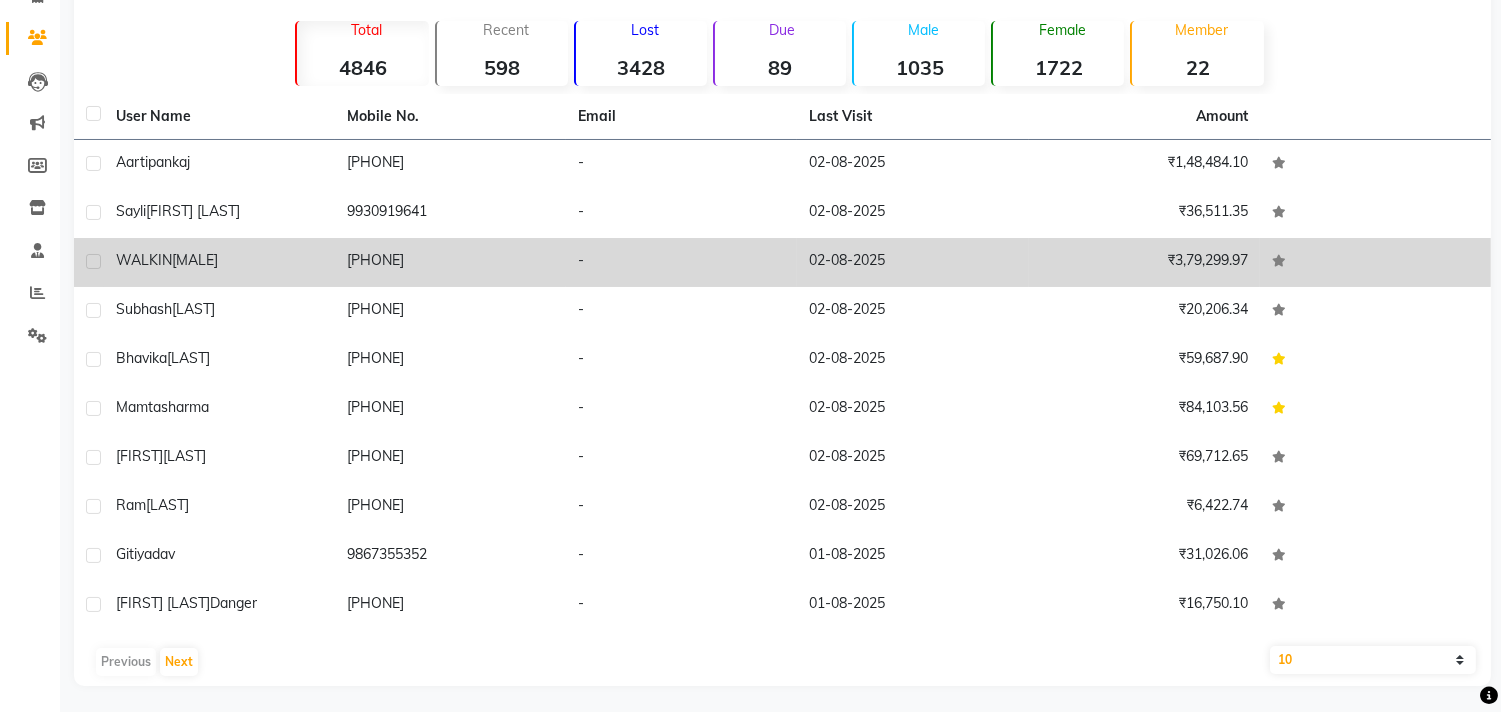 scroll, scrollTop: 153, scrollLeft: 0, axis: vertical 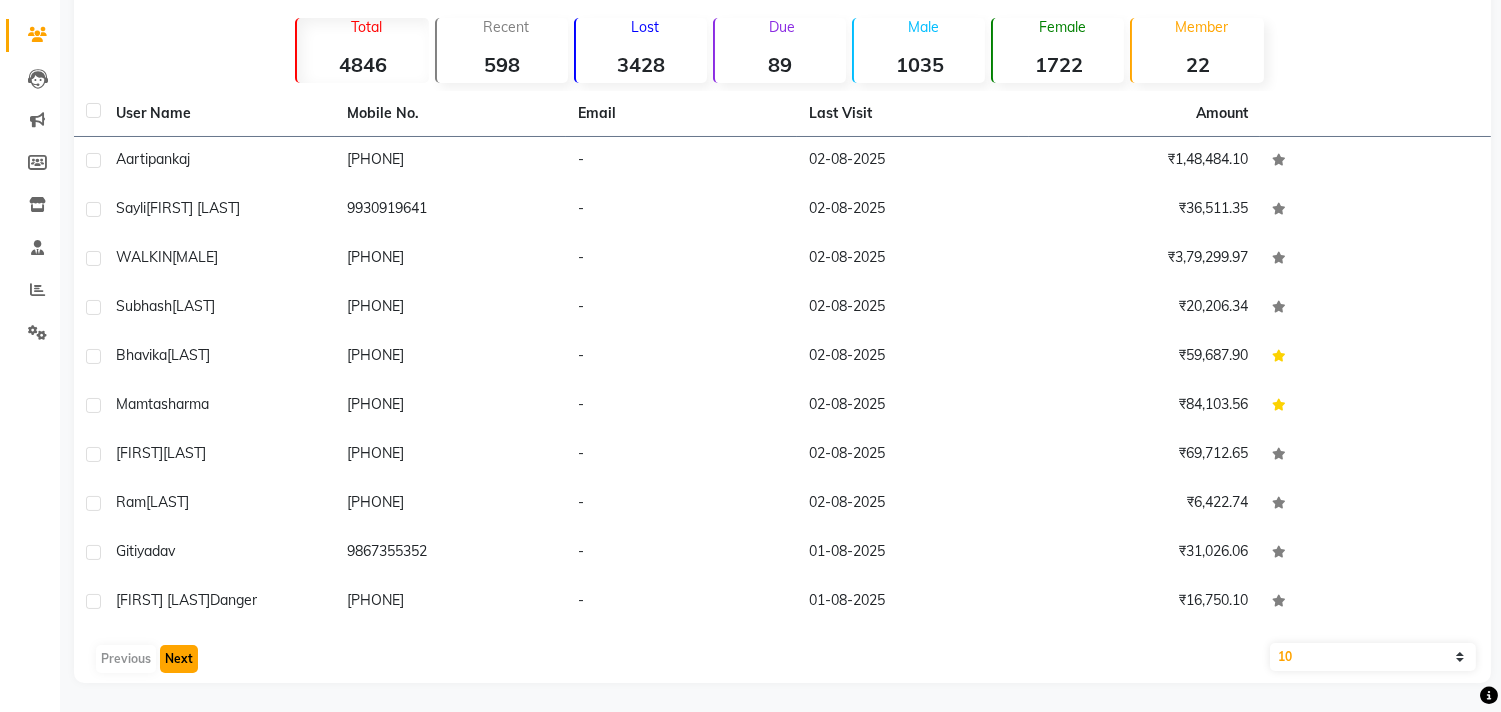 click on "Next" 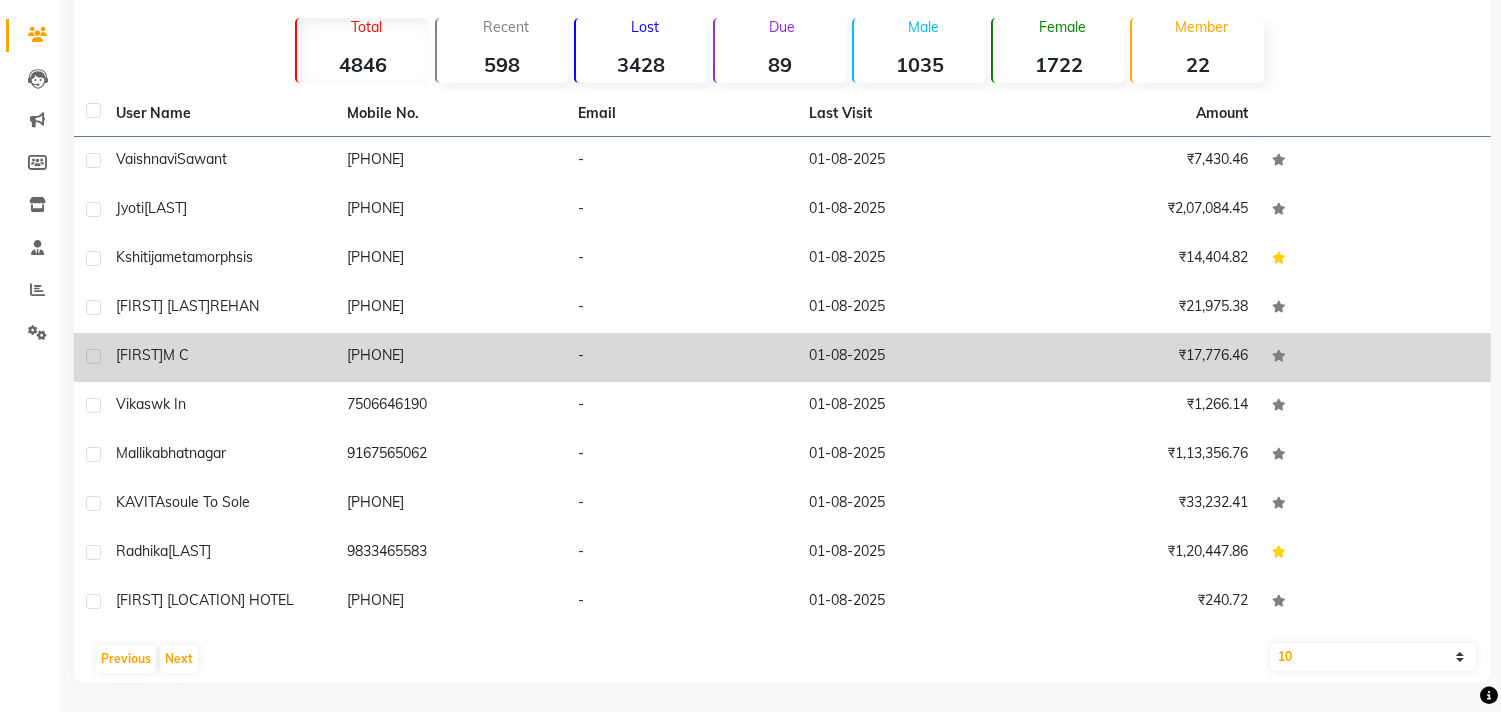 click on "M C" 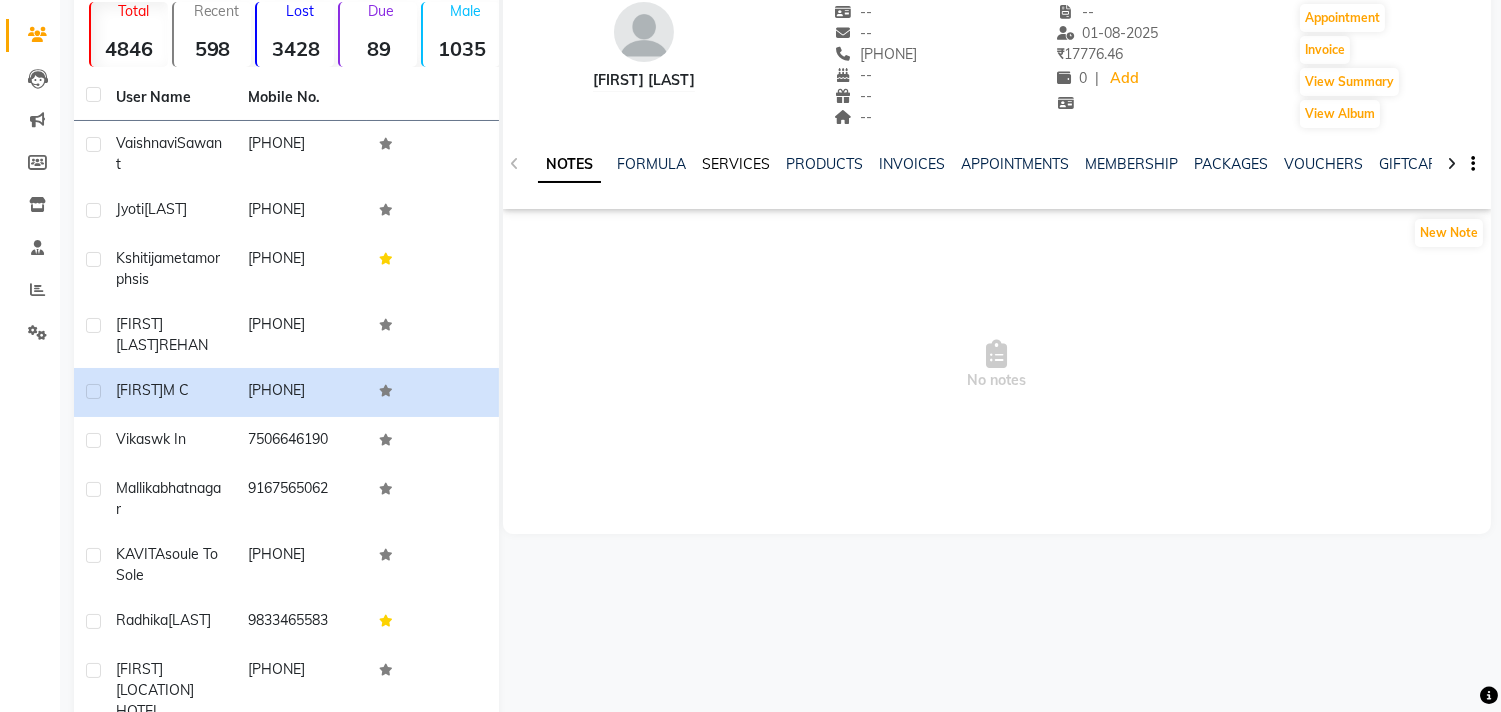 click on "SERVICES" 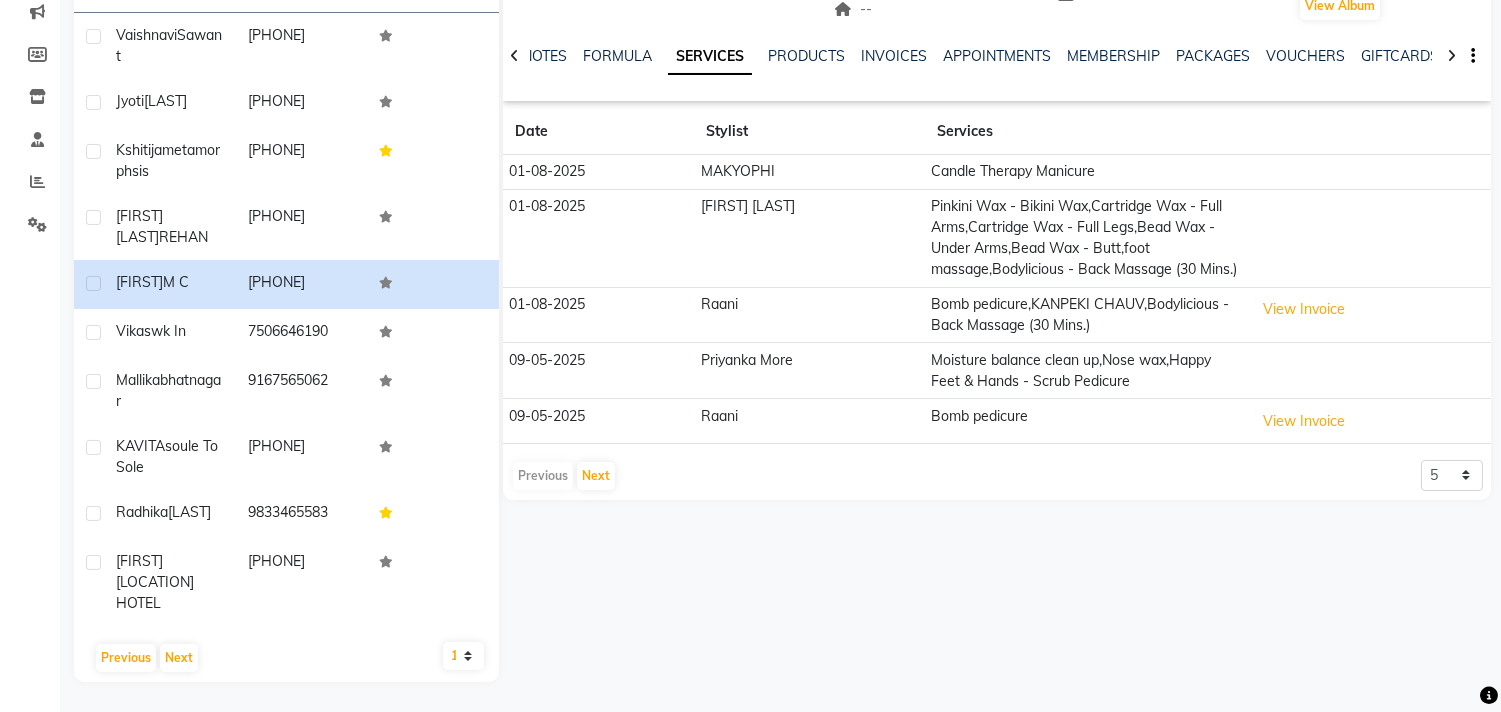 scroll, scrollTop: 277, scrollLeft: 0, axis: vertical 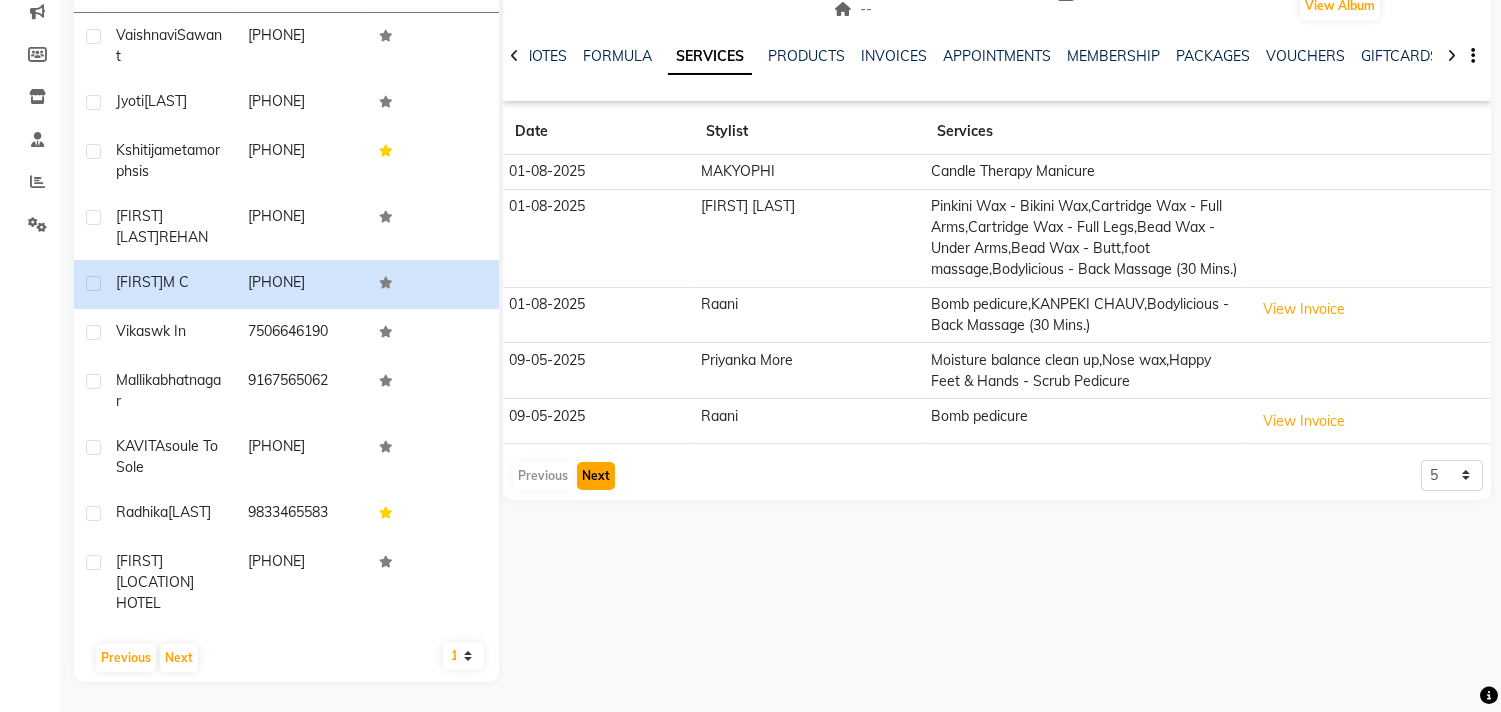 click on "Next" 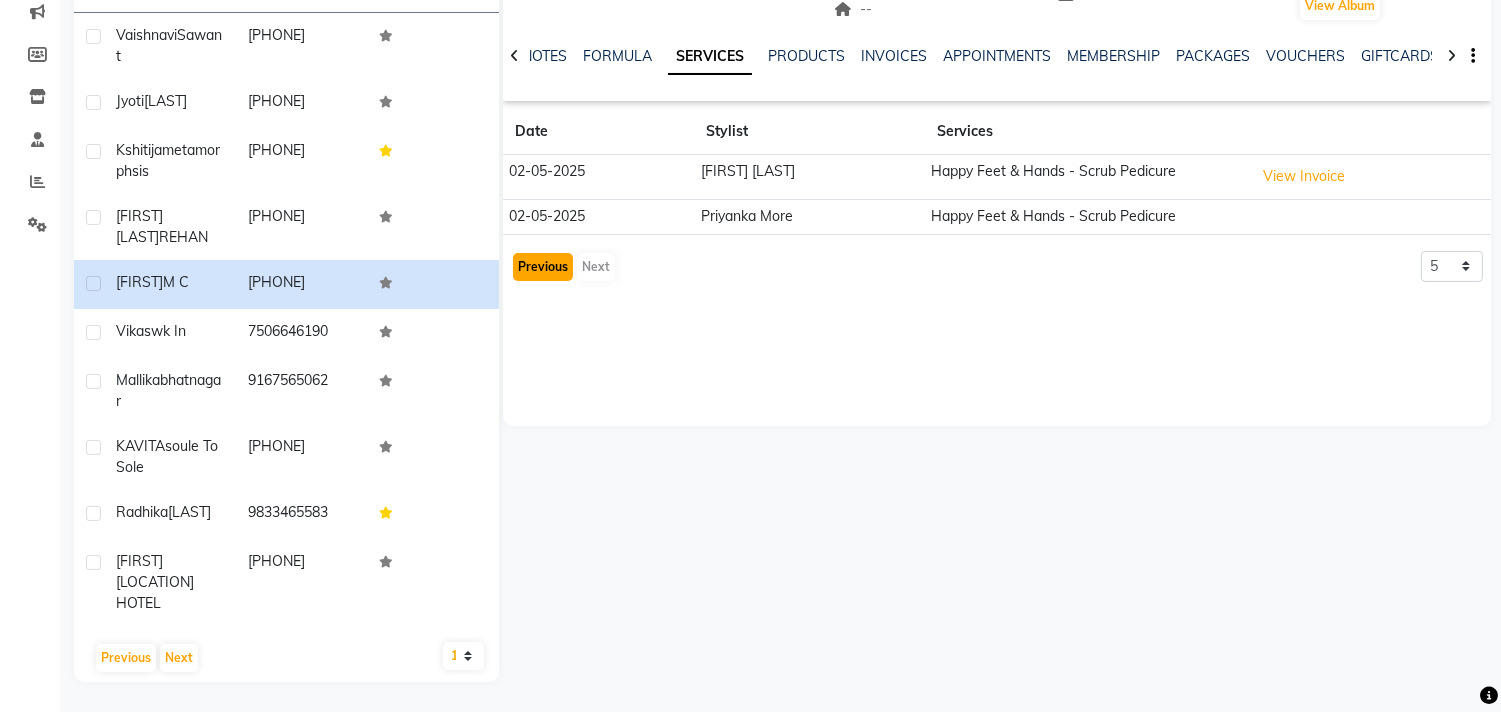 click on "Previous" 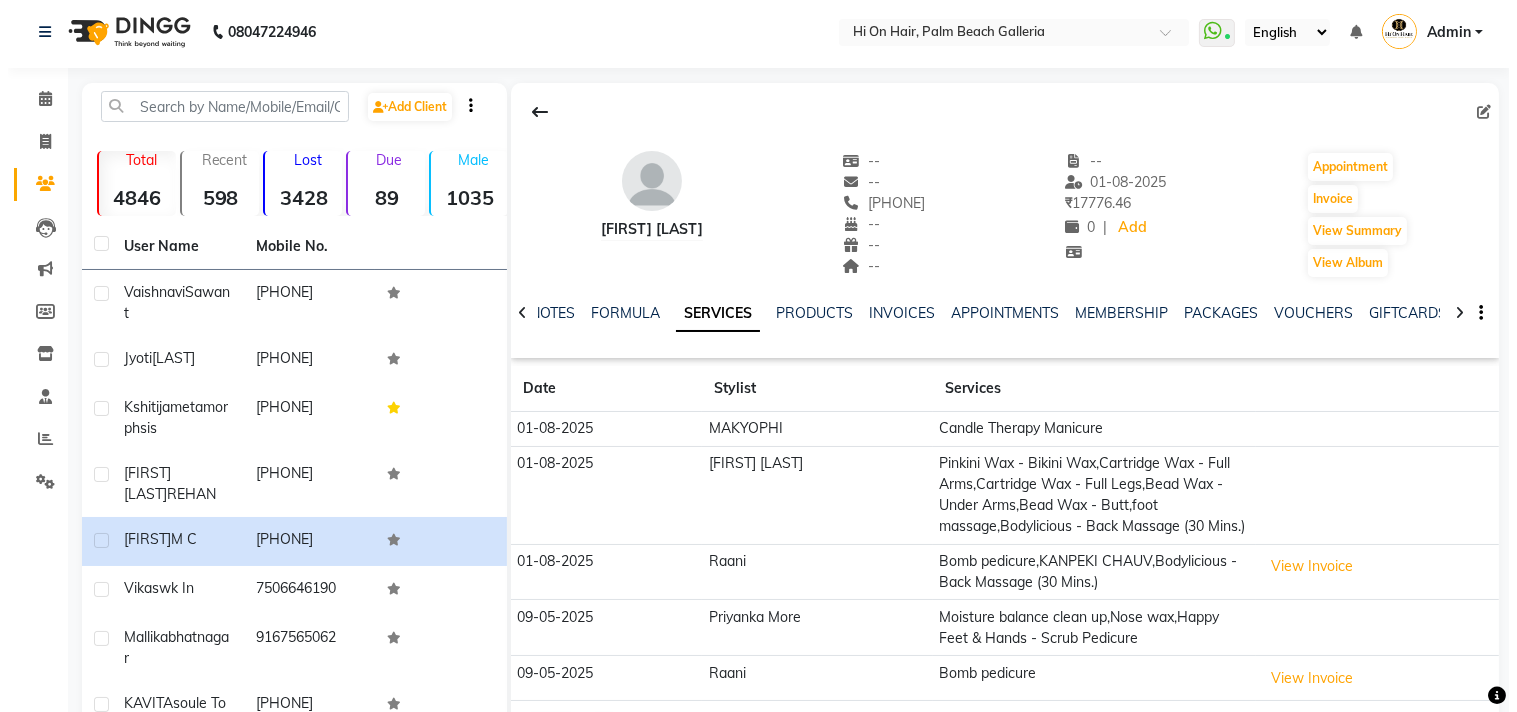 scroll, scrollTop: 0, scrollLeft: 0, axis: both 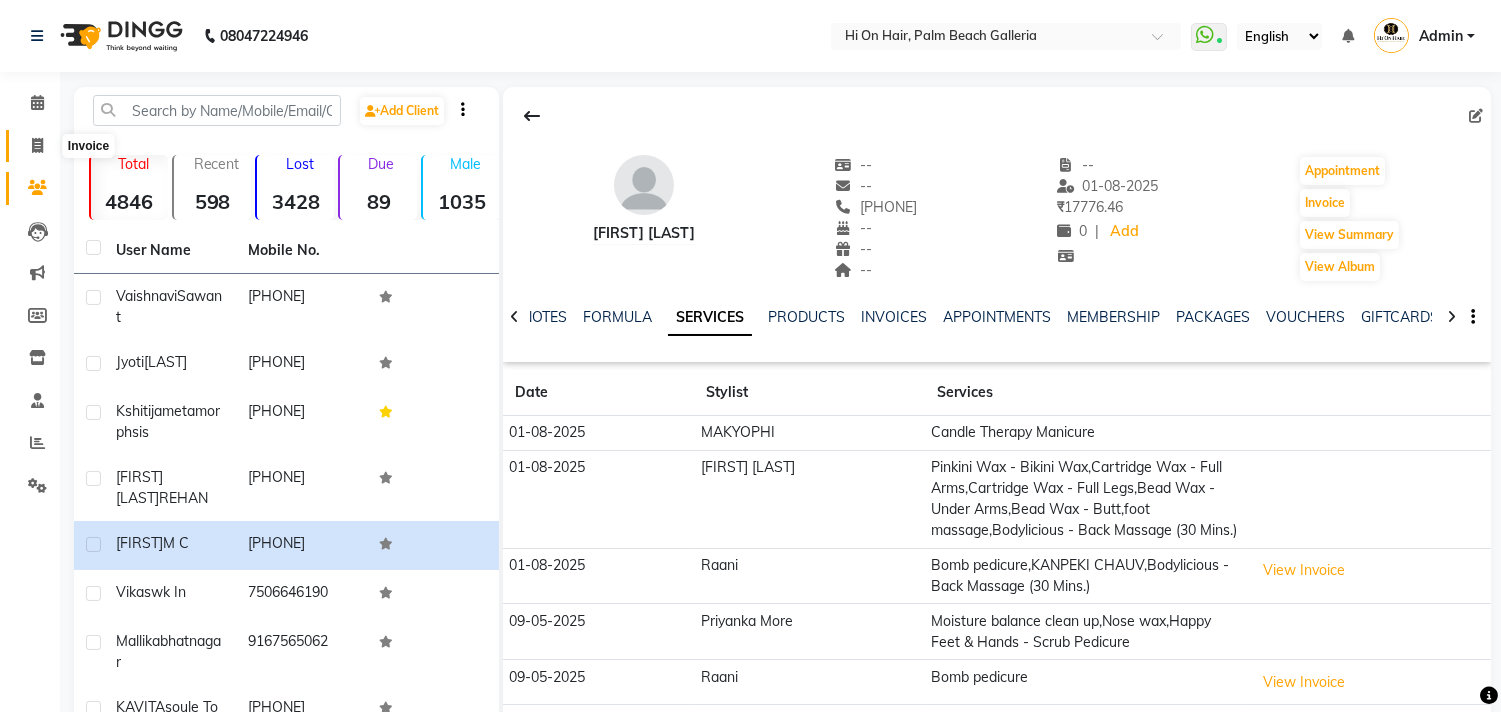 click 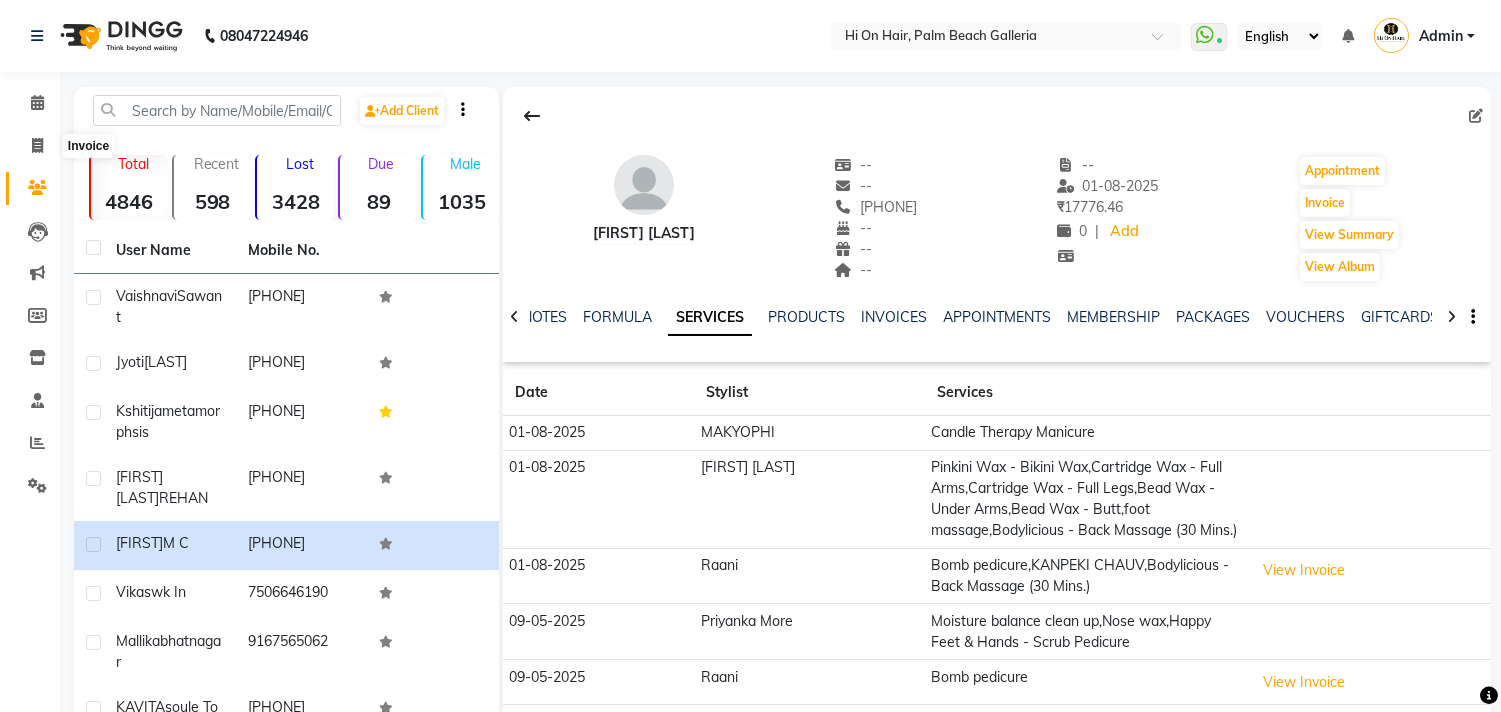 select on "535" 